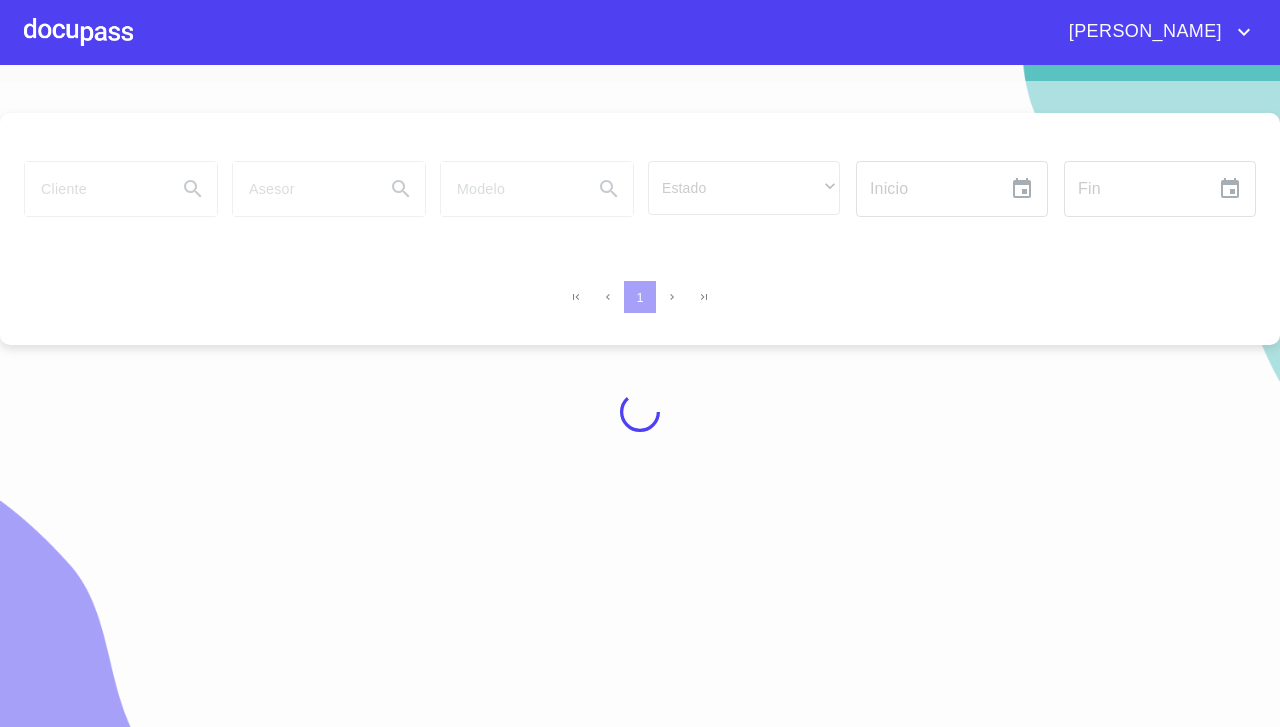 scroll, scrollTop: 0, scrollLeft: 0, axis: both 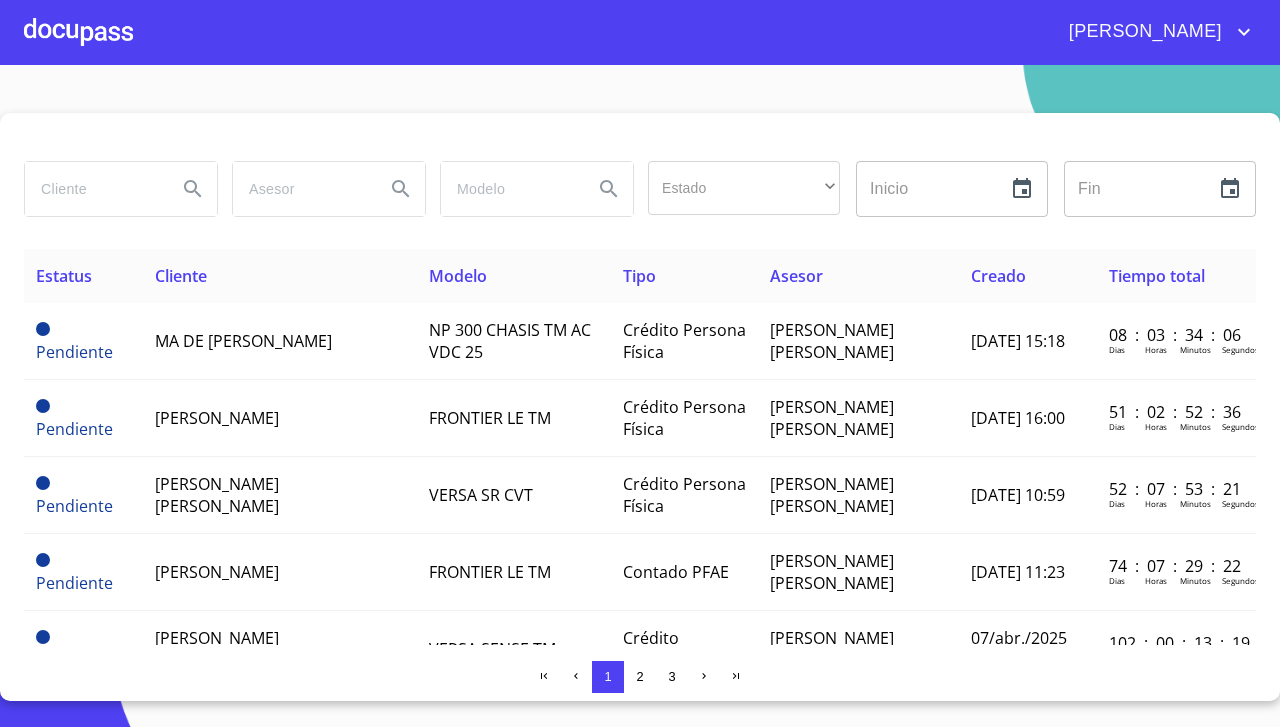 click at bounding box center [78, 32] 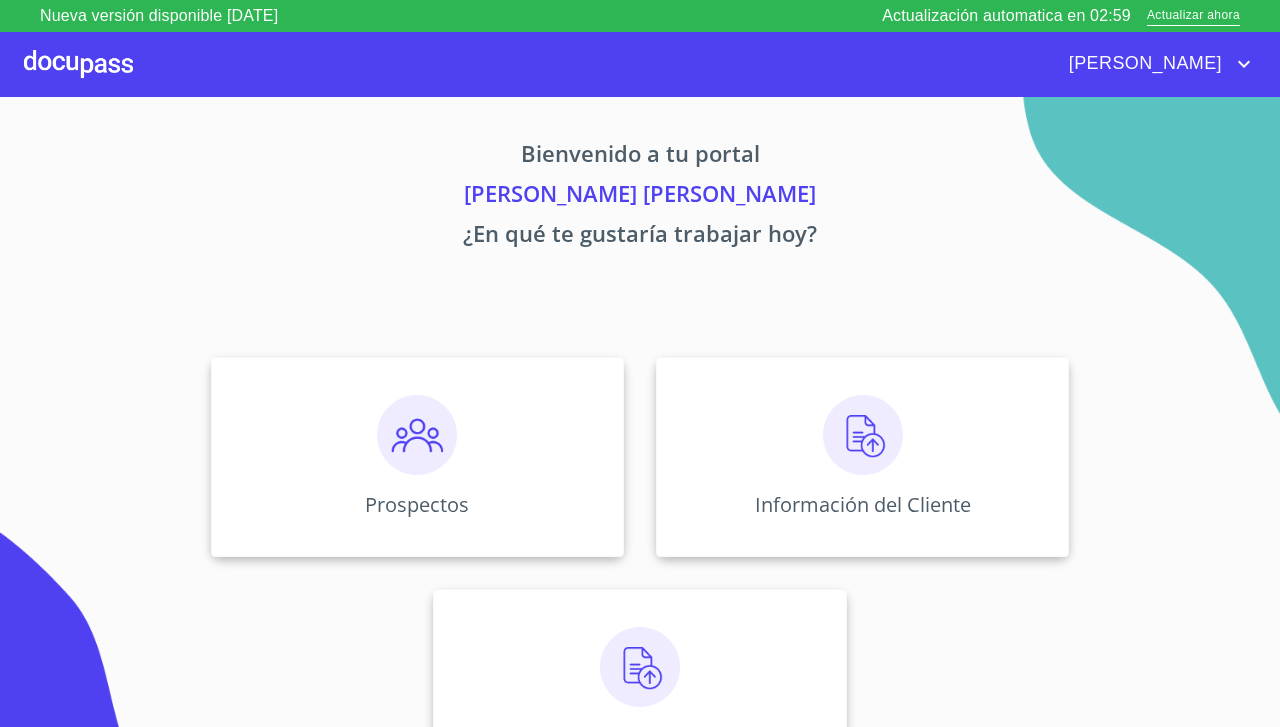 click at bounding box center (417, 435) 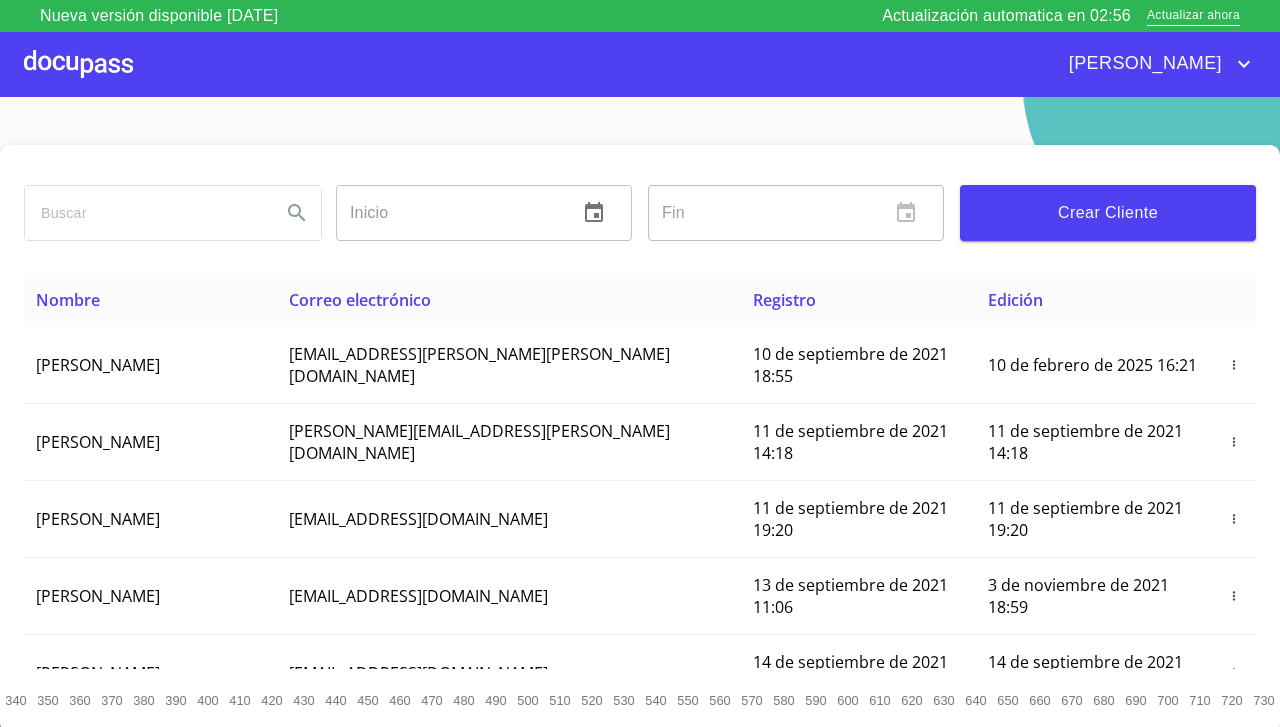 click on "Crear Cliente" at bounding box center [1108, 213] 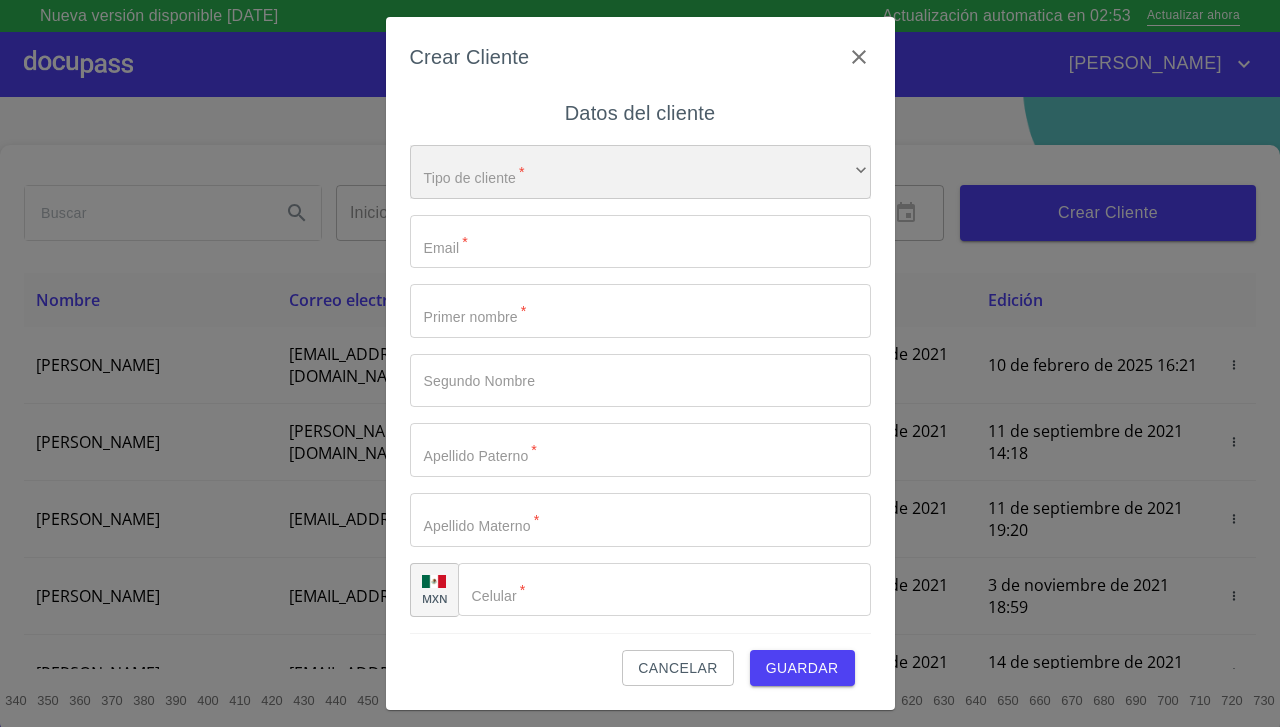 click on "​" at bounding box center [640, 172] 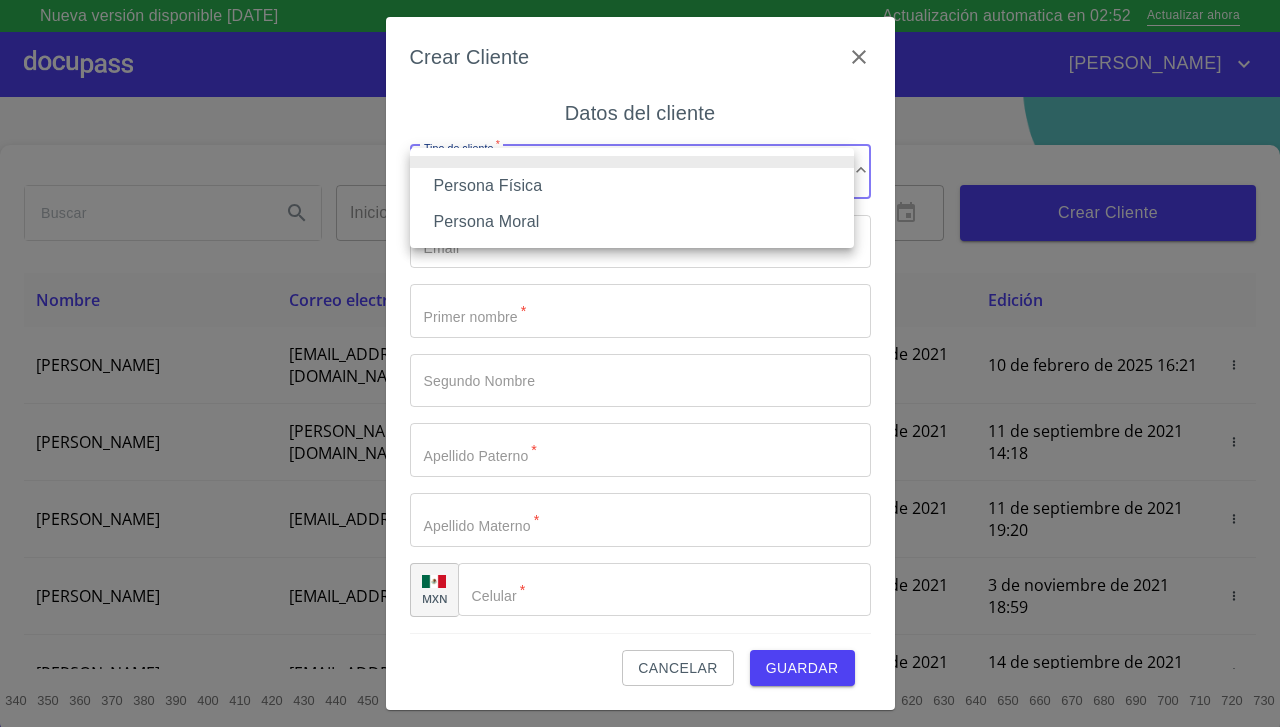 click on "Persona Física" at bounding box center (632, 186) 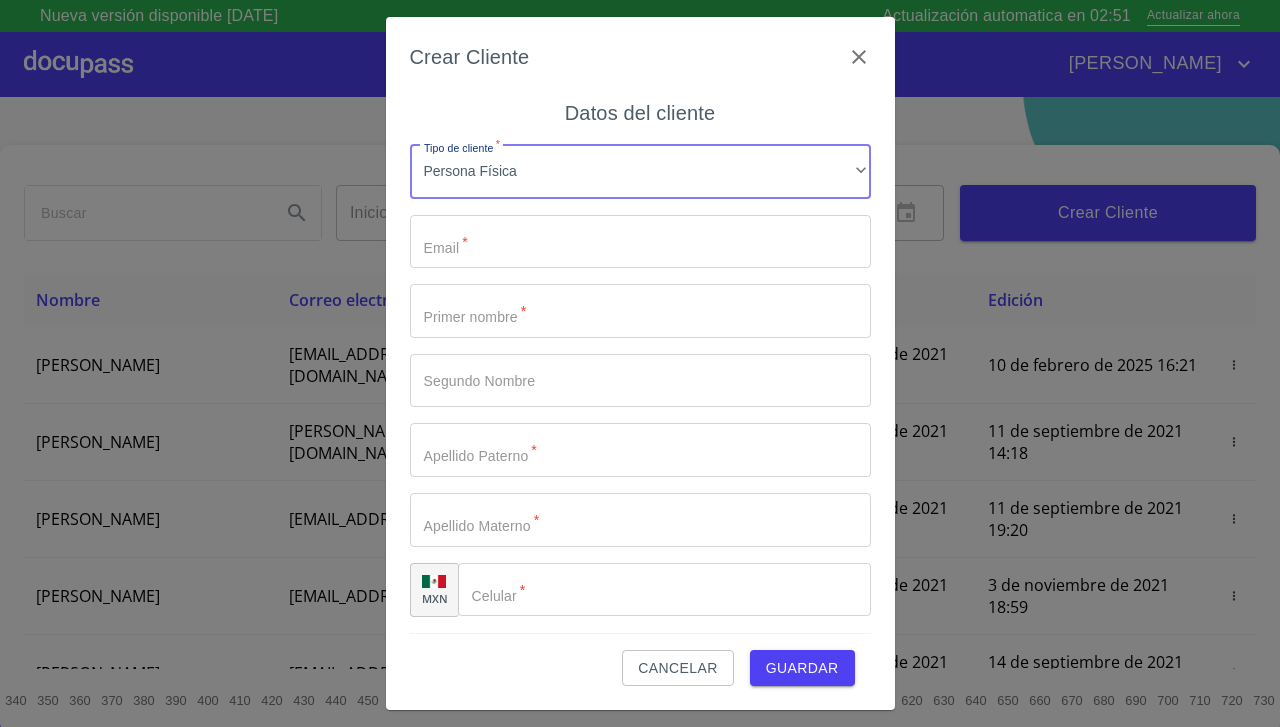 click on "Tipo de cliente   *" at bounding box center (640, 242) 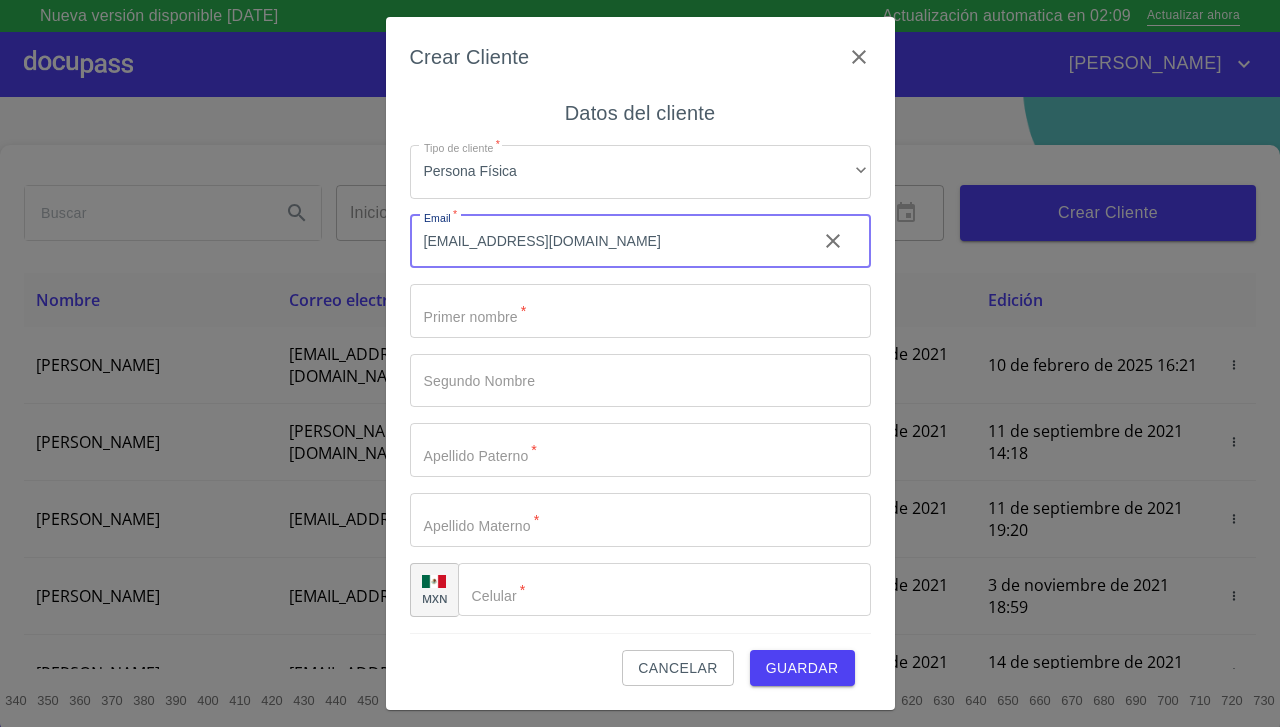 type on "[EMAIL_ADDRESS][DOMAIN_NAME]" 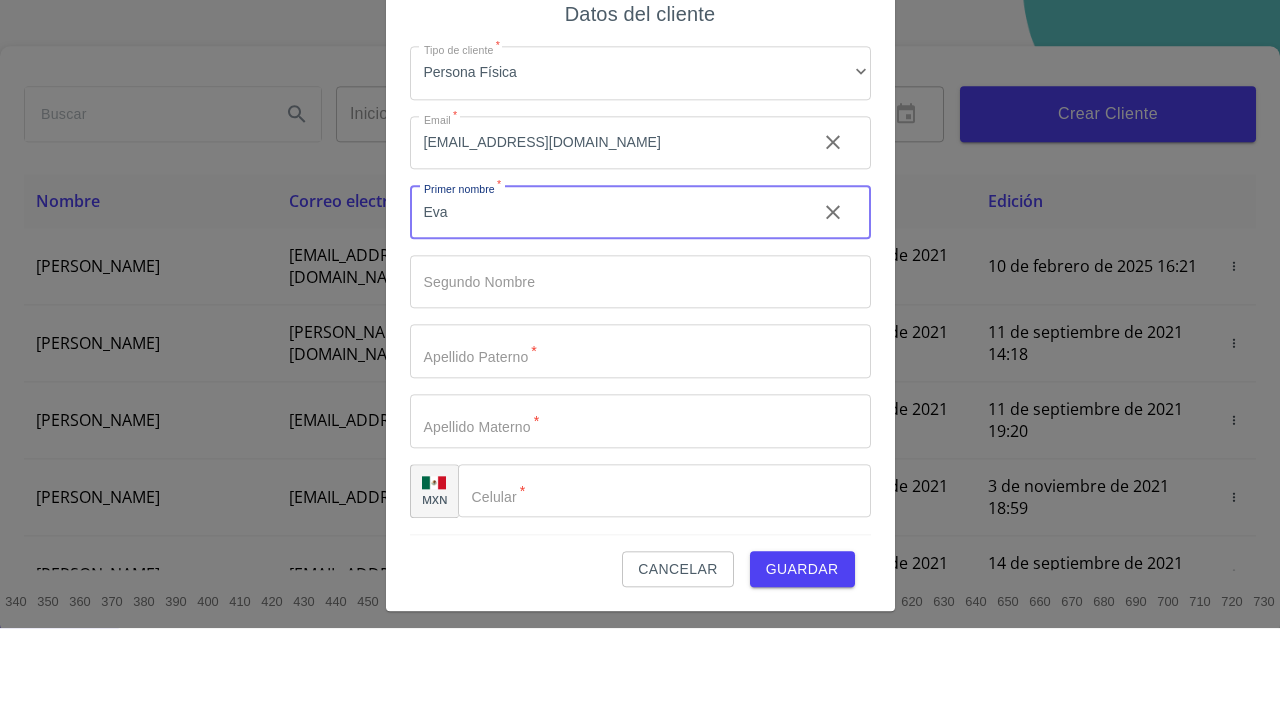 type on "Eva" 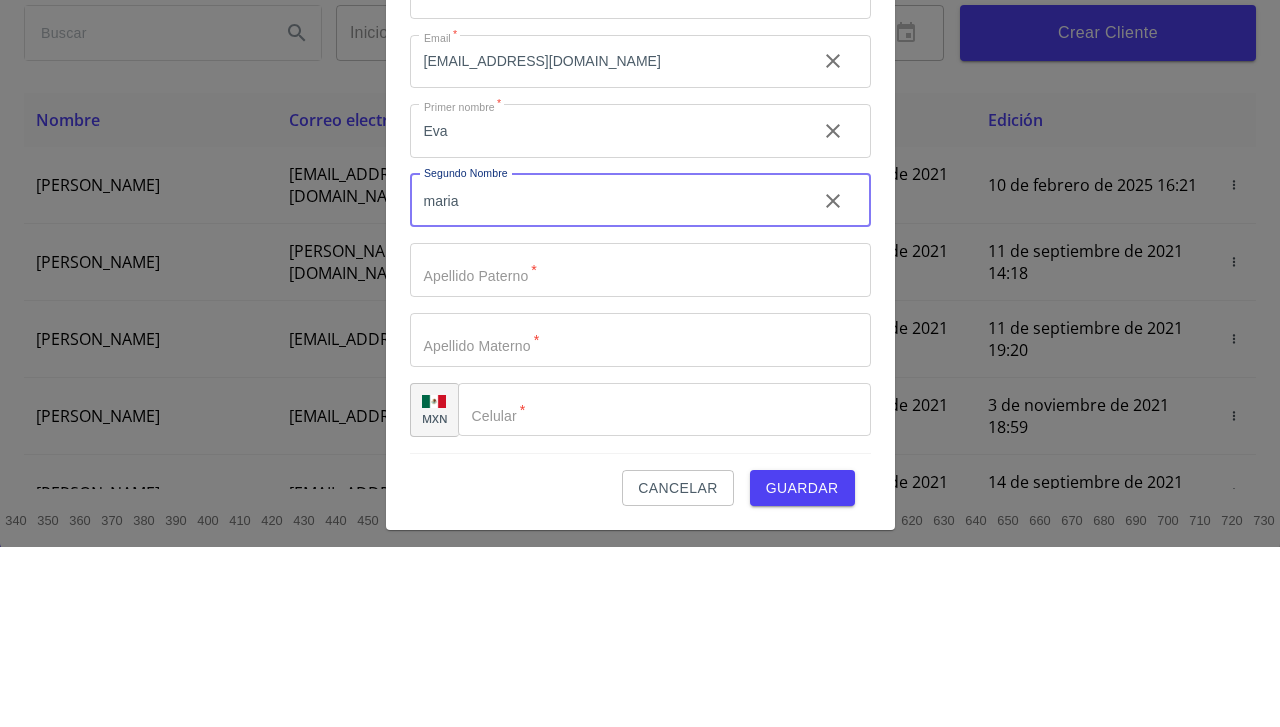 type on "maria" 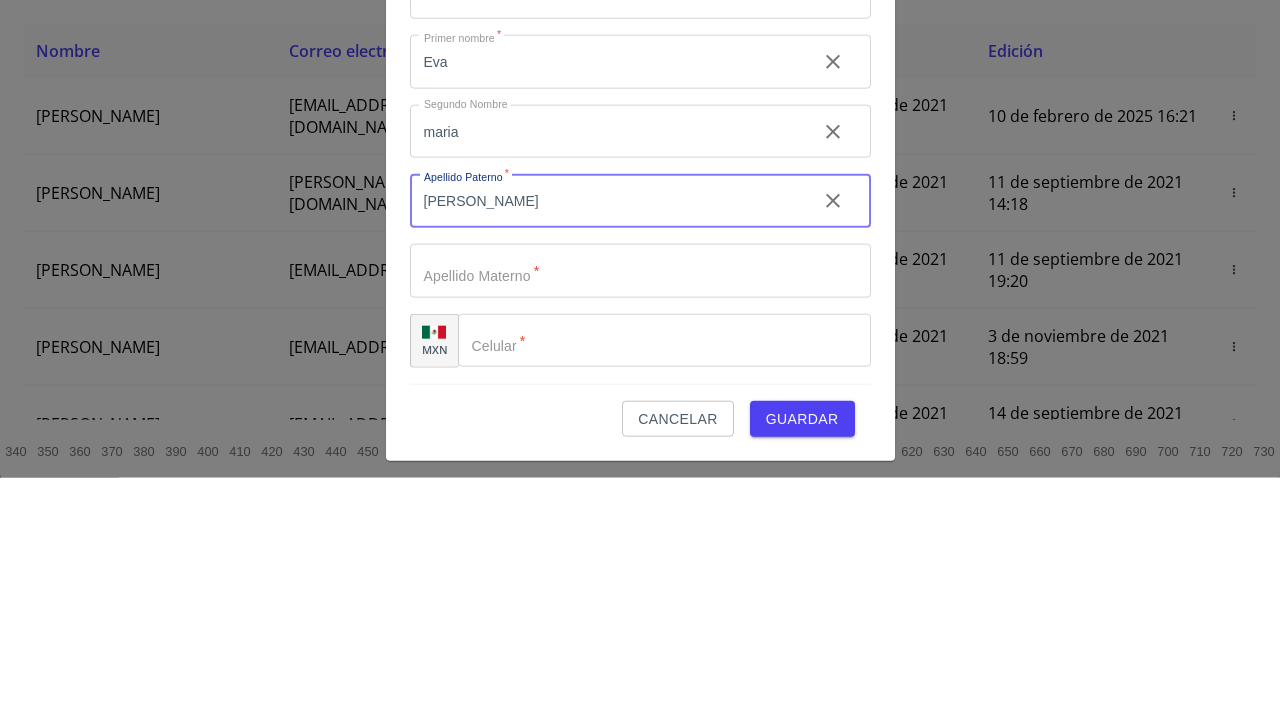 type on "[PERSON_NAME]" 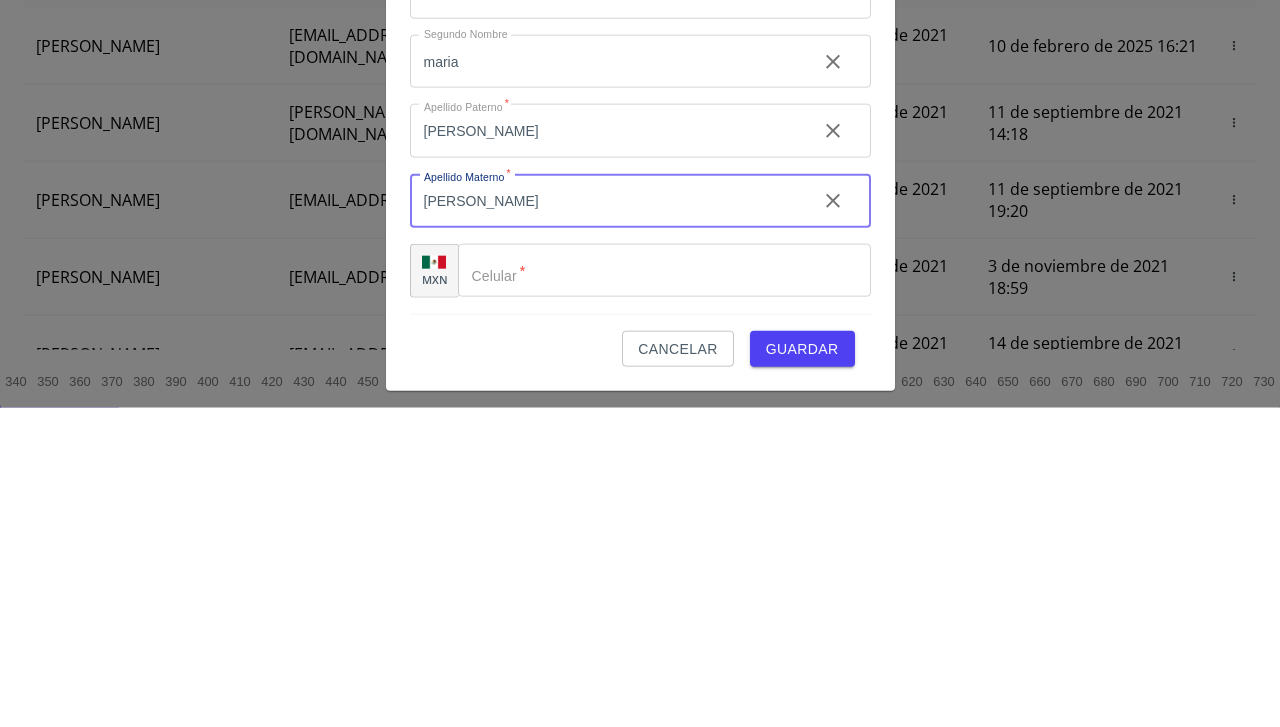 type on "[PERSON_NAME]" 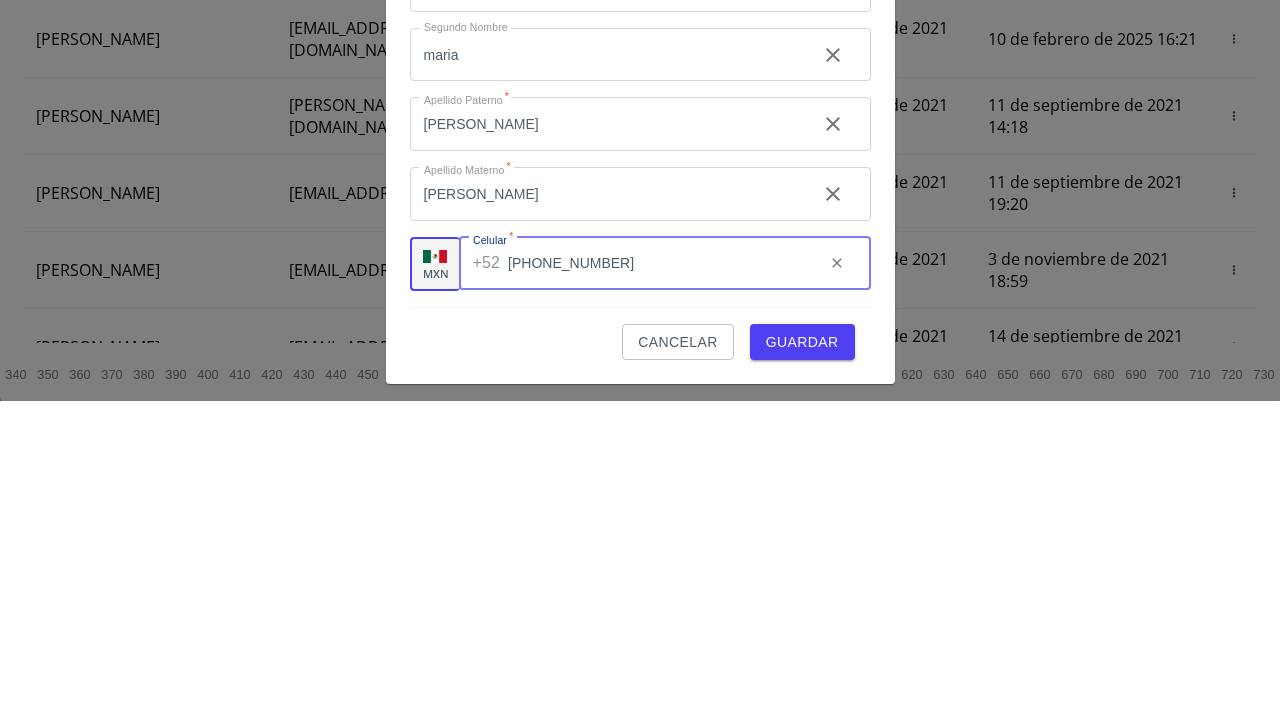 type on "[PHONE_NUMBER]" 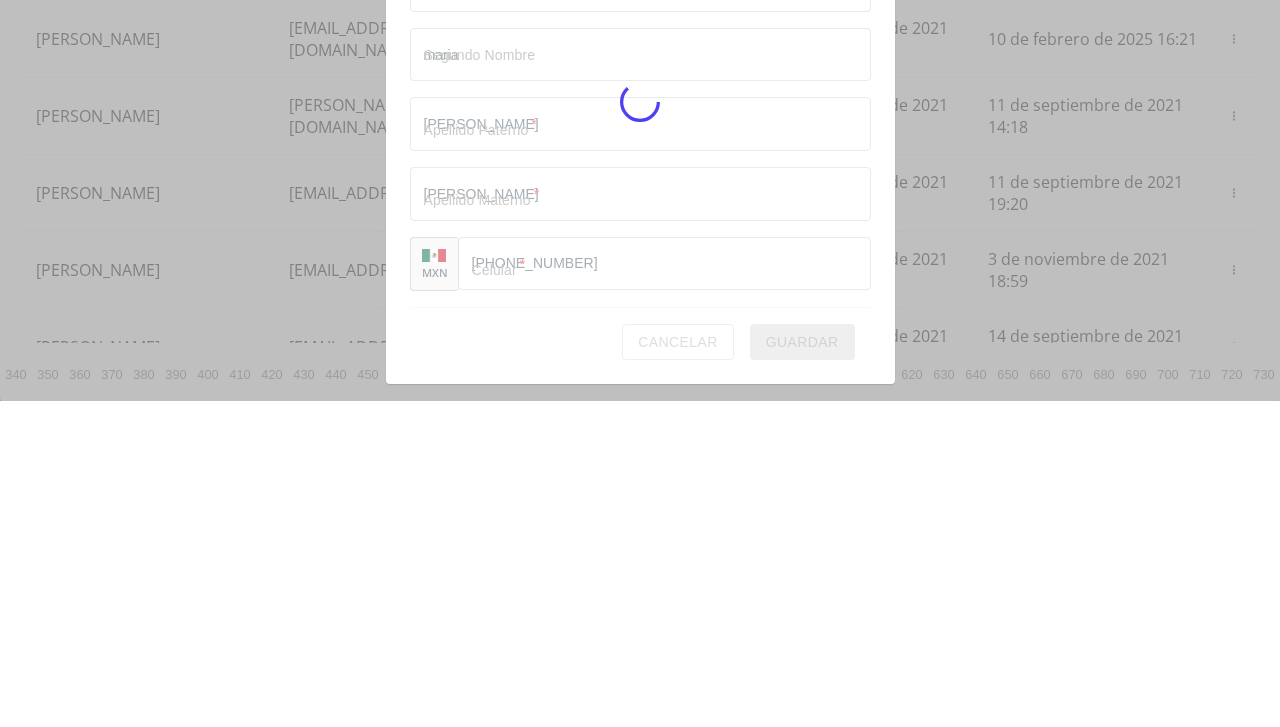 type 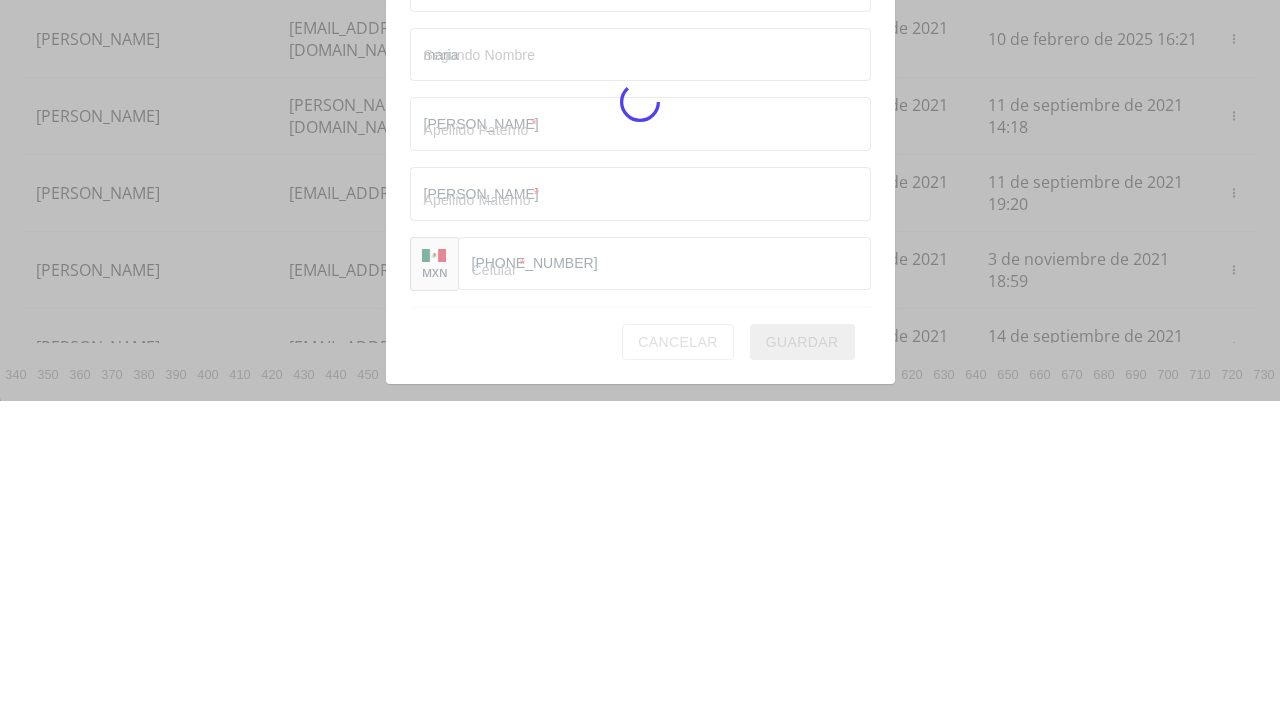 type 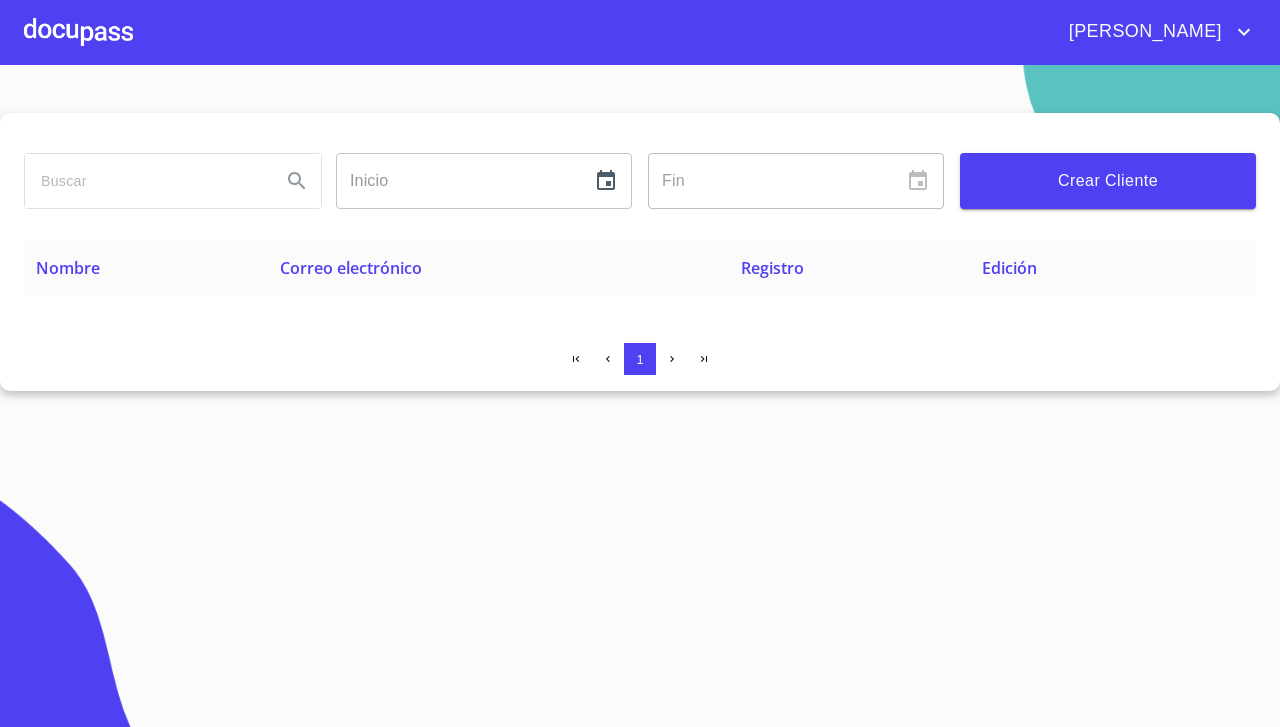 scroll, scrollTop: 0, scrollLeft: 0, axis: both 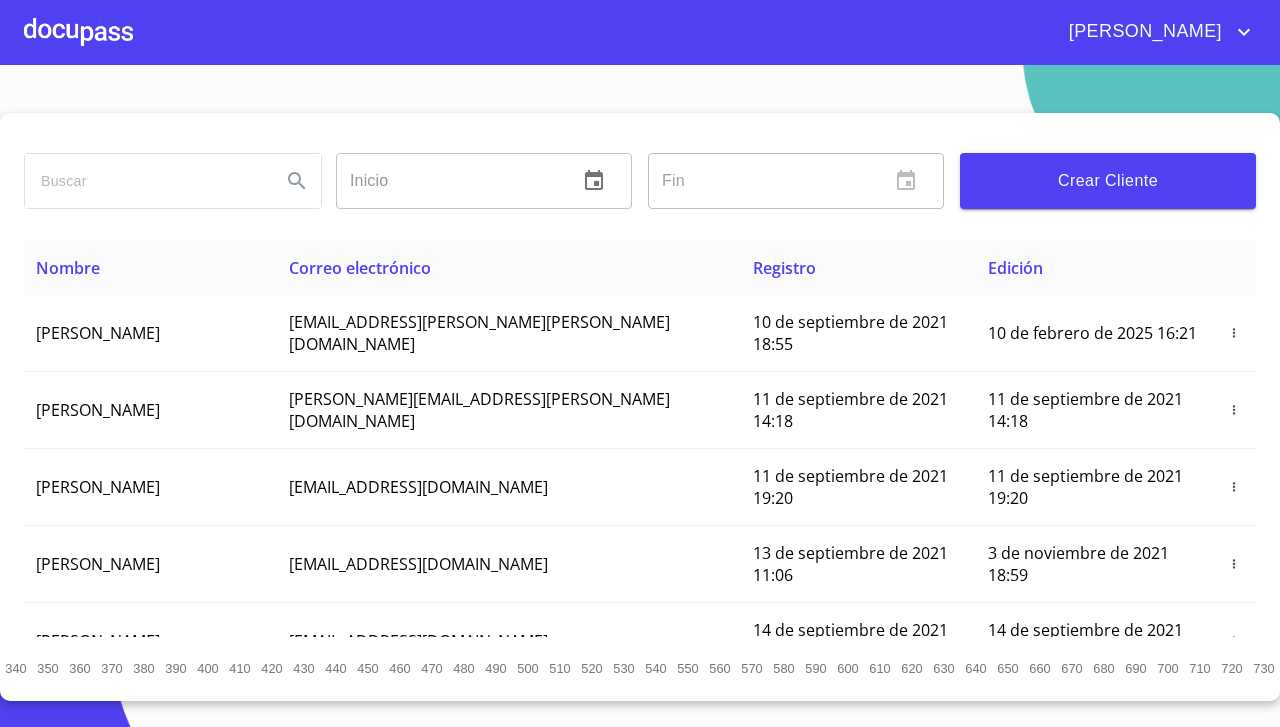 click at bounding box center (78, 32) 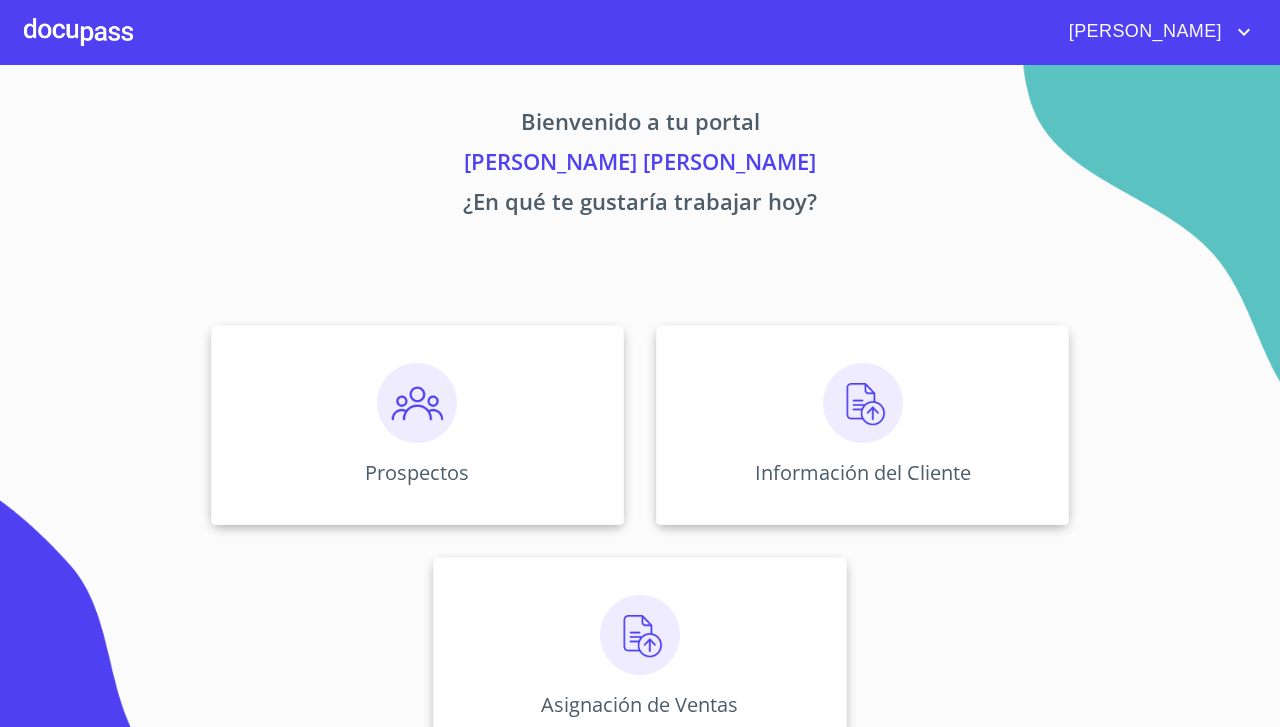 click at bounding box center (417, 403) 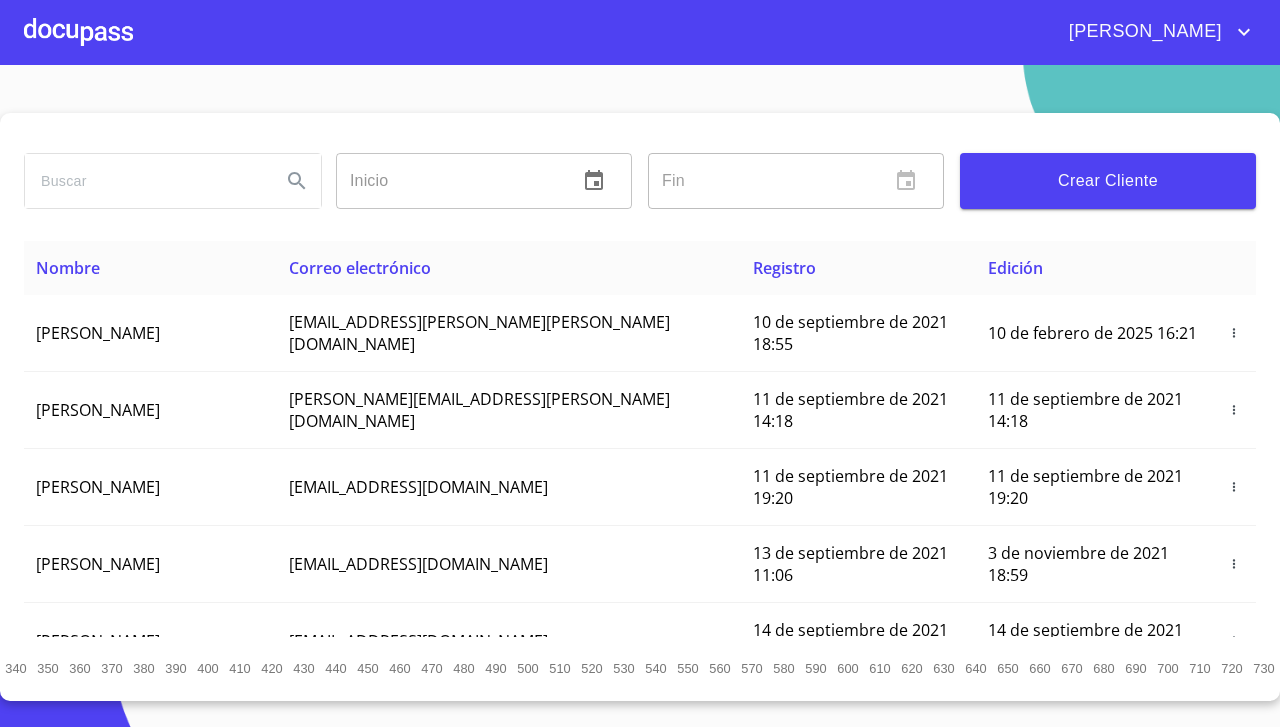 click at bounding box center [145, 181] 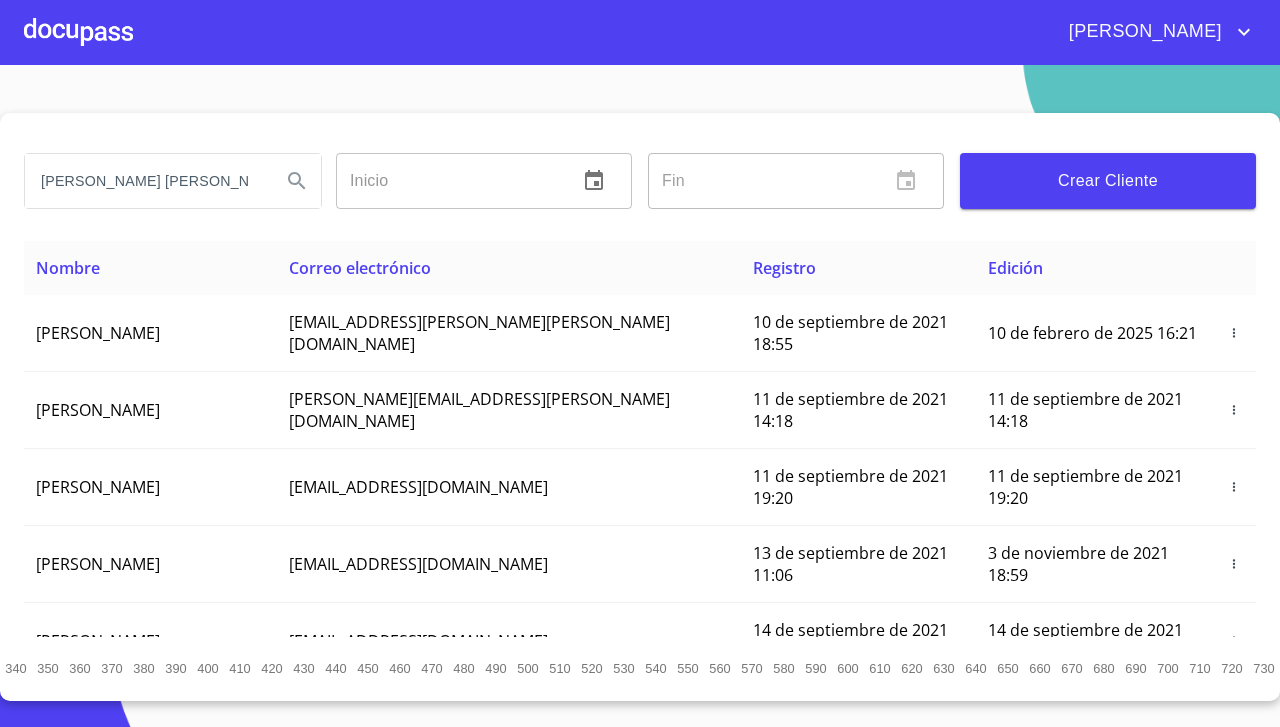 type on "Eva maria" 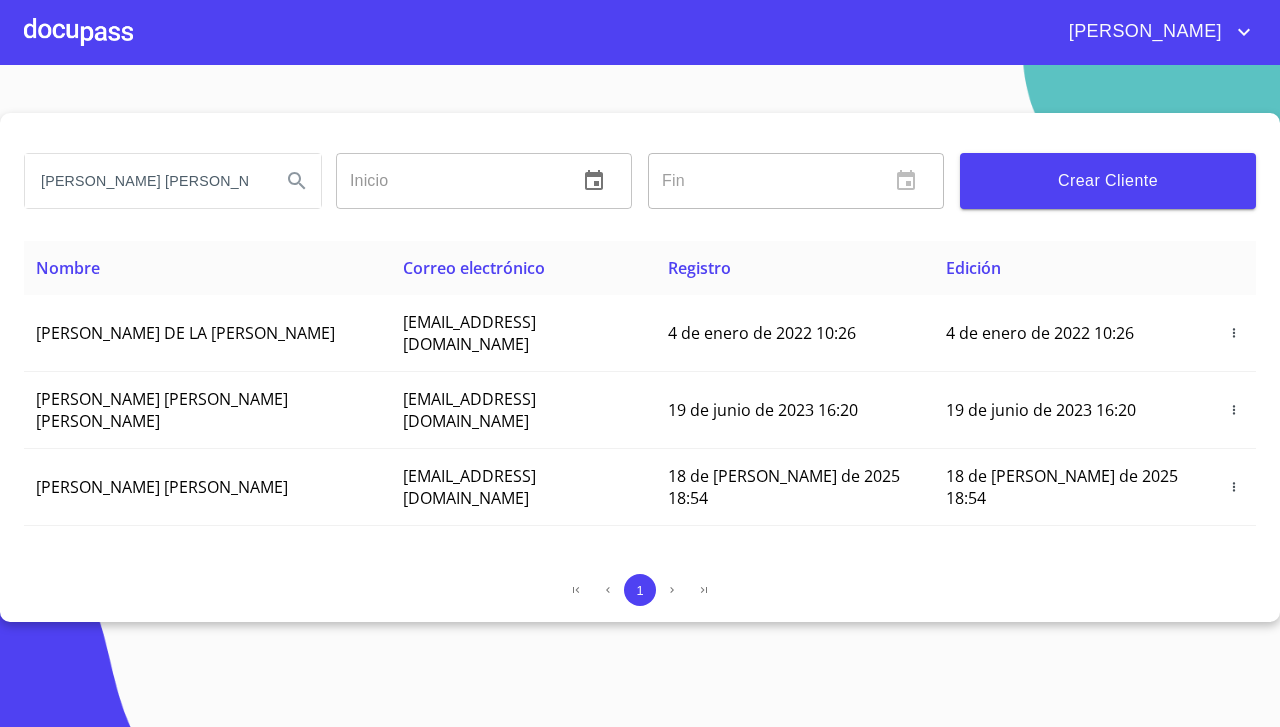 click on "[PERSON_NAME]  [PERSON_NAME]" at bounding box center [162, 487] 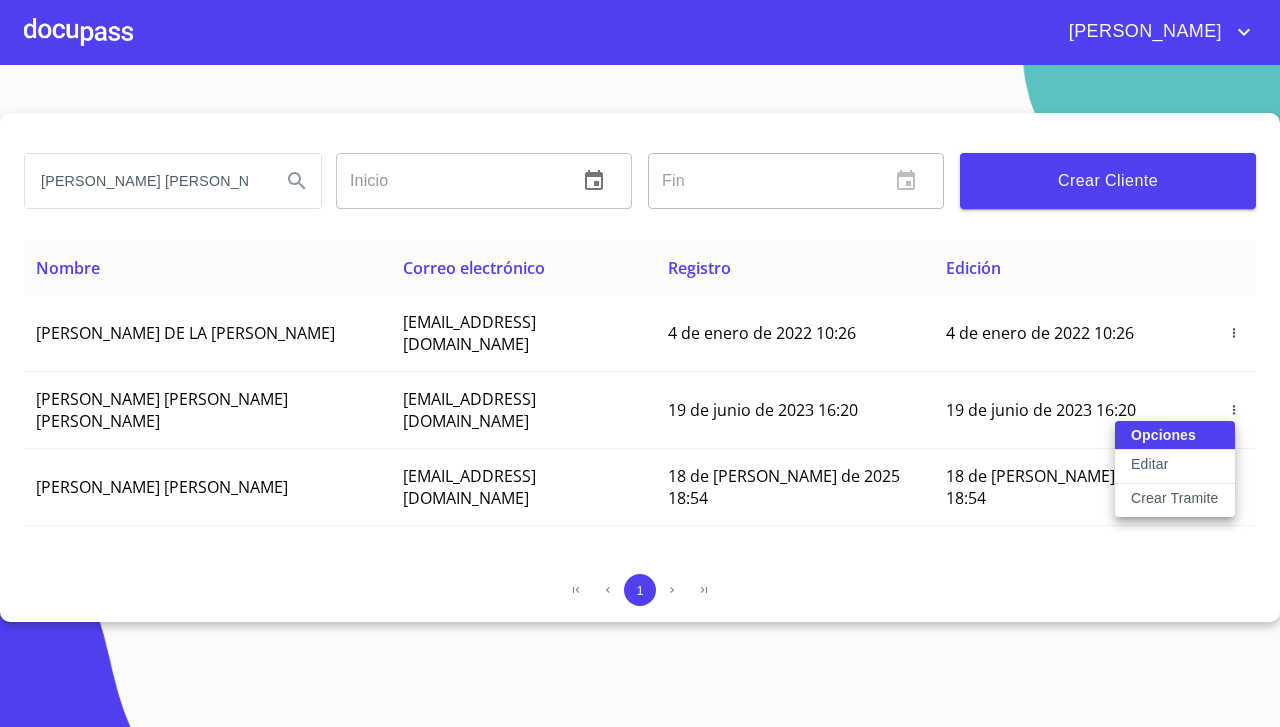 click on "Crear Tramite" at bounding box center (1175, 500) 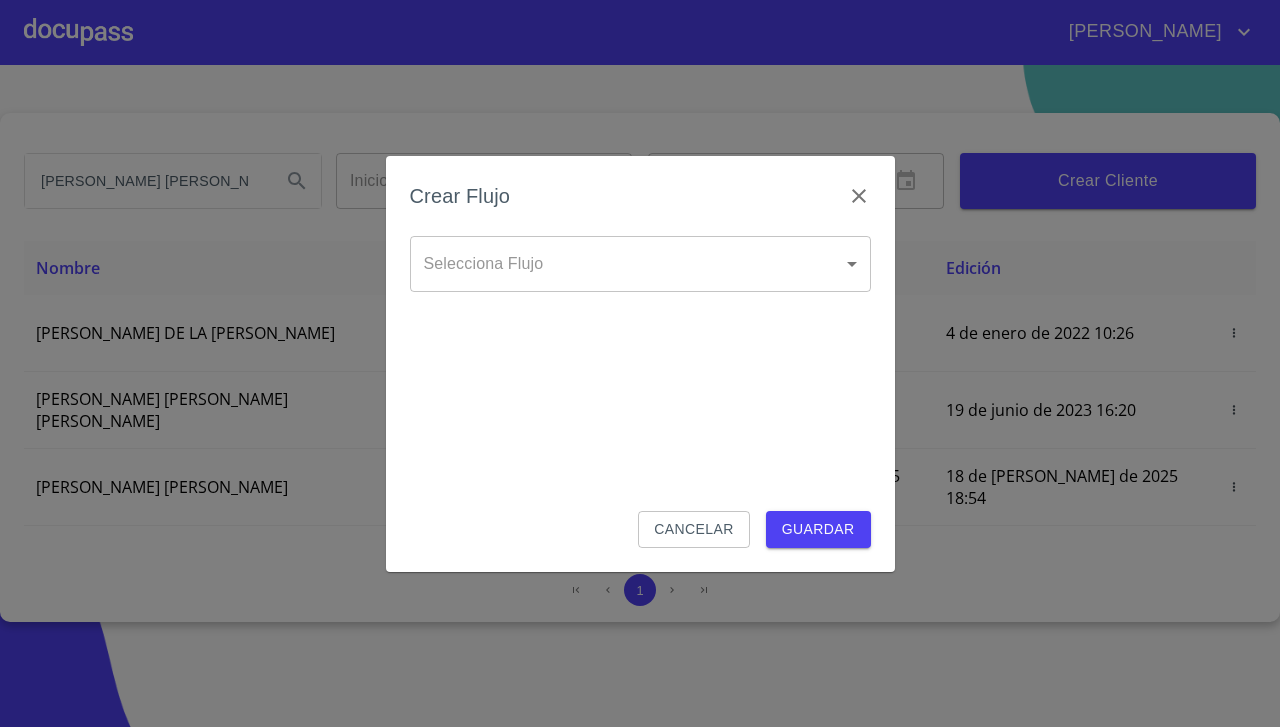 click on "LUIS ENRIQUE Eva maria Inicio ​ Fin ​ Crear Cliente Nombre   Correo electrónico   Registro   Edición     EVA MARIANO  DE LA CRUZ evitamatiano@gmail.com 4 de enero de 2022 10:26 4 de enero de 2022 10:26 EVA  MARIA  ALBA  GARCIA evimagar2009@hotmail.com 19 de junio de 2023 16:20 19 de junio de 2023 16:20 EVA  MARIA  GONZÁLEZ  VILLALPANDO  eva.gonzalez77@hotmail.com 18 de julio de 2025 18:54 18 de julio de 2025 18:54 1
Salir Crear Flujo Selecciona Flujo ​ Selecciona Flujo Cancelar Guardar" at bounding box center (640, 363) 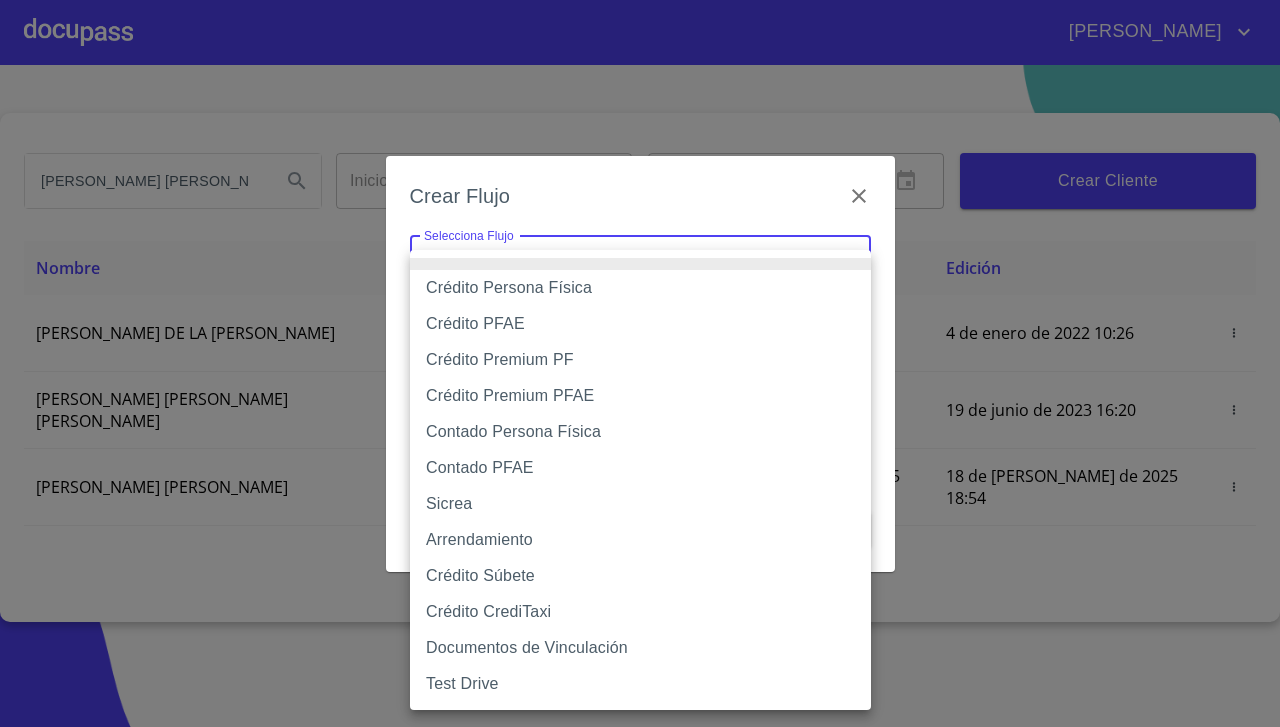 click on "Crédito Persona Física" at bounding box center [640, 288] 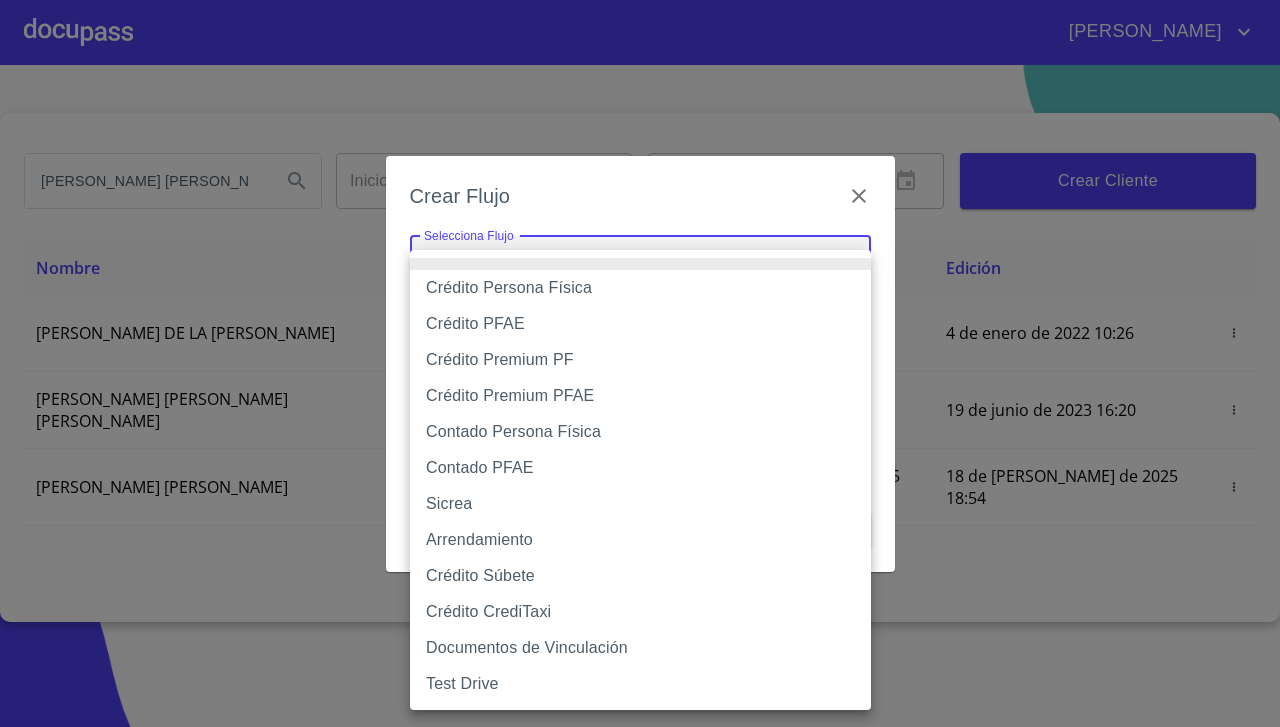 type on "6009fb3c7d1714eb8809aa97" 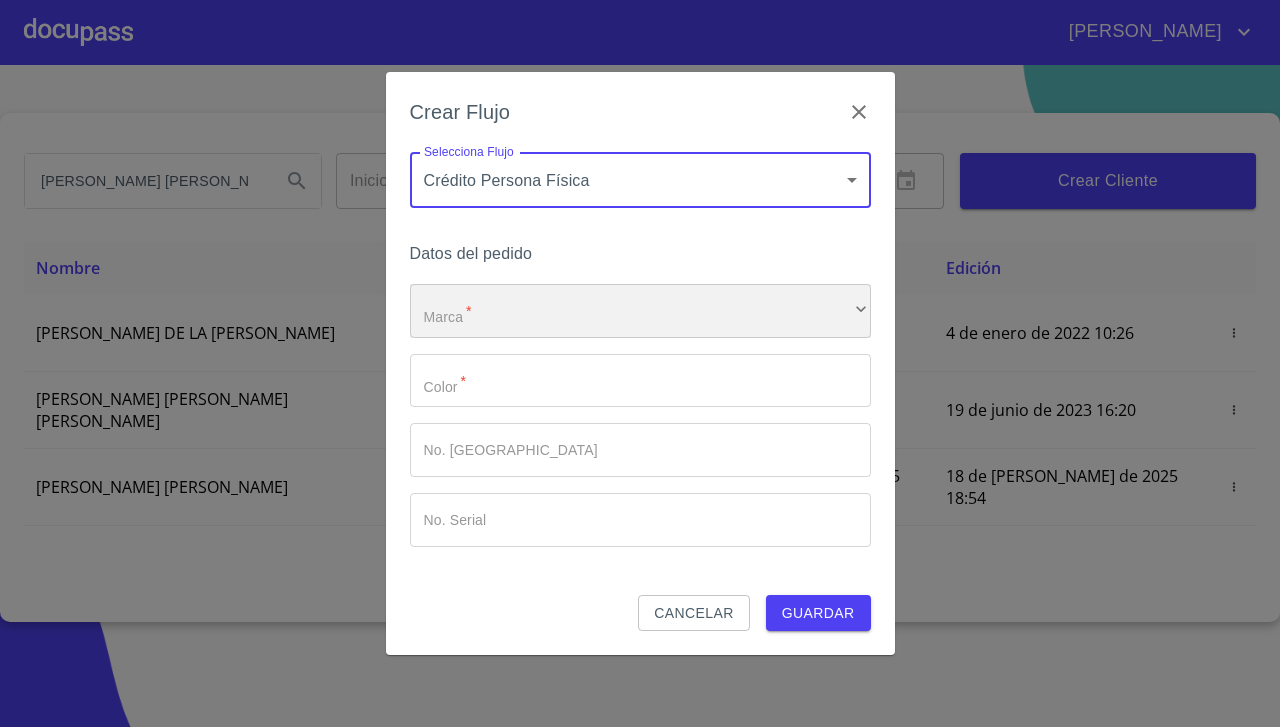 click on "​" at bounding box center (640, 311) 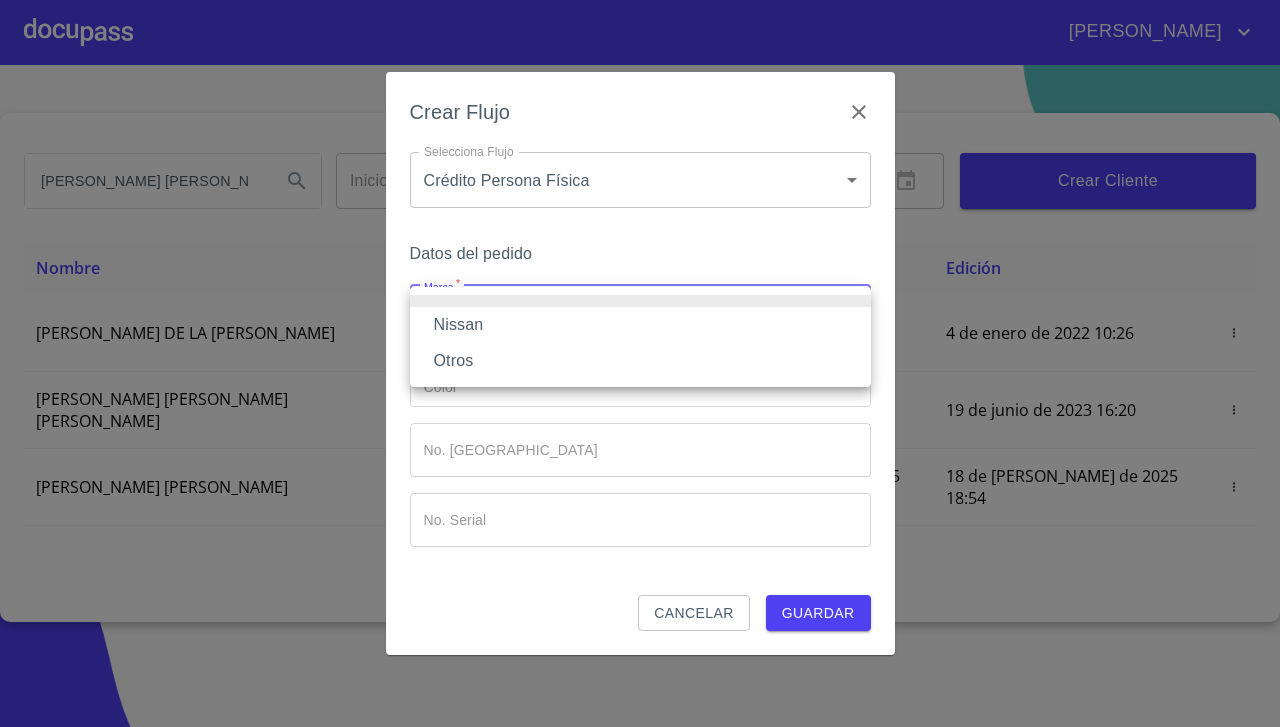 click on "Nissan" at bounding box center (640, 325) 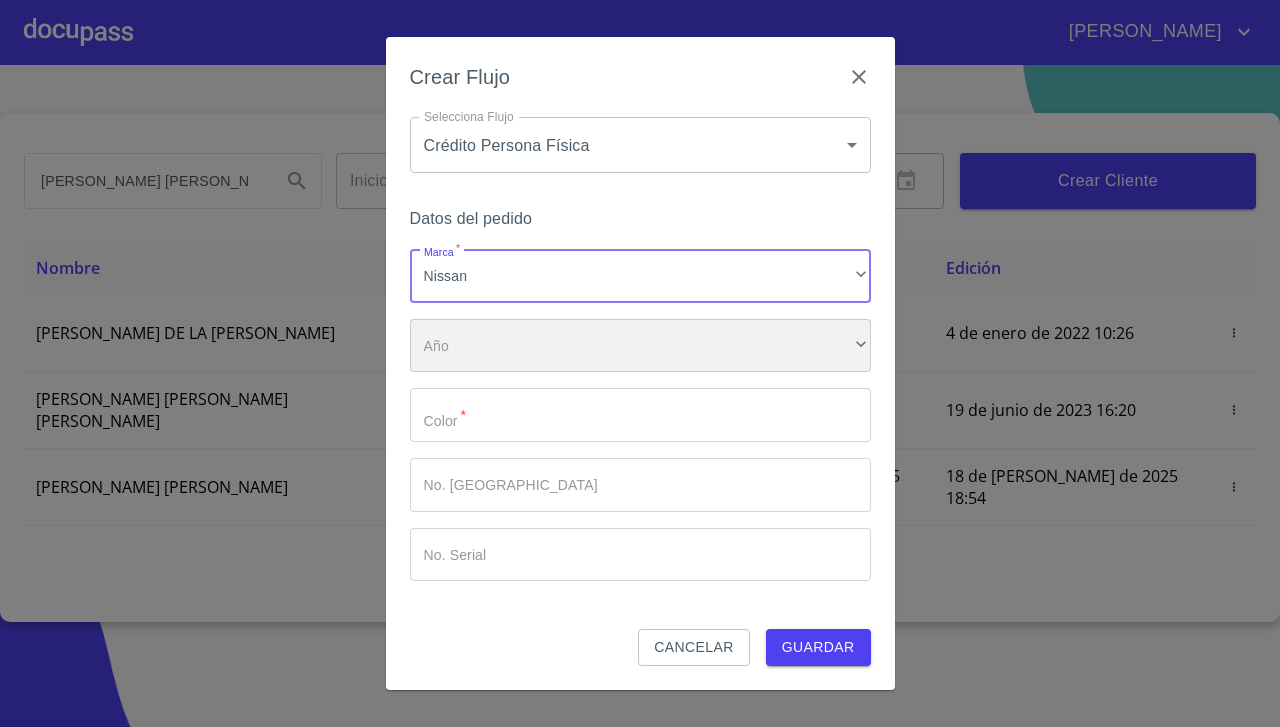 click on "​" at bounding box center (640, 346) 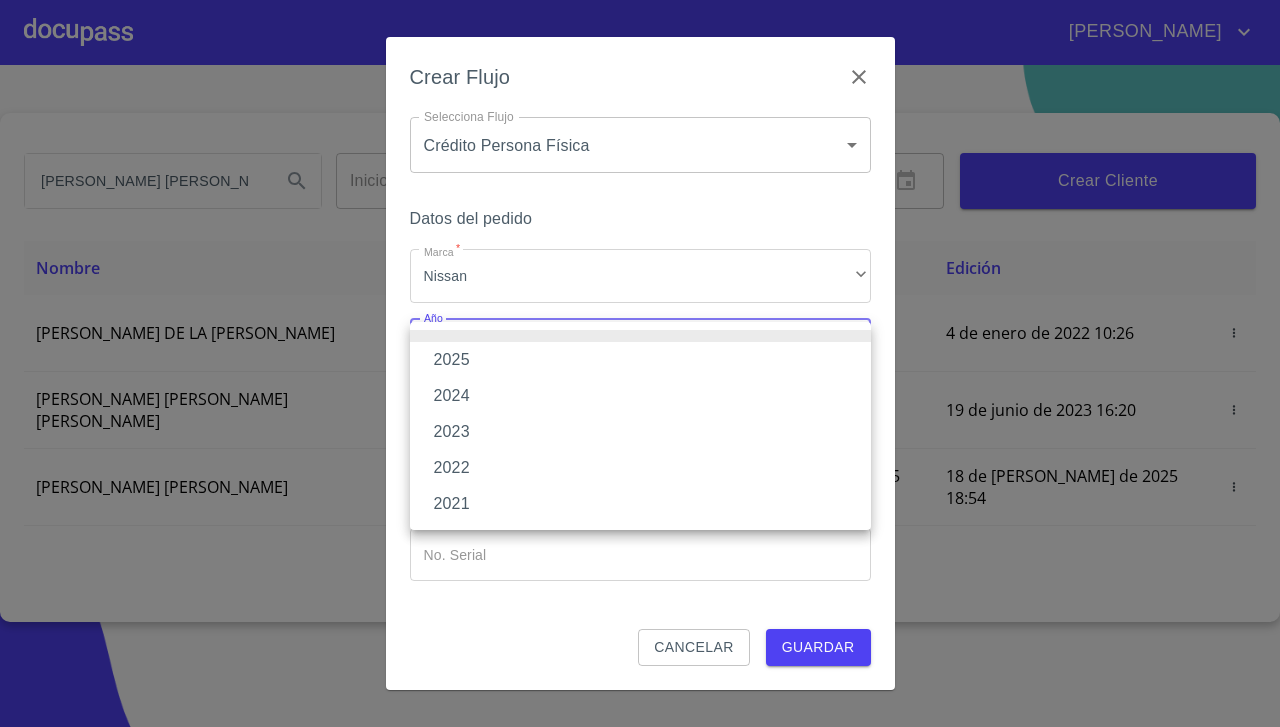 click on "2025" at bounding box center (640, 360) 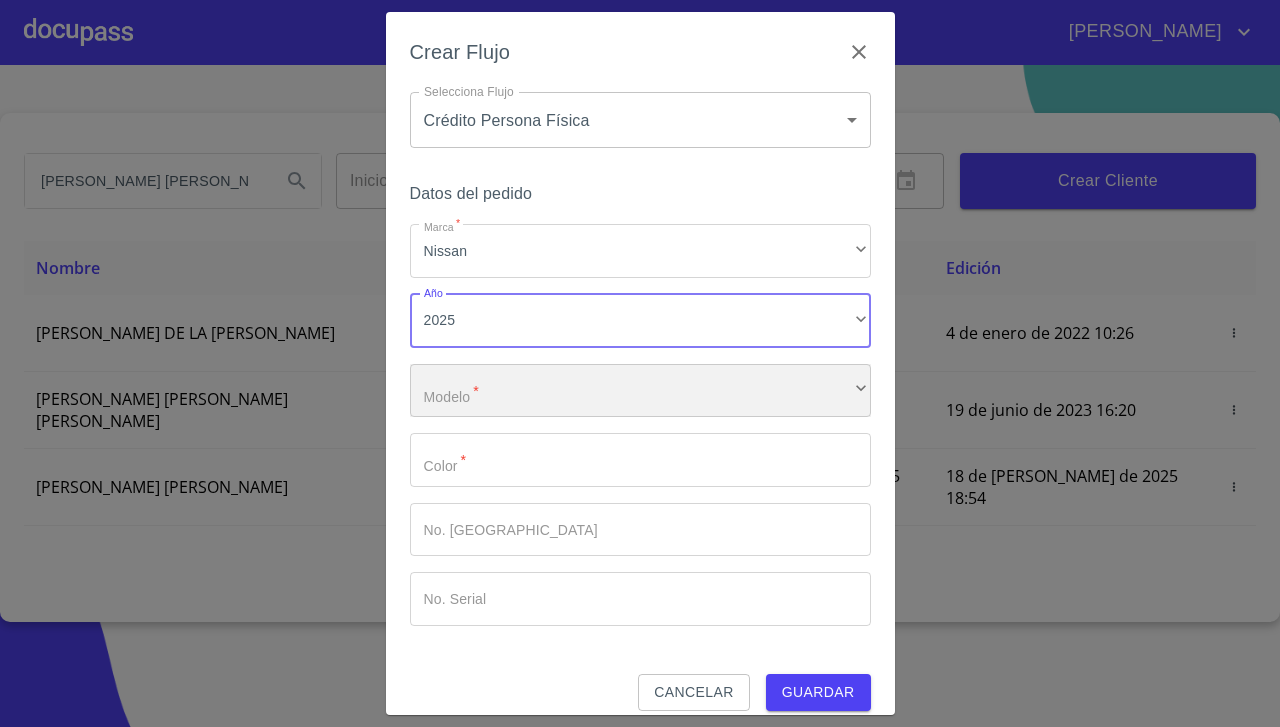 click on "​" at bounding box center [640, 391] 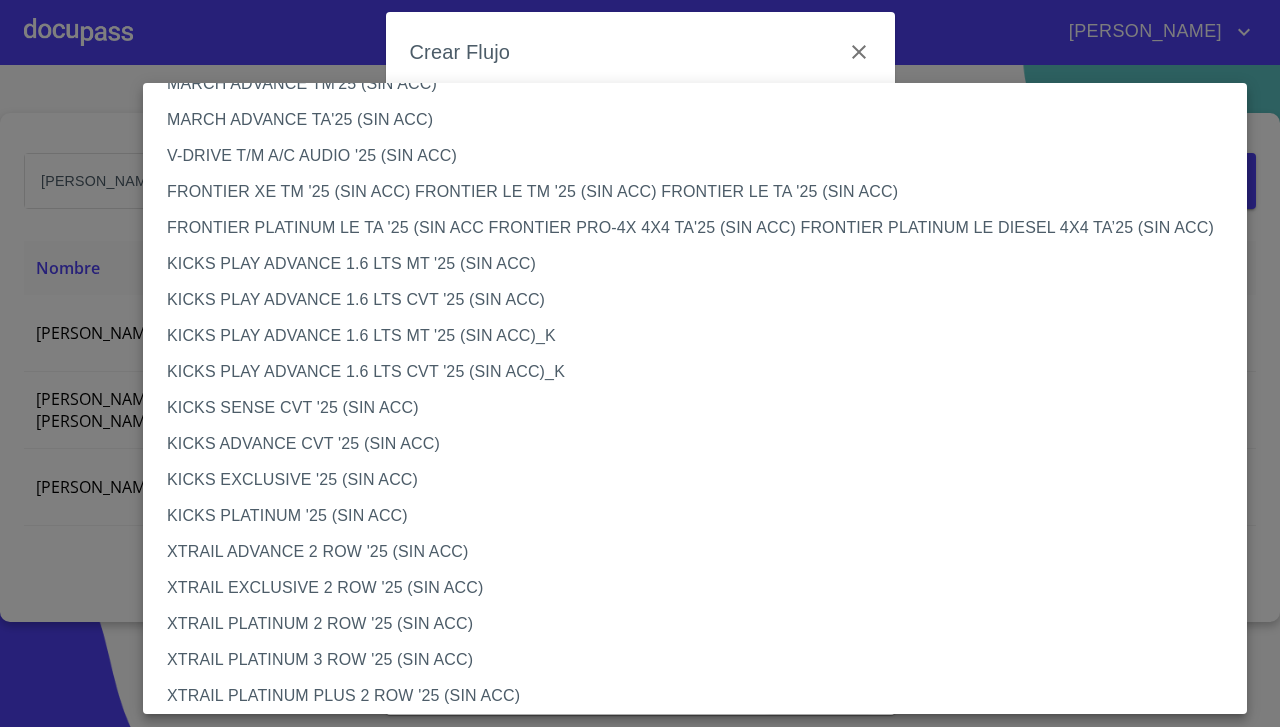 scroll, scrollTop: 1556, scrollLeft: 0, axis: vertical 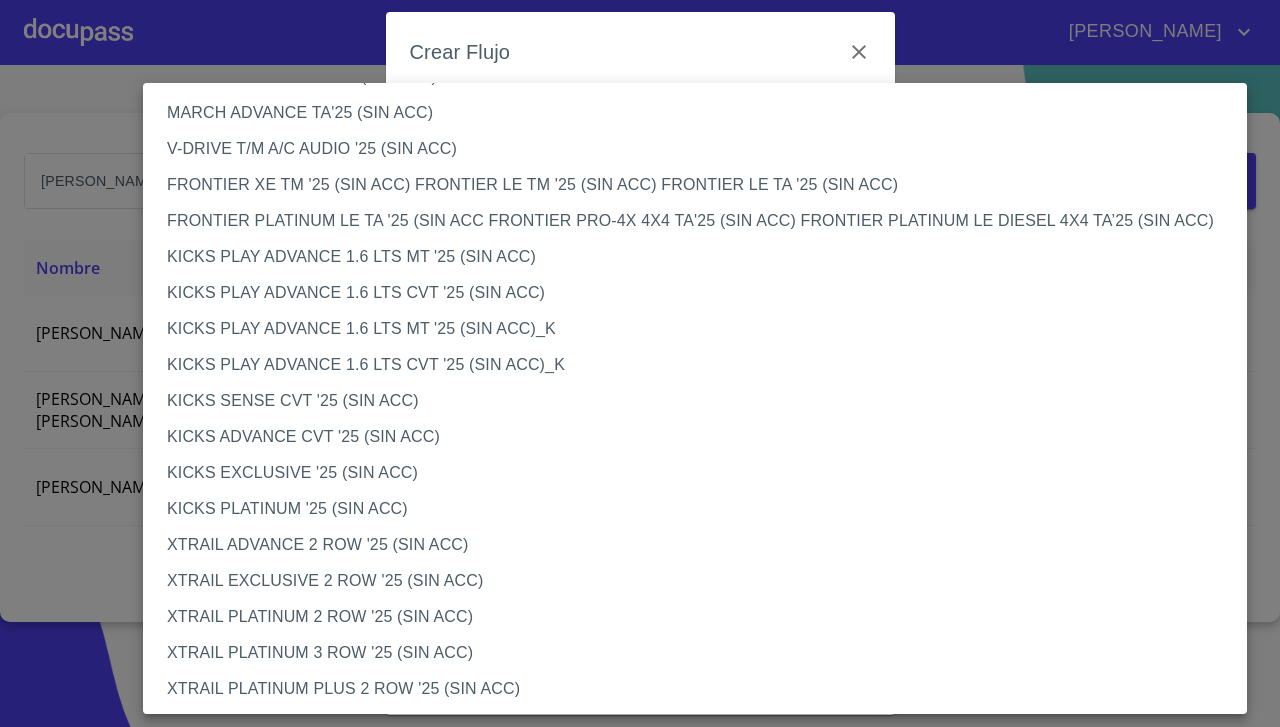 click on "XTRAIL PLATINUM 2 ROW '25 (SIN ACC)" at bounding box center [703, 617] 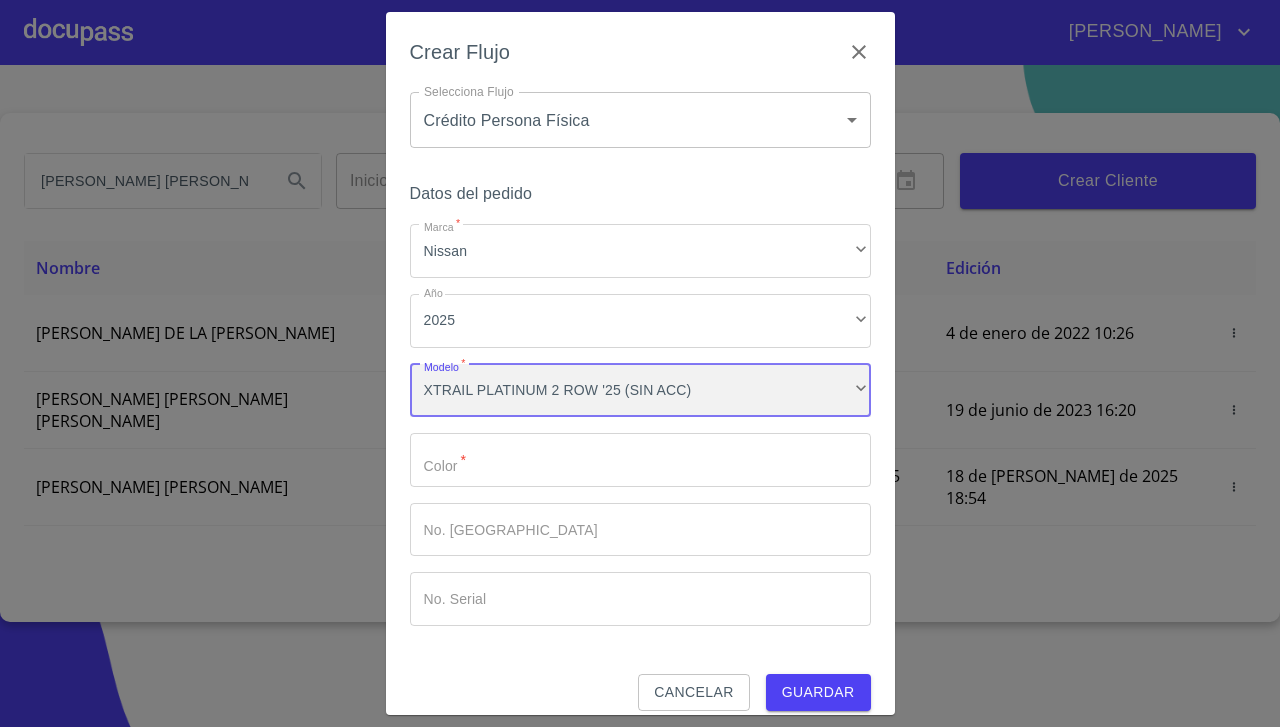 scroll, scrollTop: 1556, scrollLeft: 0, axis: vertical 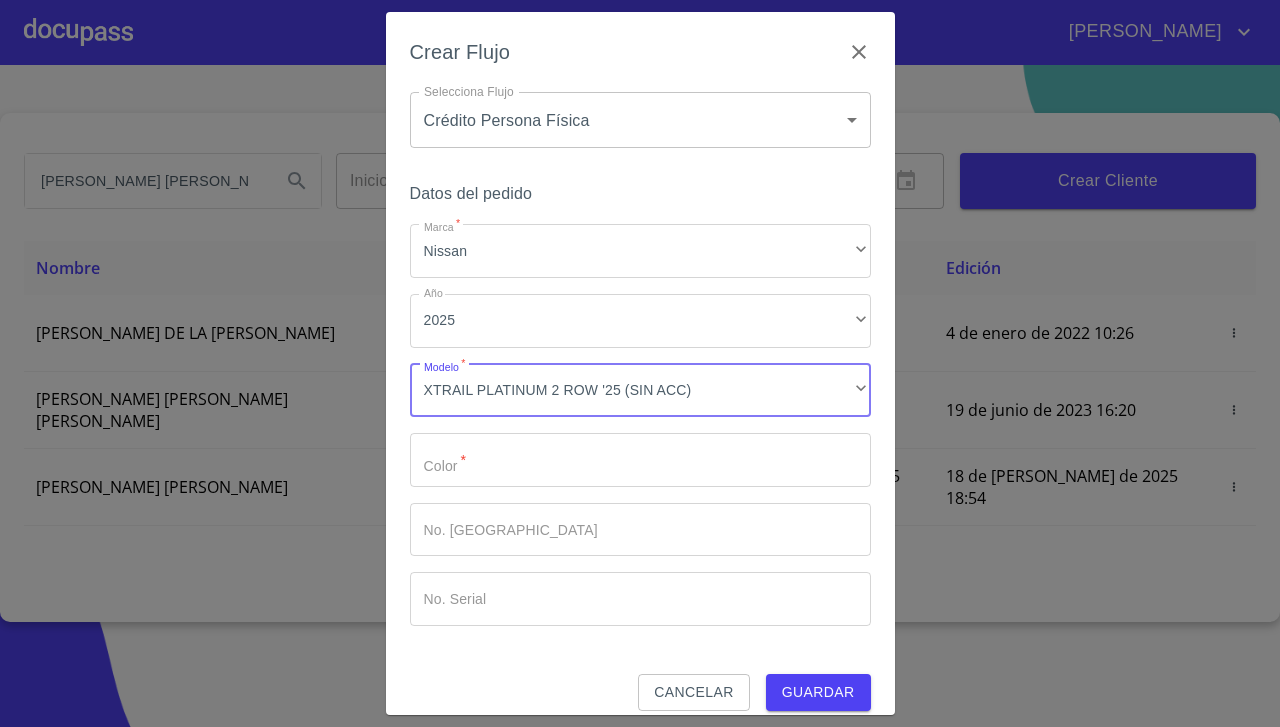 click on "Marca   *" at bounding box center [640, 460] 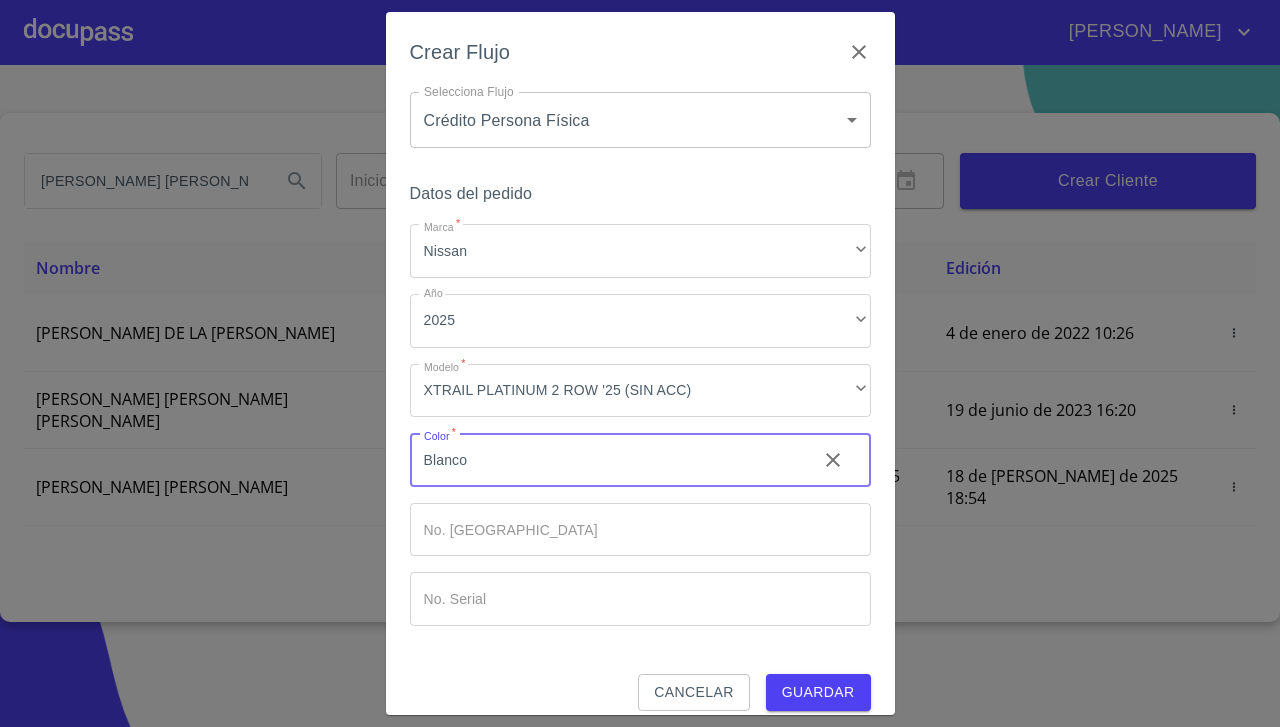 type on "Blanco" 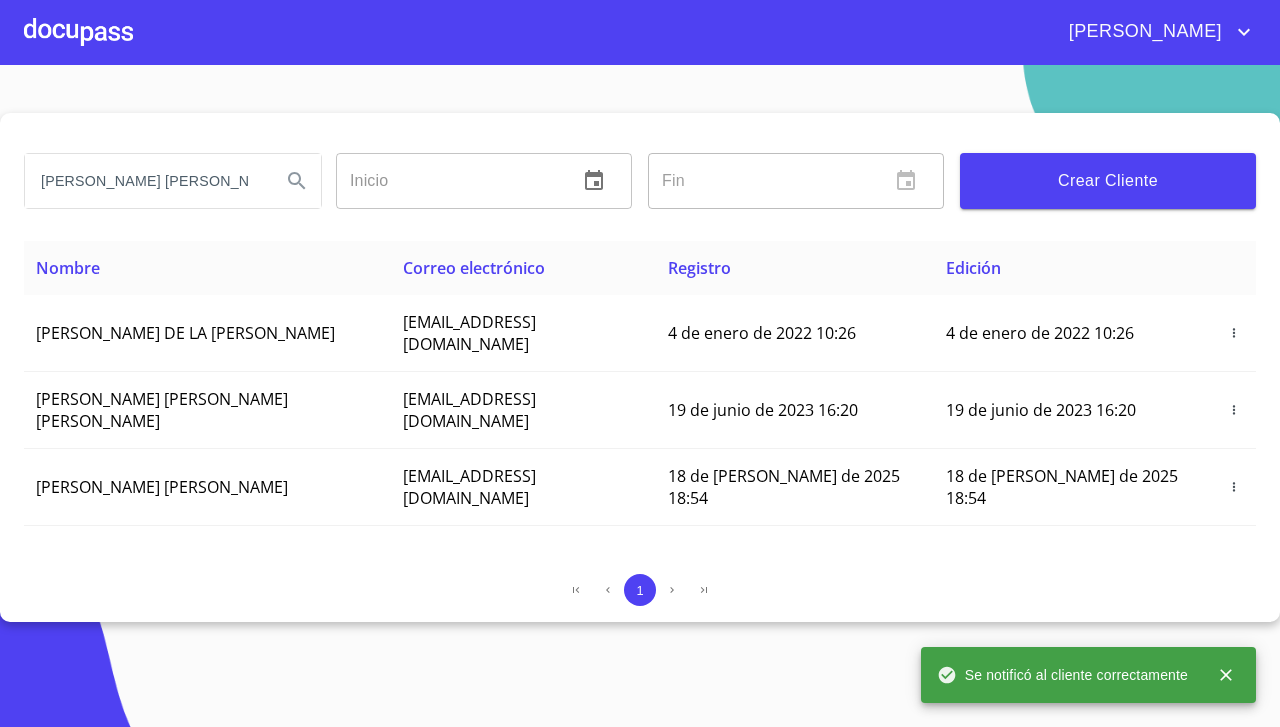 click at bounding box center [78, 32] 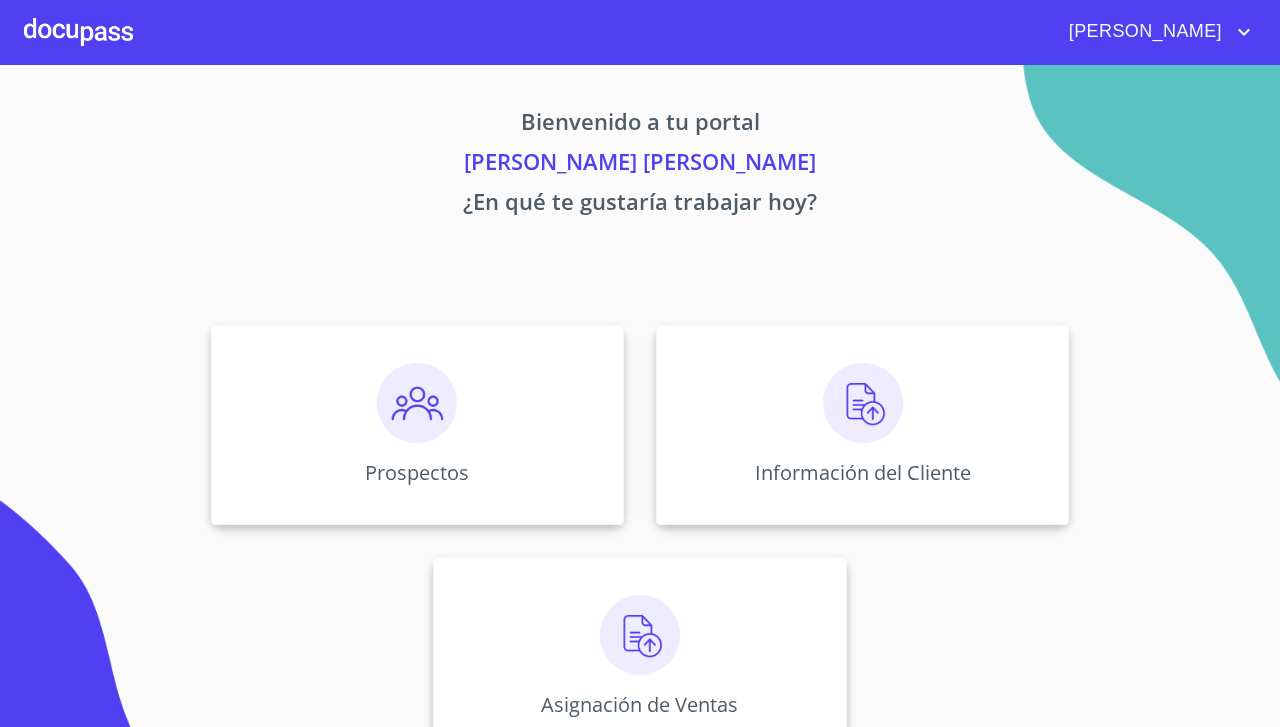 scroll, scrollTop: 44, scrollLeft: 0, axis: vertical 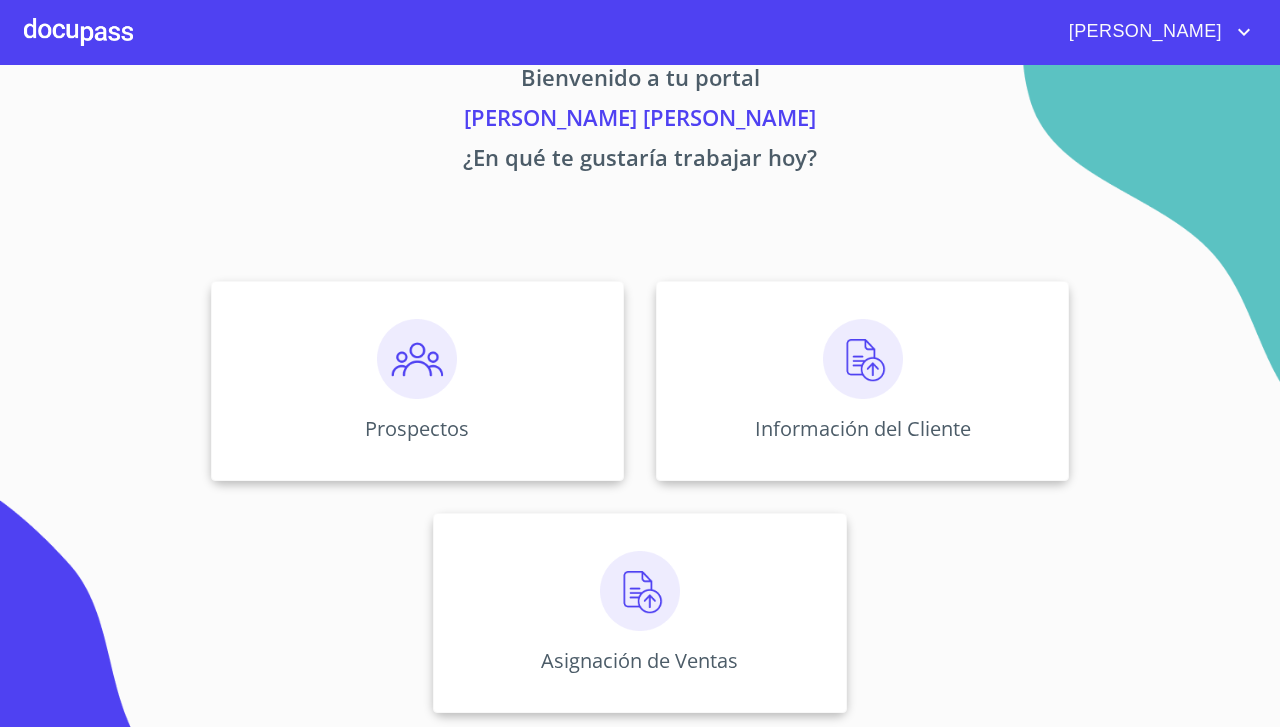 click at bounding box center [863, 359] 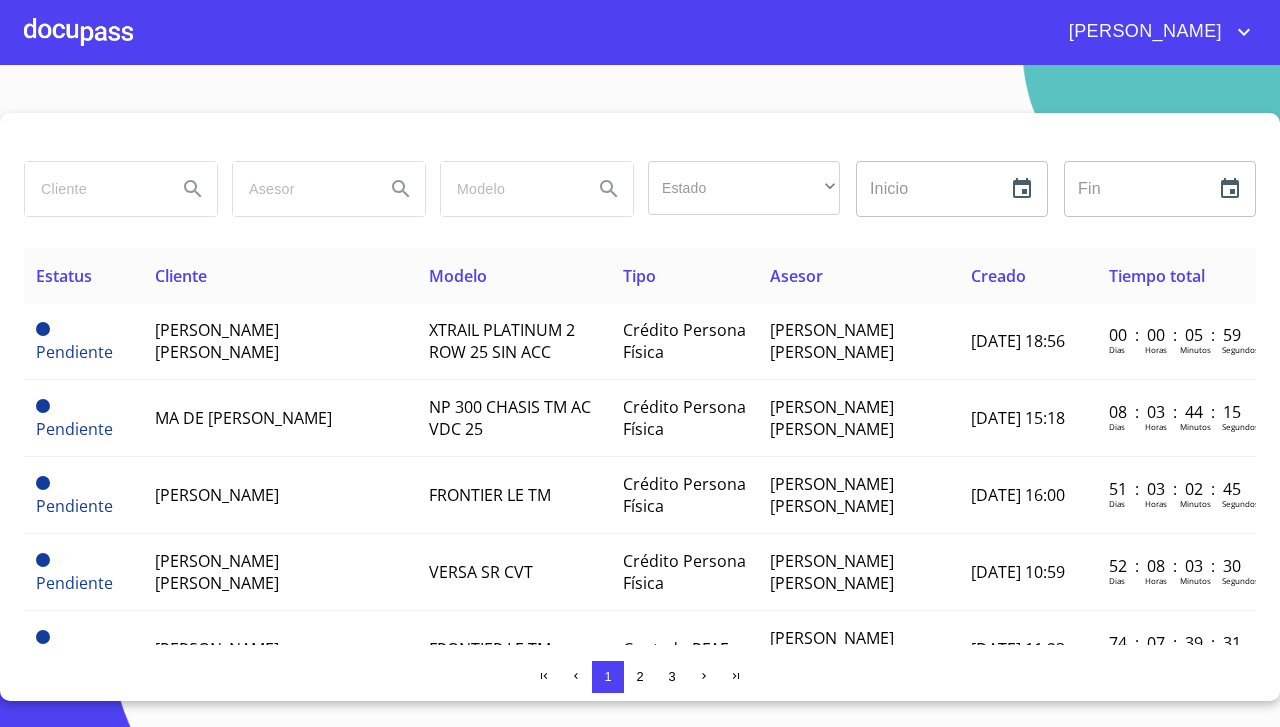click on "[PERSON_NAME]  [PERSON_NAME]" at bounding box center [217, 341] 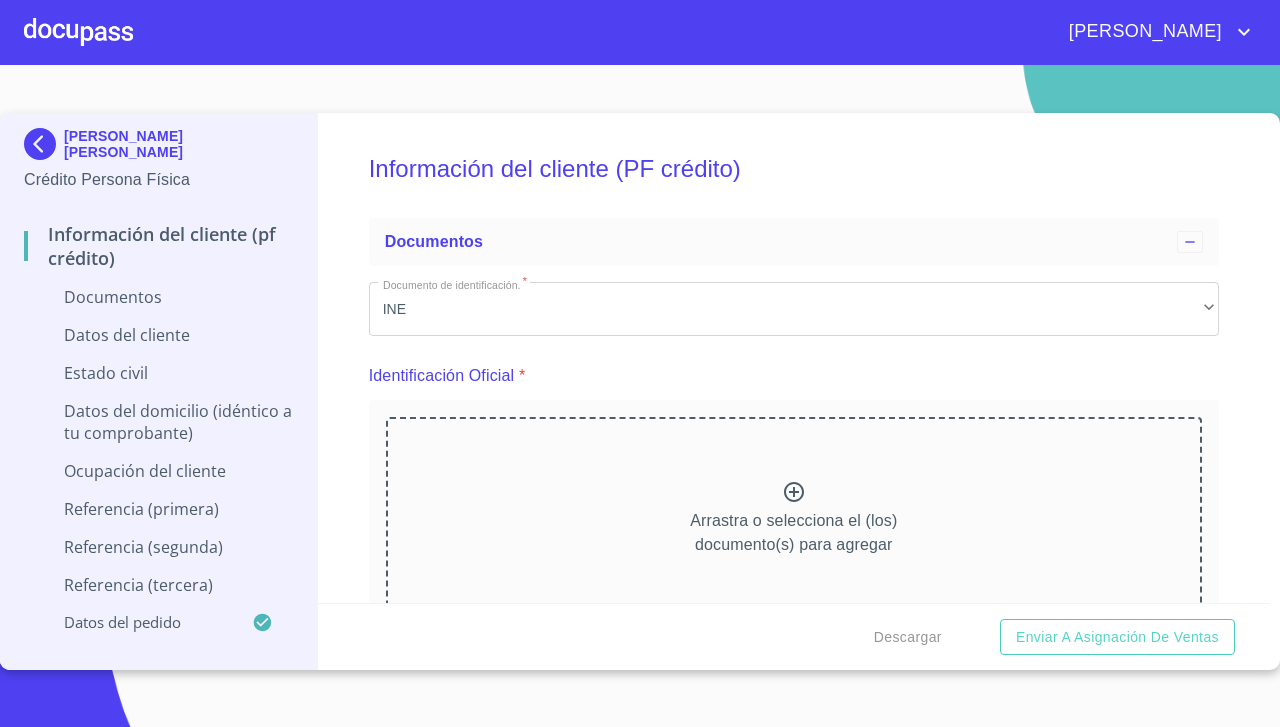 click 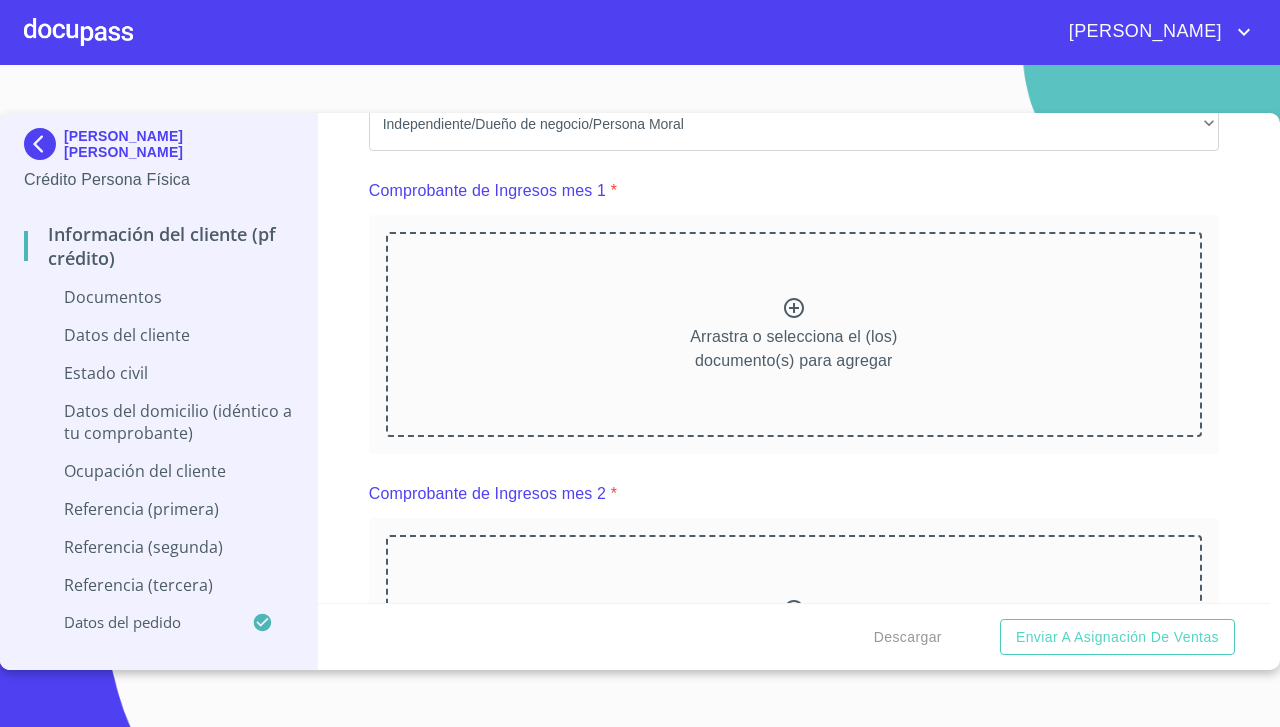 scroll, scrollTop: 894, scrollLeft: 0, axis: vertical 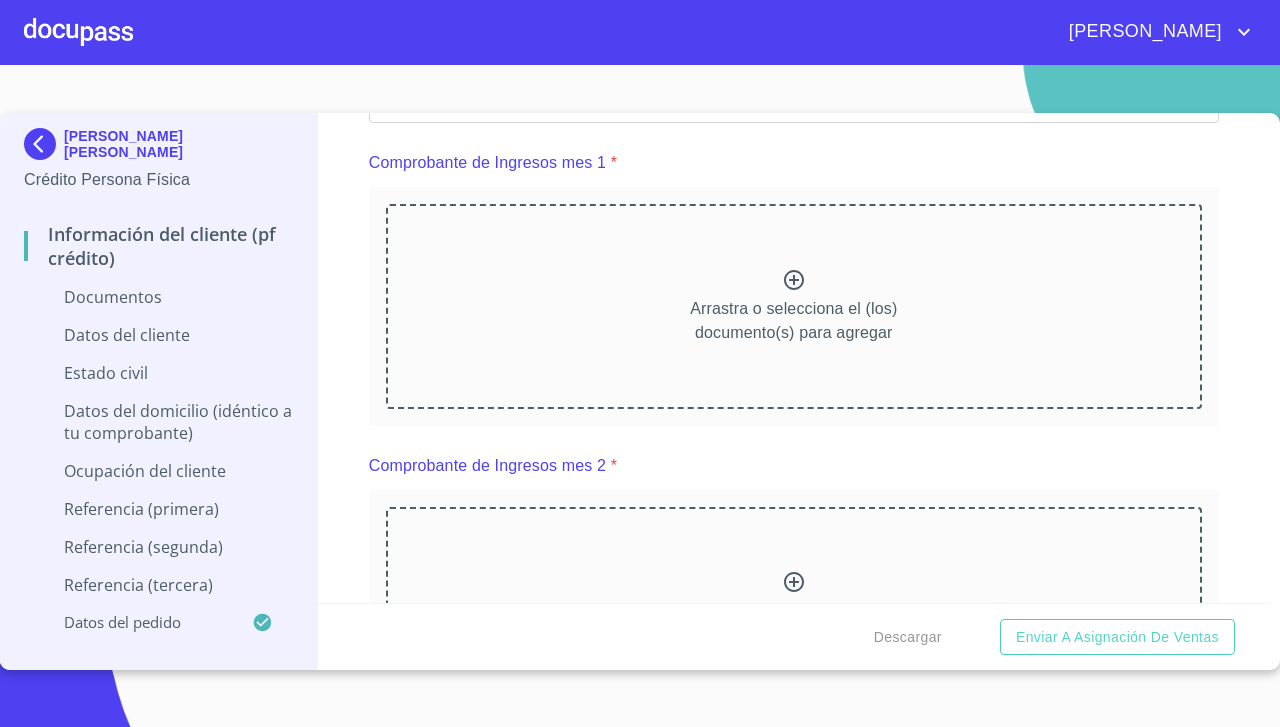click at bounding box center [684, -334] 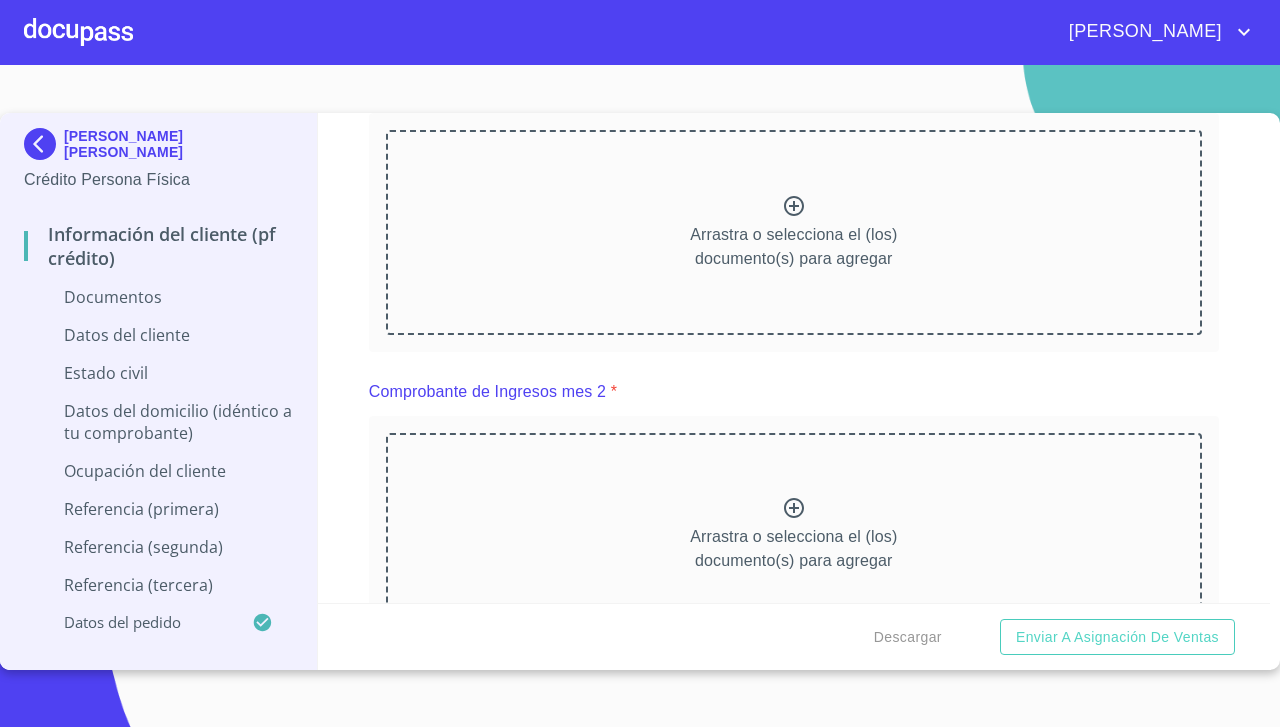 scroll, scrollTop: 966, scrollLeft: 0, axis: vertical 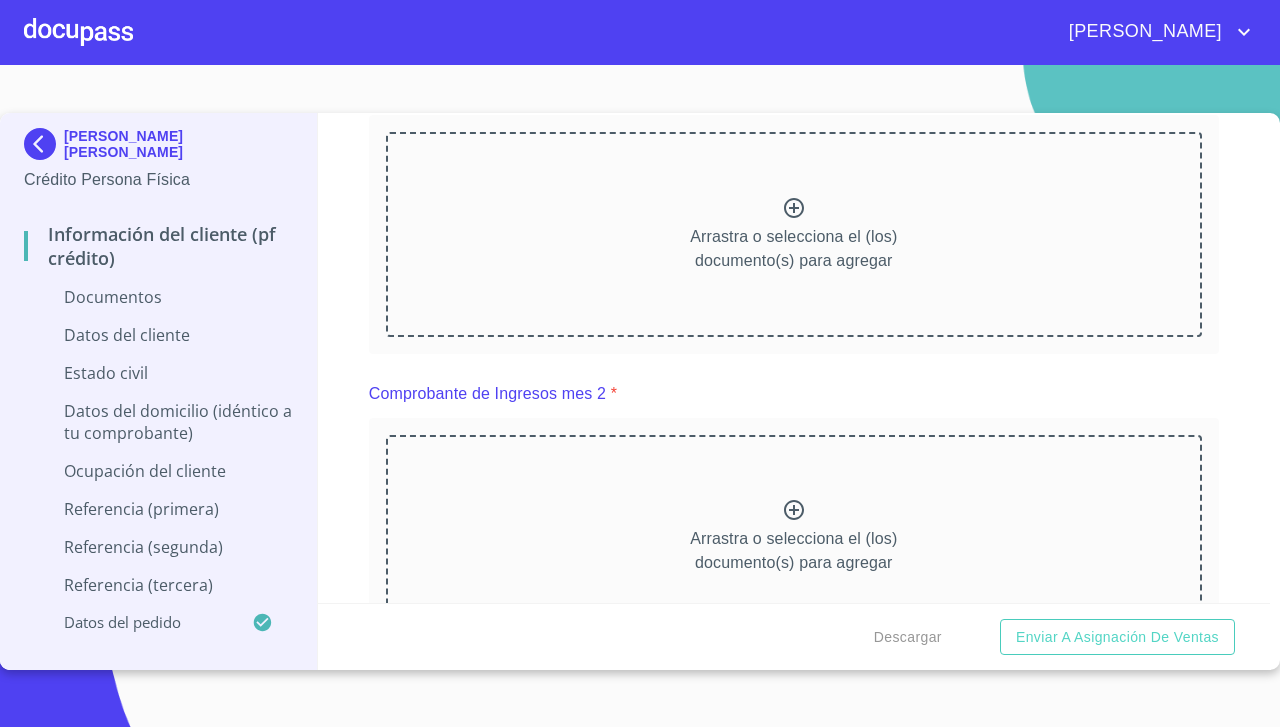 click at bounding box center (794, -162) 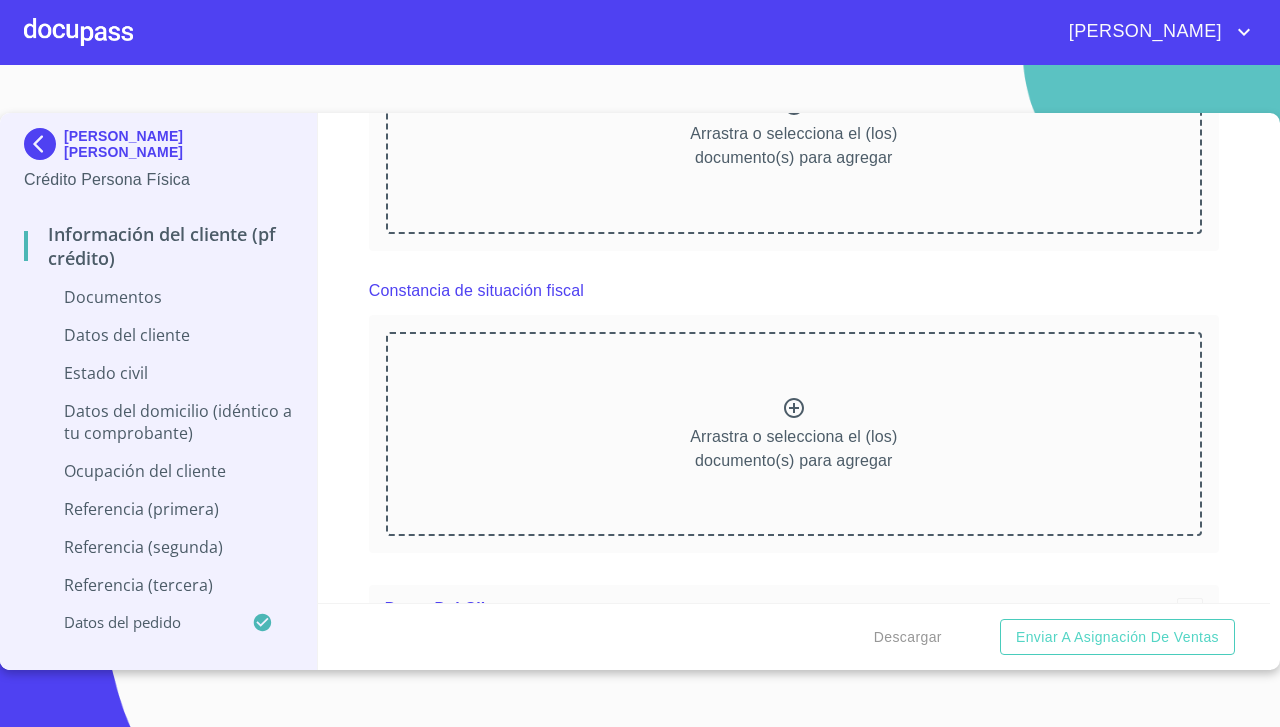 scroll, scrollTop: 2013, scrollLeft: 0, axis: vertical 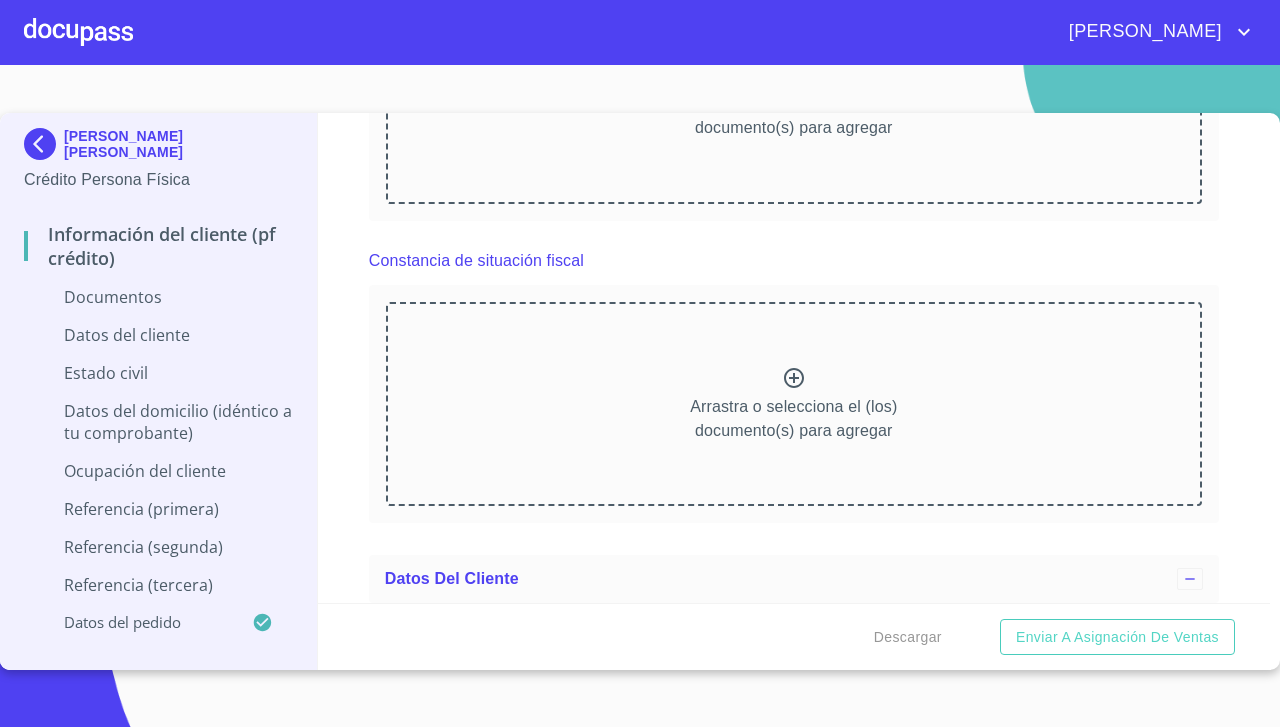 click on "Independiente/Dueño de negocio/Persona Moral" at bounding box center [794, -1015] 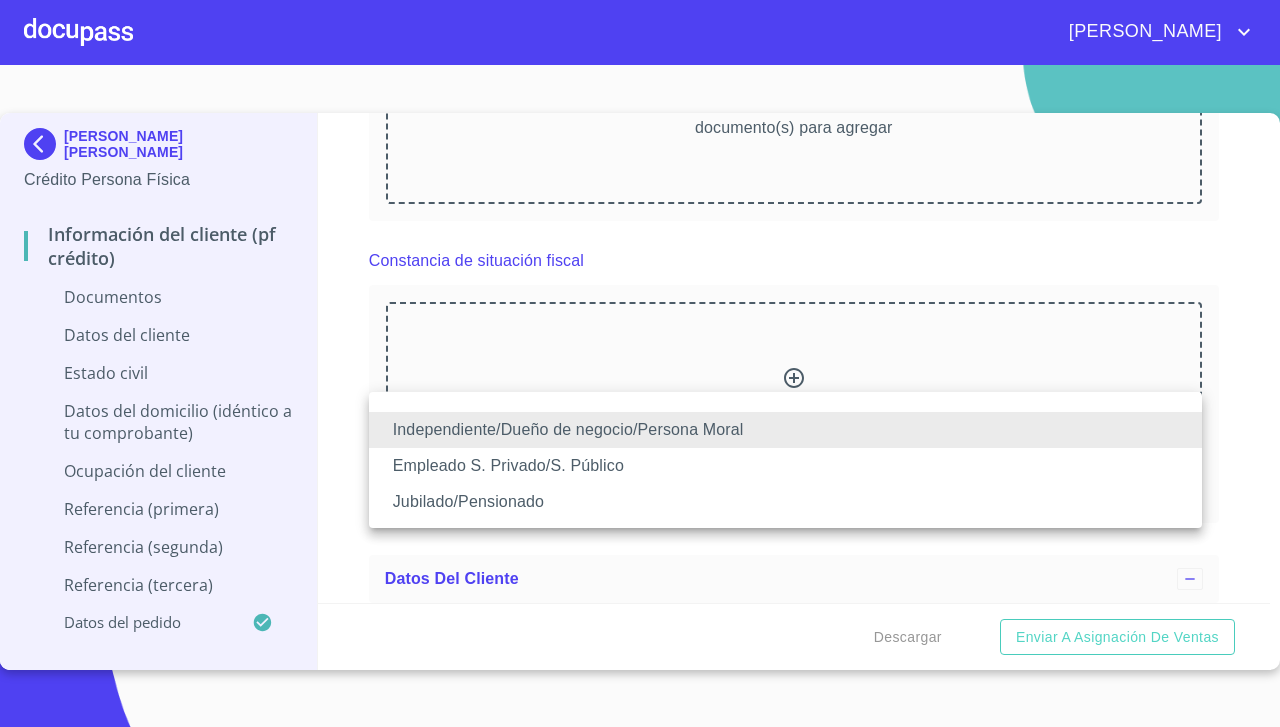 click on "Independiente/Dueño de negocio/Persona Moral" at bounding box center [785, 430] 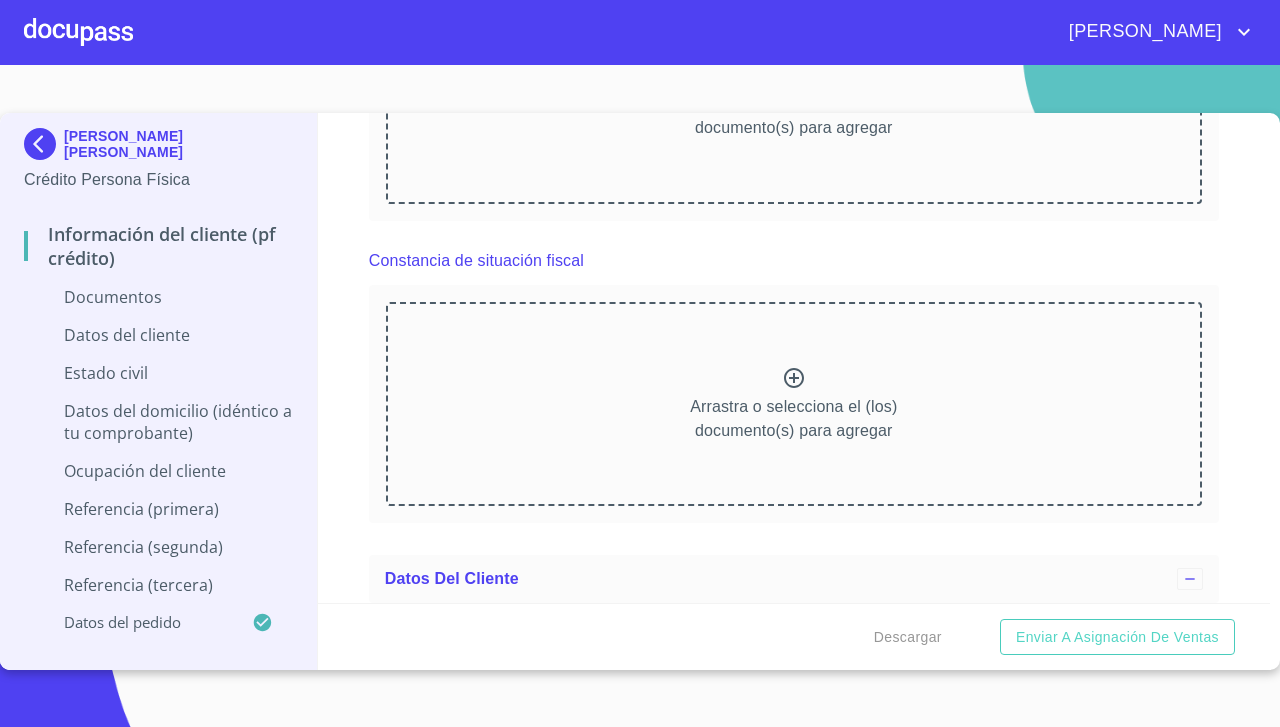 scroll, scrollTop: 2199, scrollLeft: 0, axis: vertical 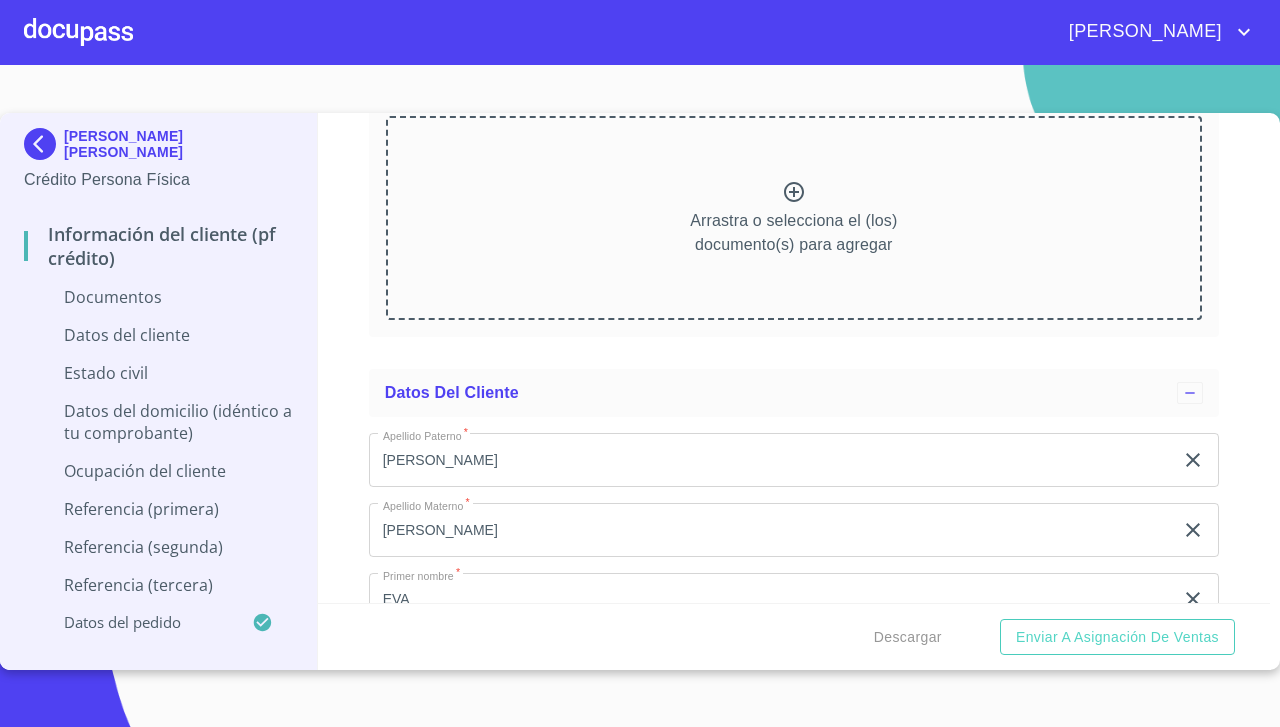 click 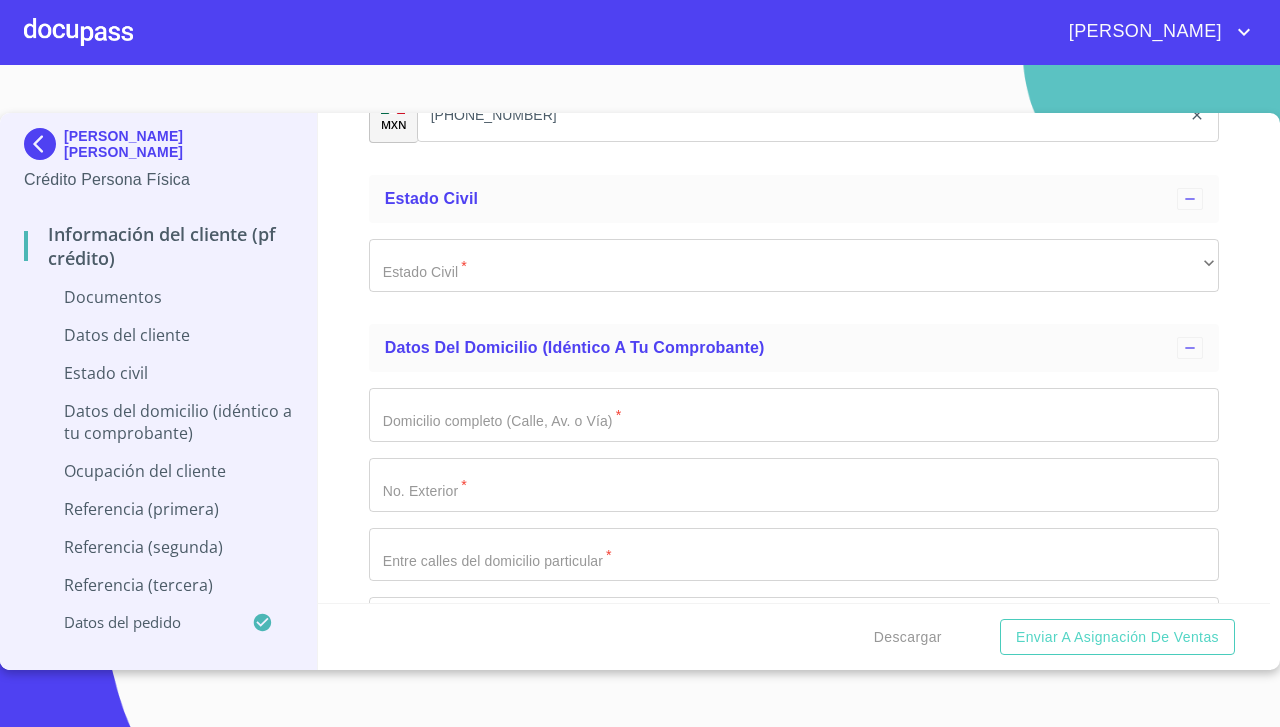 scroll, scrollTop: 3418, scrollLeft: 0, axis: vertical 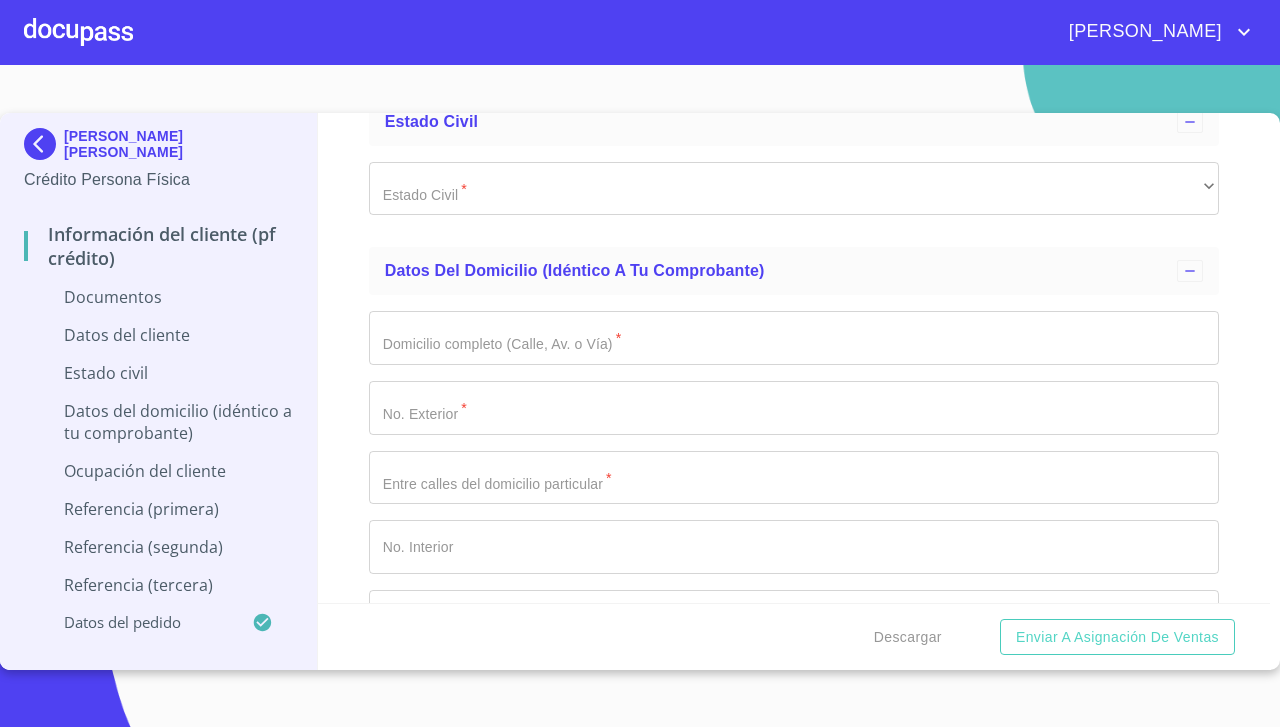 click on "Arrastra o selecciona el (los) documento(s) para agregar" at bounding box center [794, -1877] 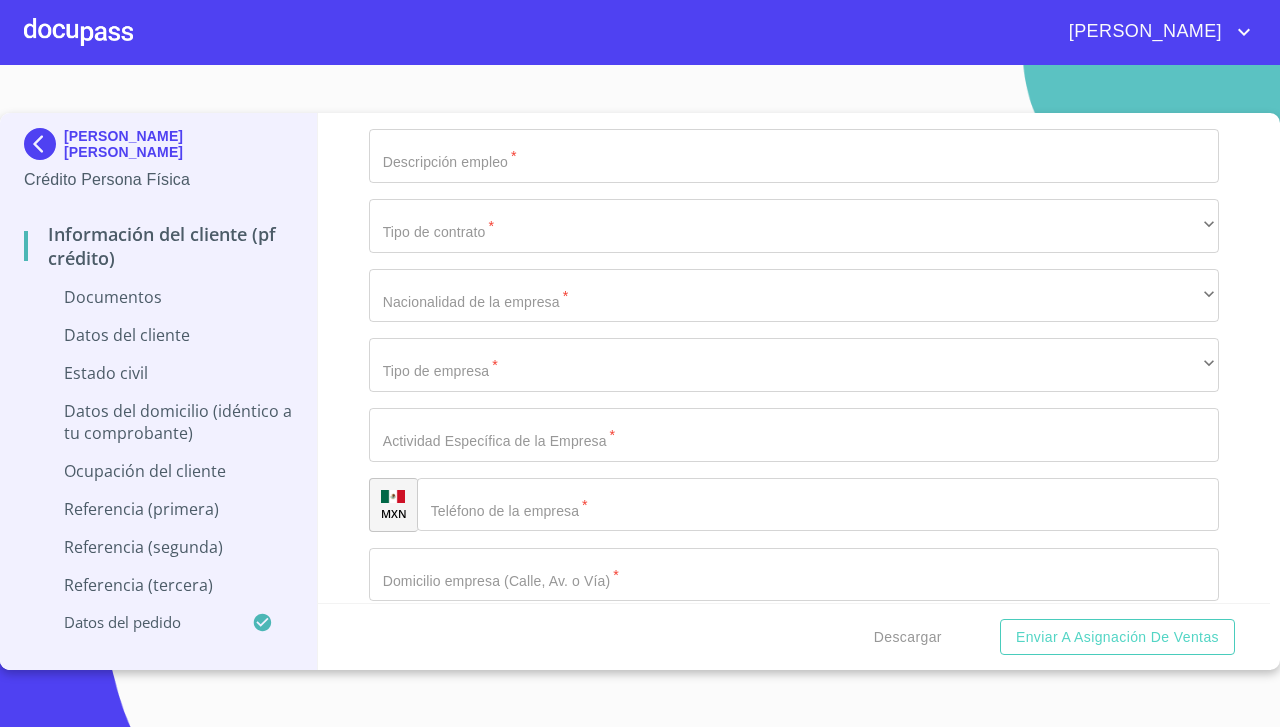 scroll, scrollTop: 4778, scrollLeft: 0, axis: vertical 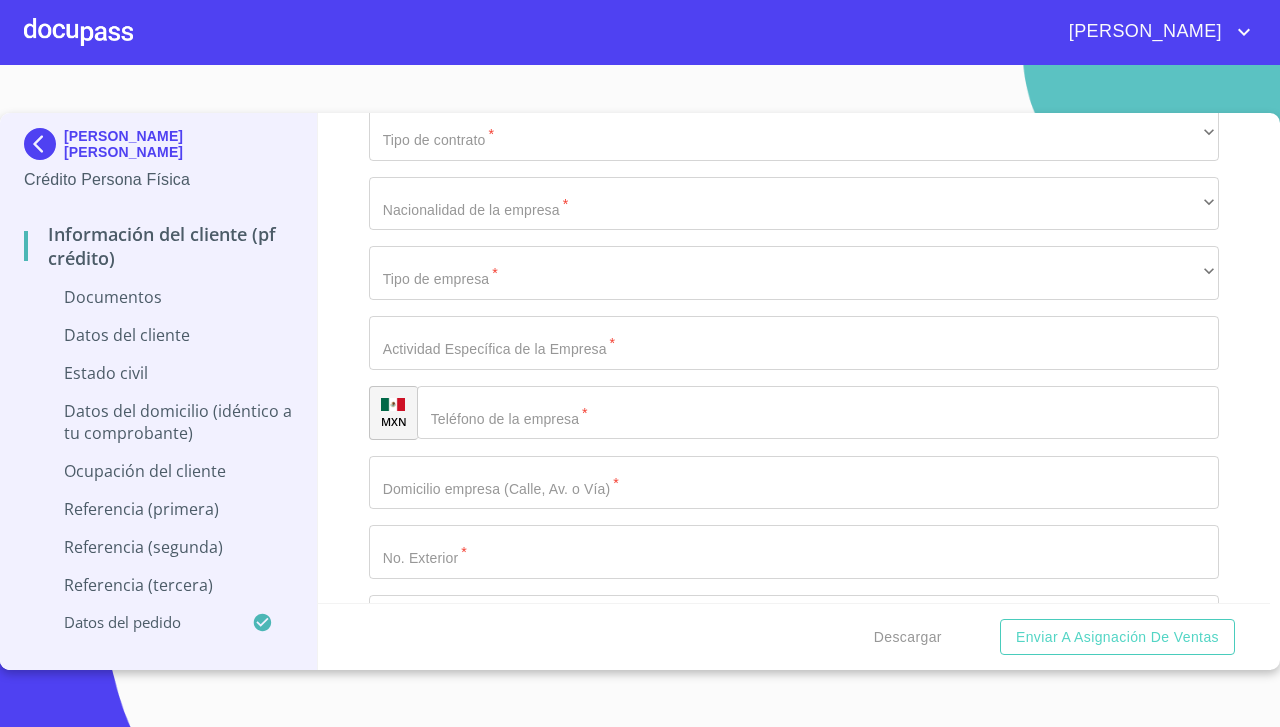 click on "Arrastra o selecciona el (los) documento(s) para agregar" at bounding box center (793, -2888) 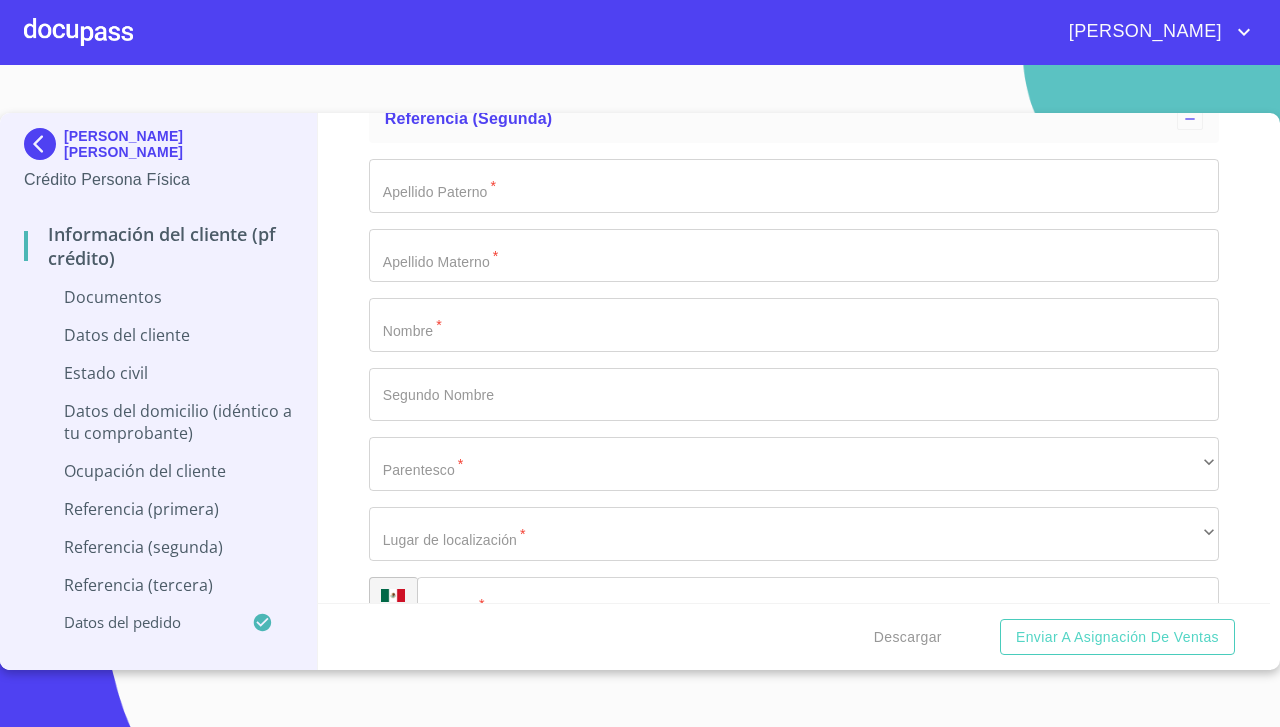 click on "Datos del cliente" at bounding box center (794, -3833) 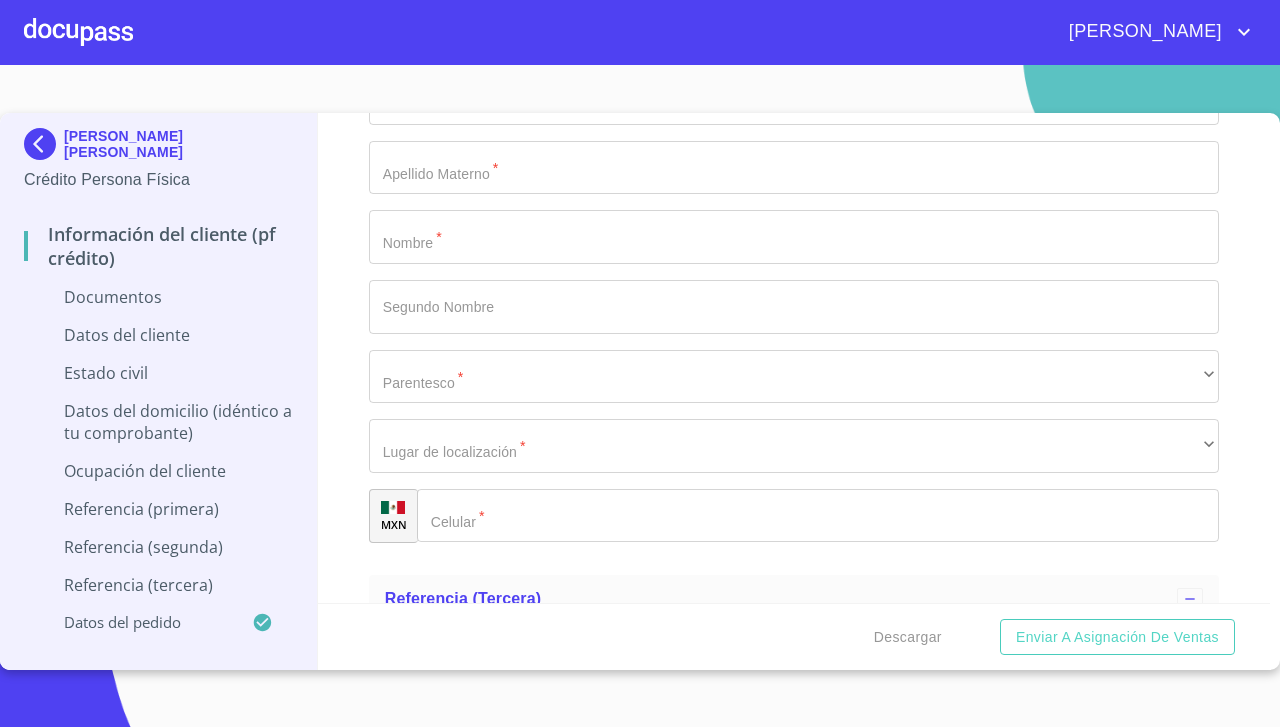 scroll, scrollTop: 5722, scrollLeft: 0, axis: vertical 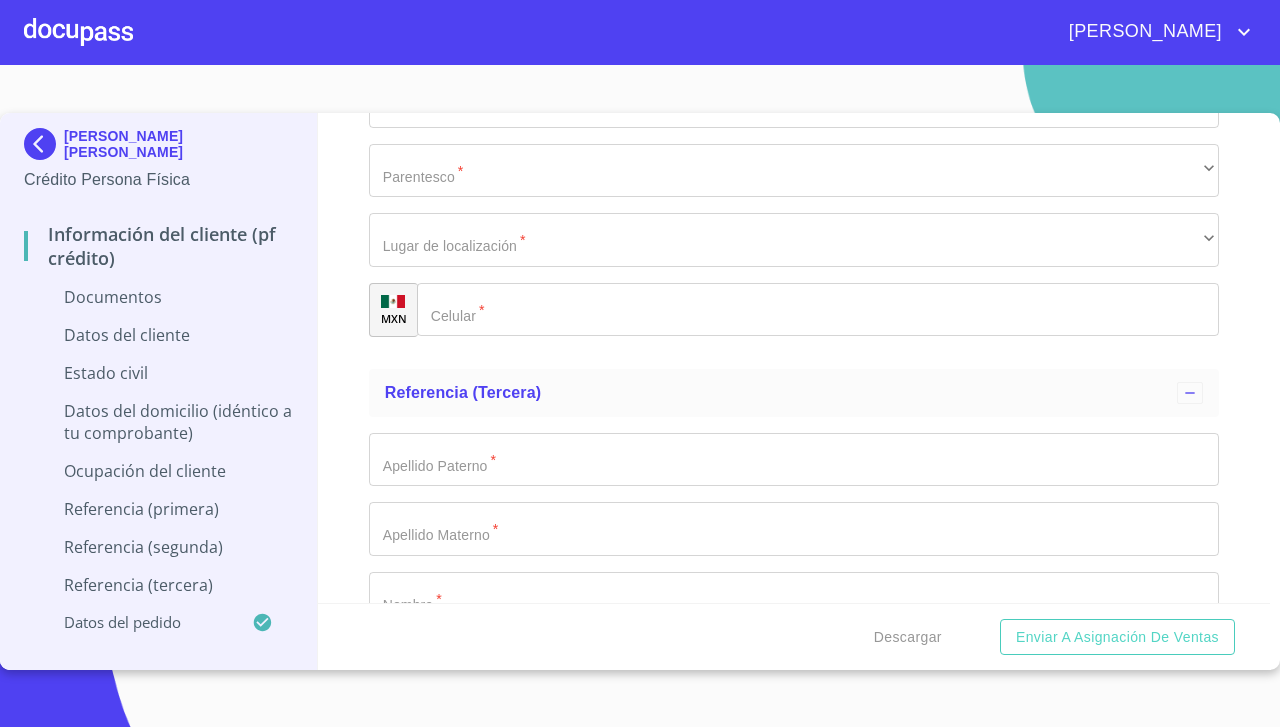 click at bounding box center [794, -3777] 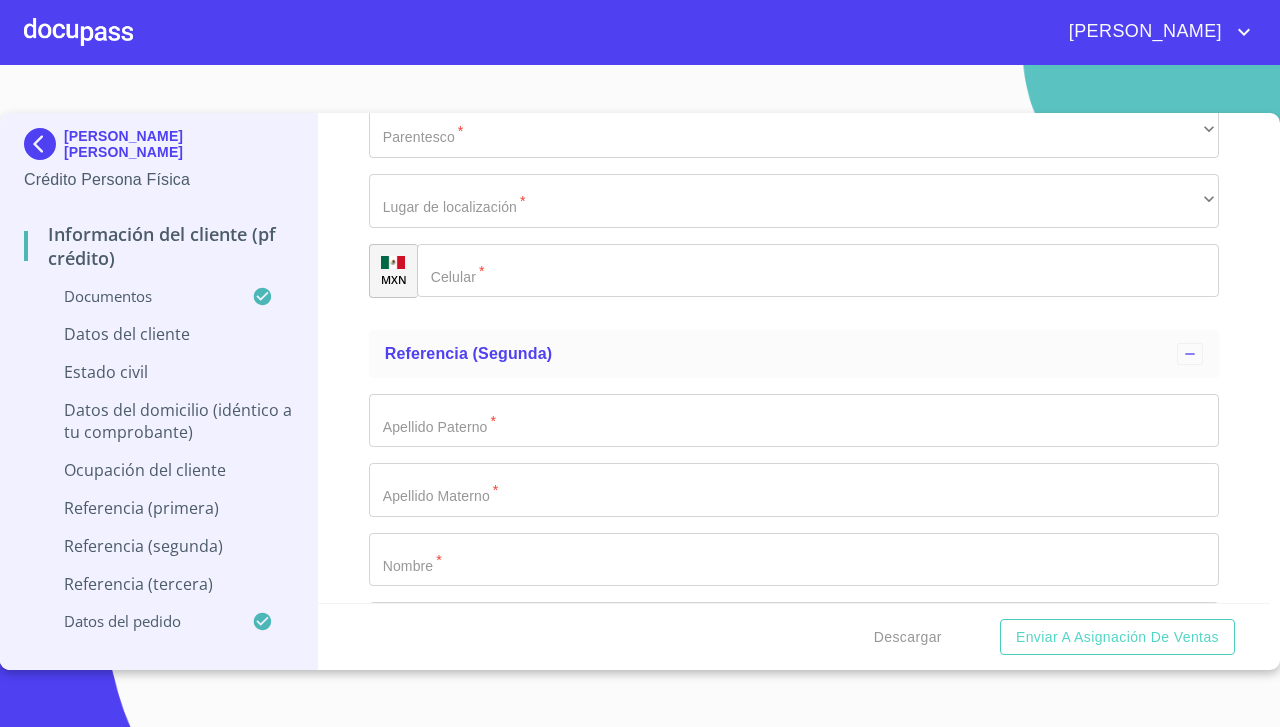scroll, scrollTop: 0, scrollLeft: 0, axis: both 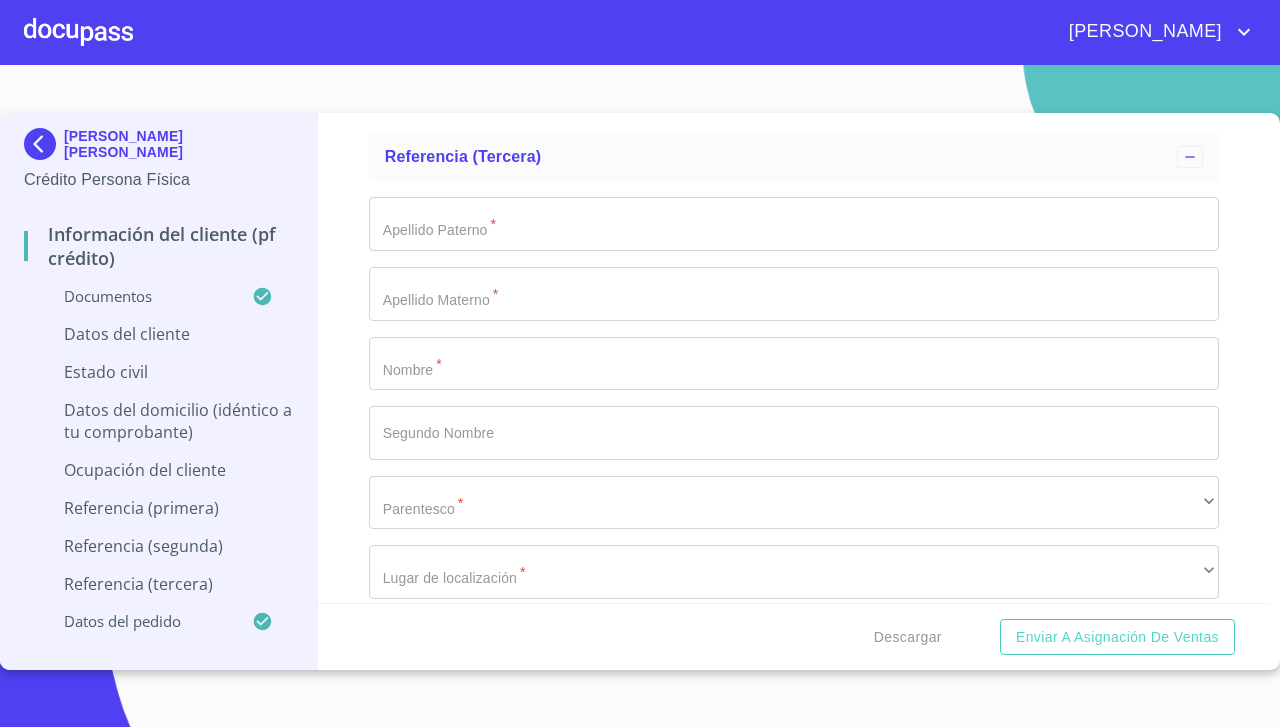 click on "Arrastra o selecciona el (los) documento(s) para agregar" at bounding box center [793, -3672] 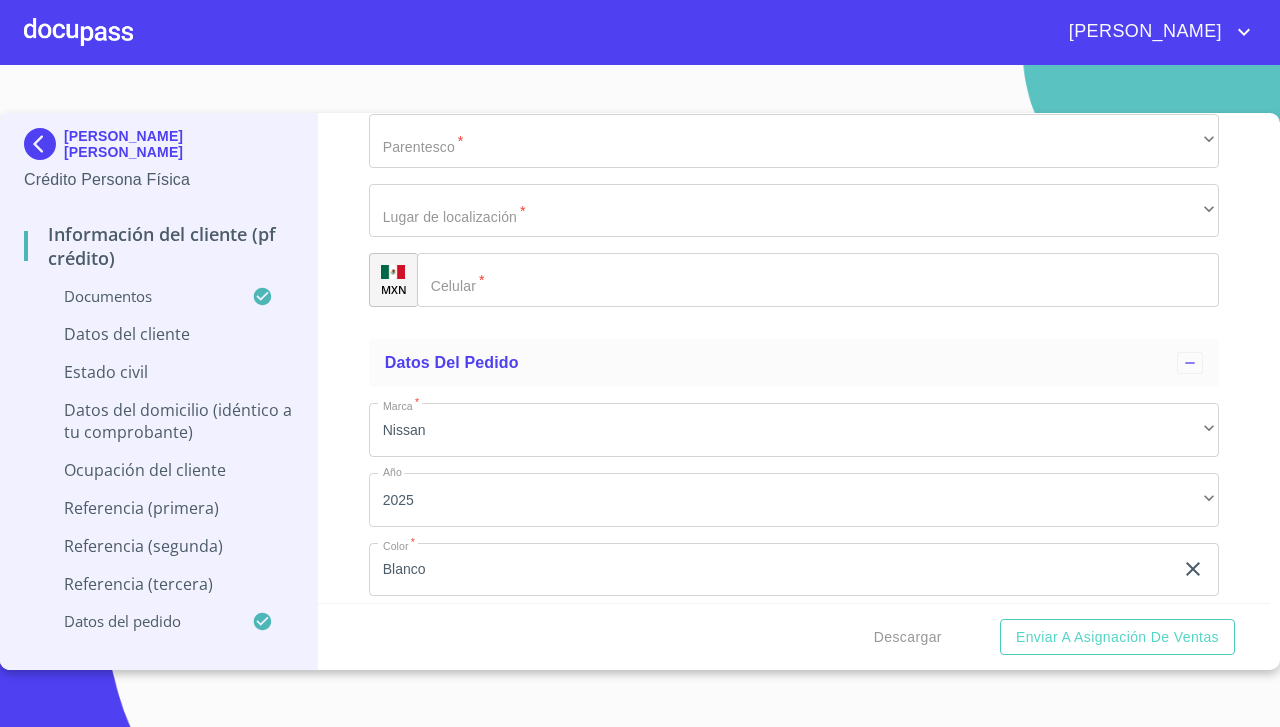 scroll, scrollTop: 7659, scrollLeft: 0, axis: vertical 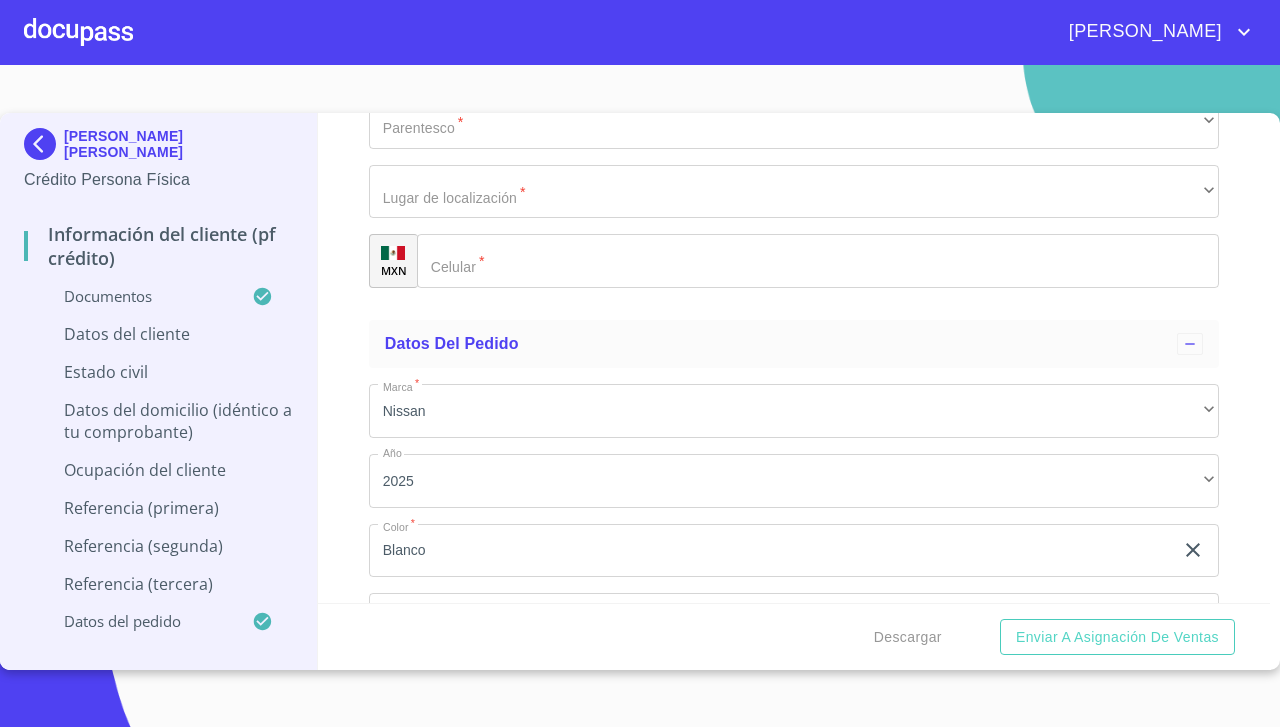 click on "Datos del cliente" at bounding box center [794, -3892] 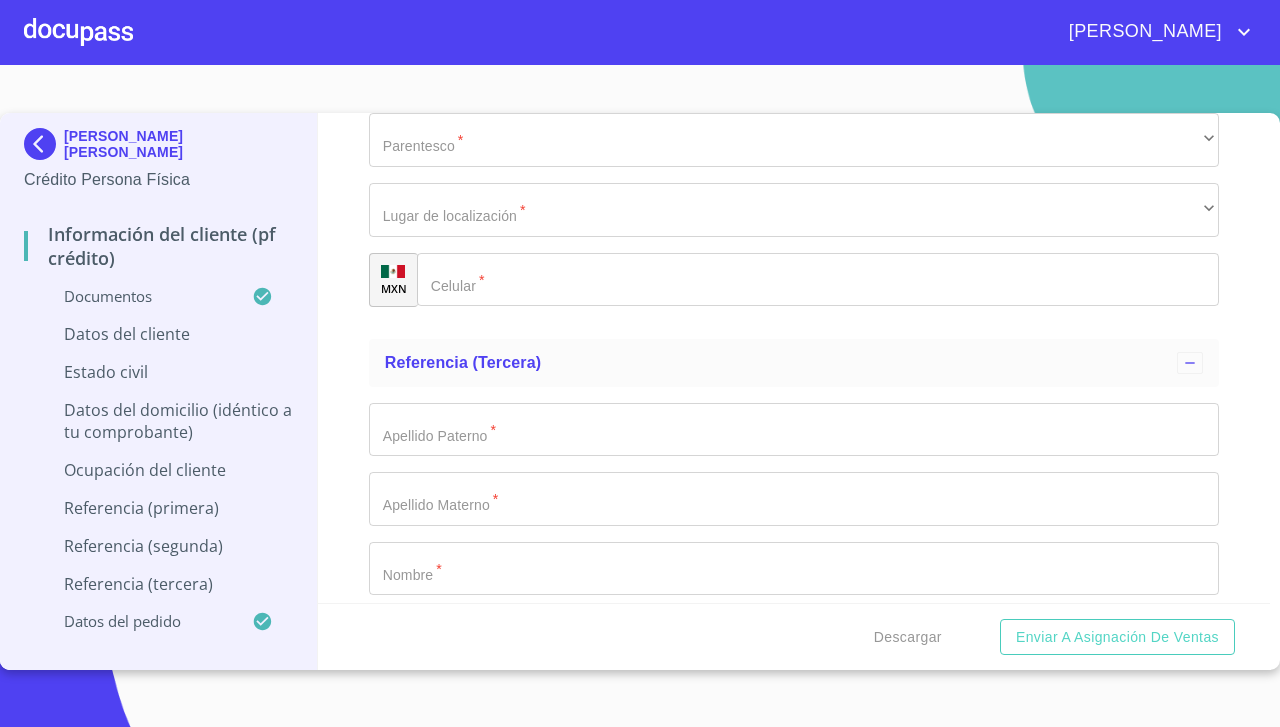 scroll, scrollTop: 7938, scrollLeft: 0, axis: vertical 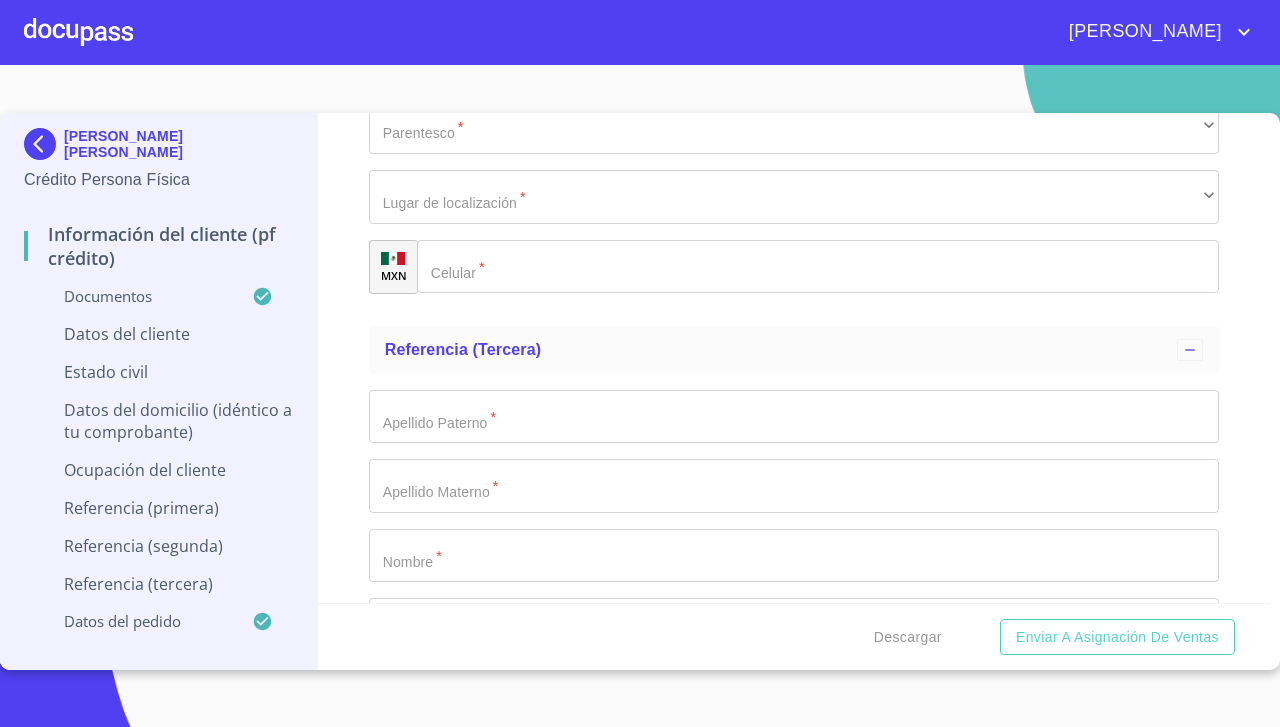 click 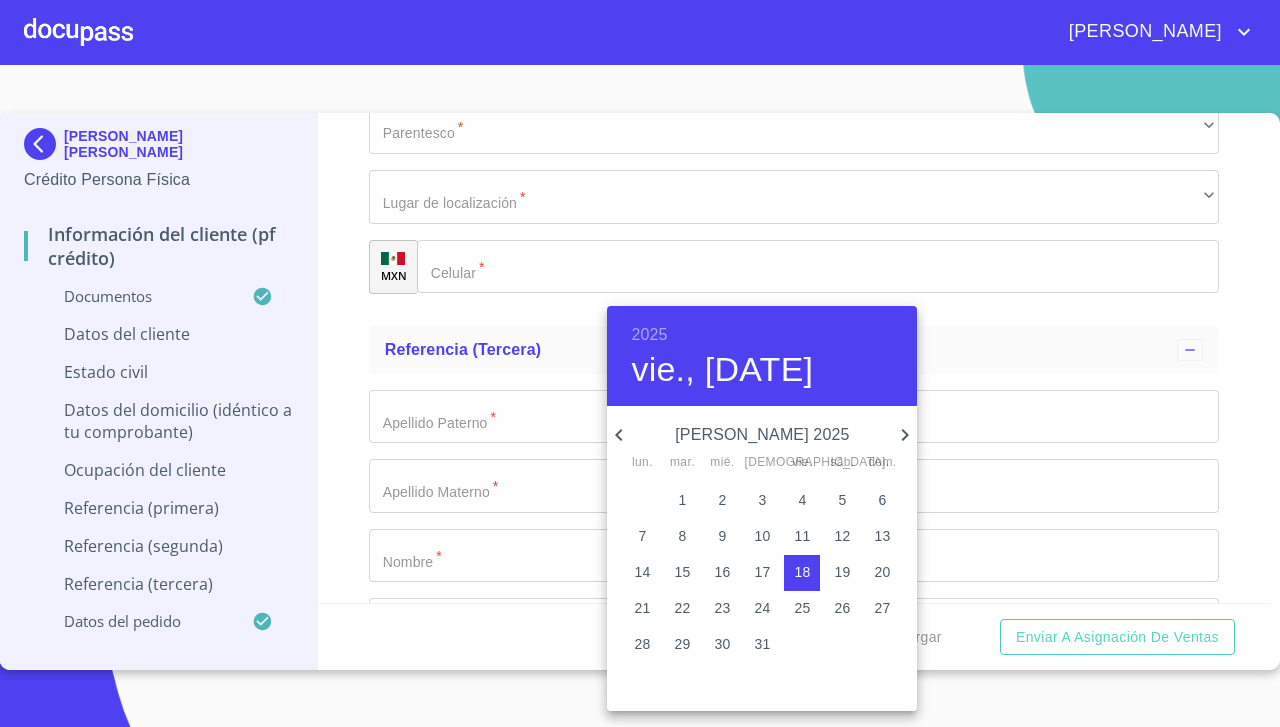 click on "2025" at bounding box center (649, 335) 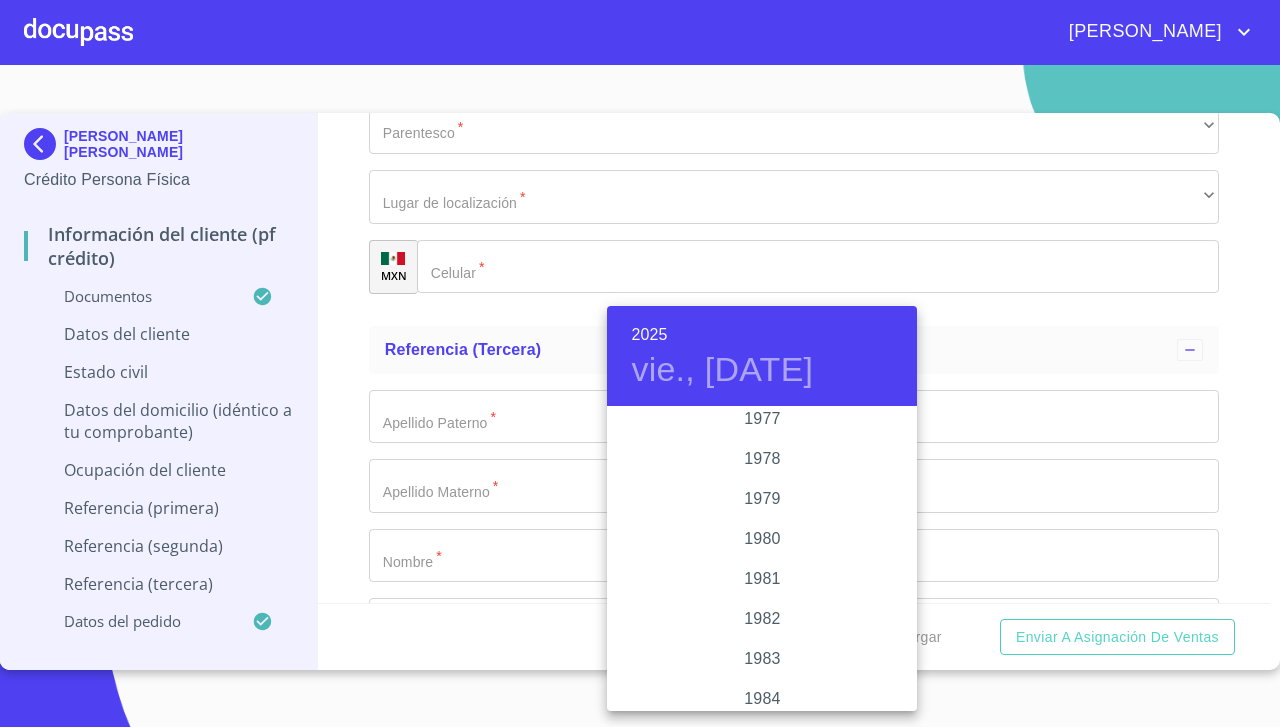 scroll, scrollTop: 2082, scrollLeft: 0, axis: vertical 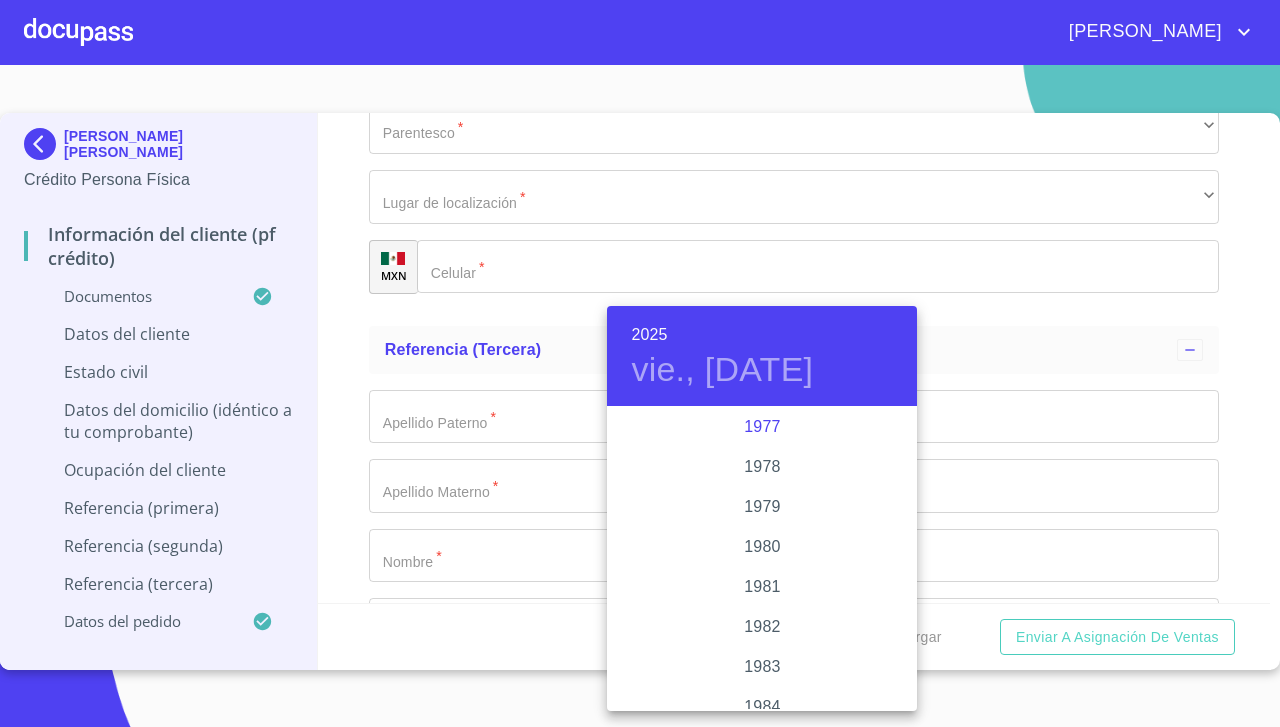 click on "1977" at bounding box center [762, 427] 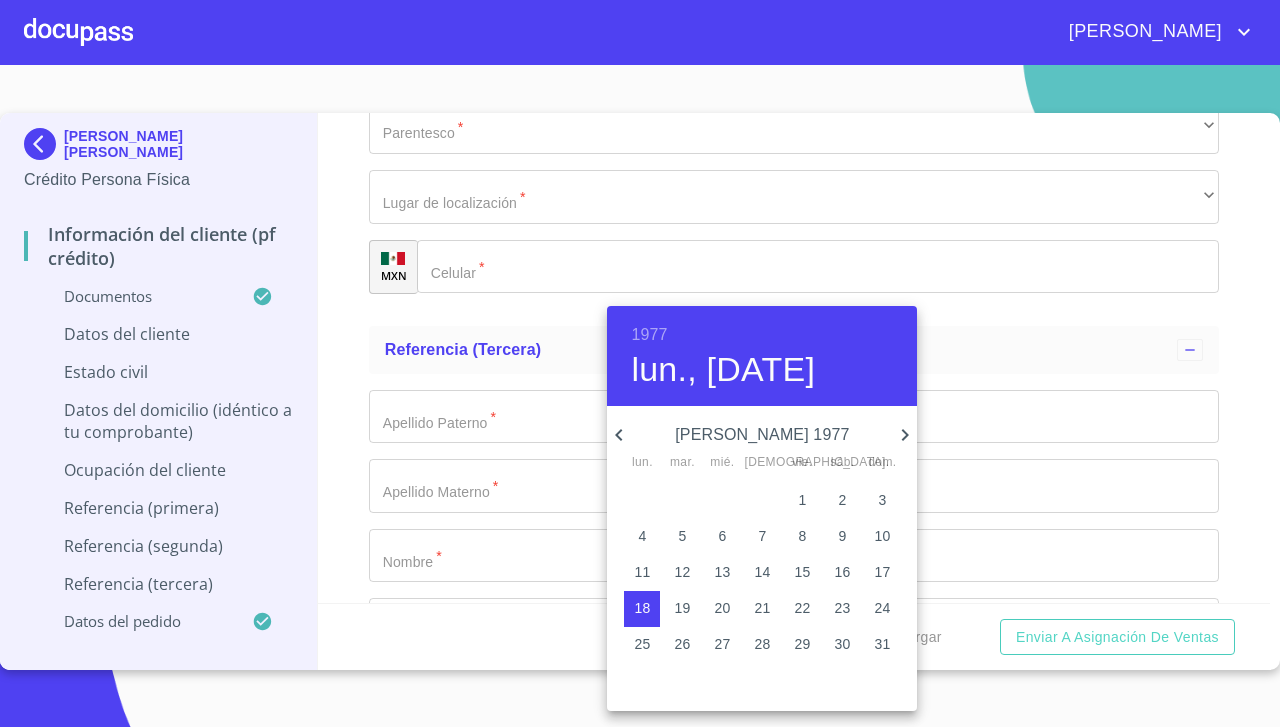 click on "julio 1977" at bounding box center [762, 435] 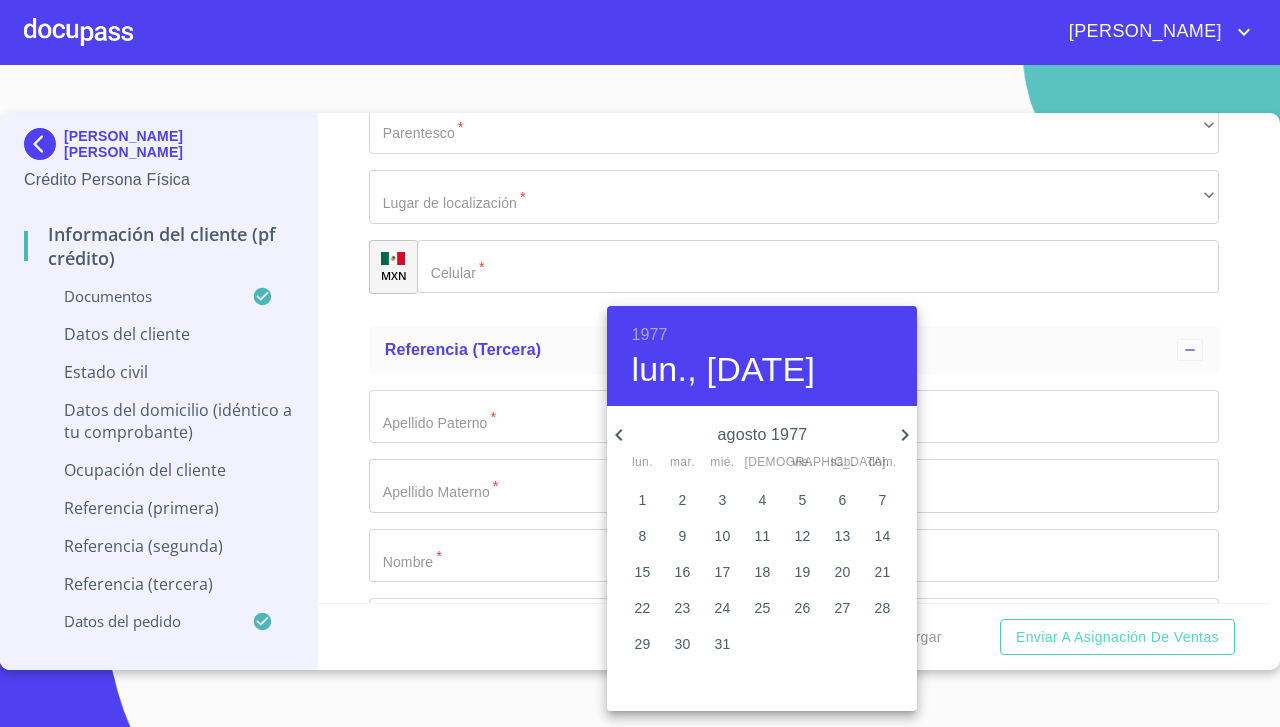 click 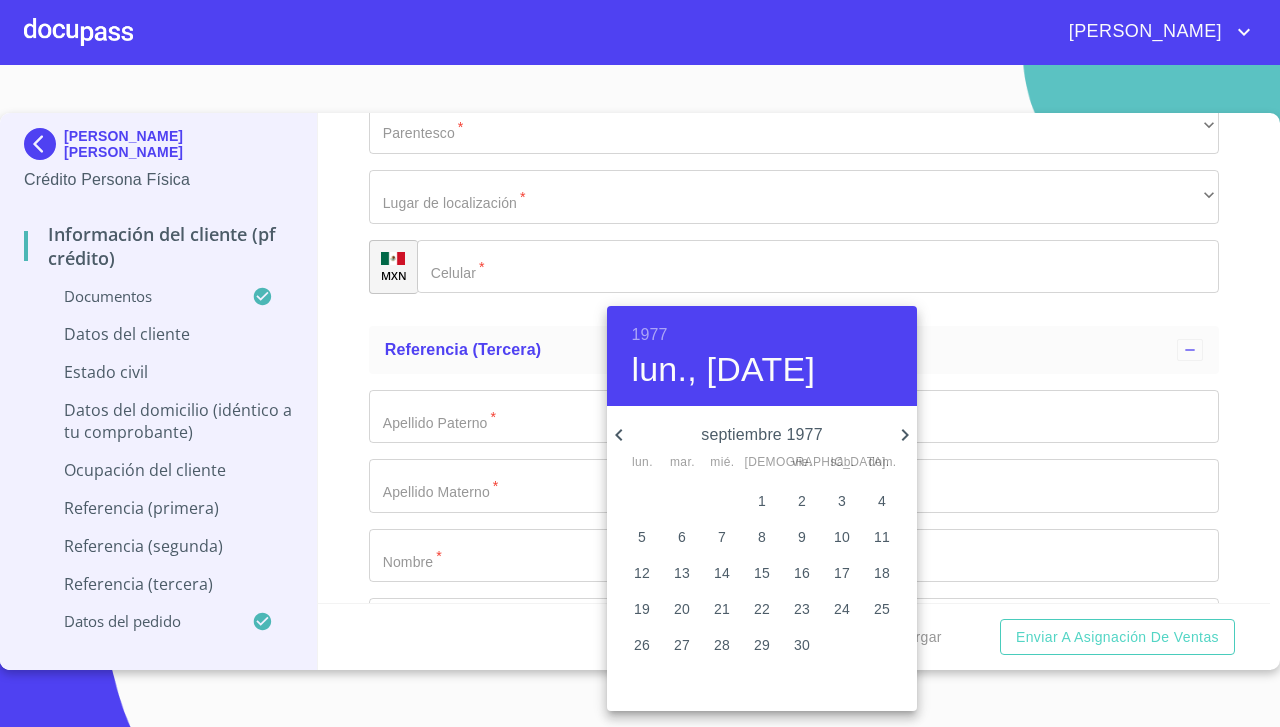 click 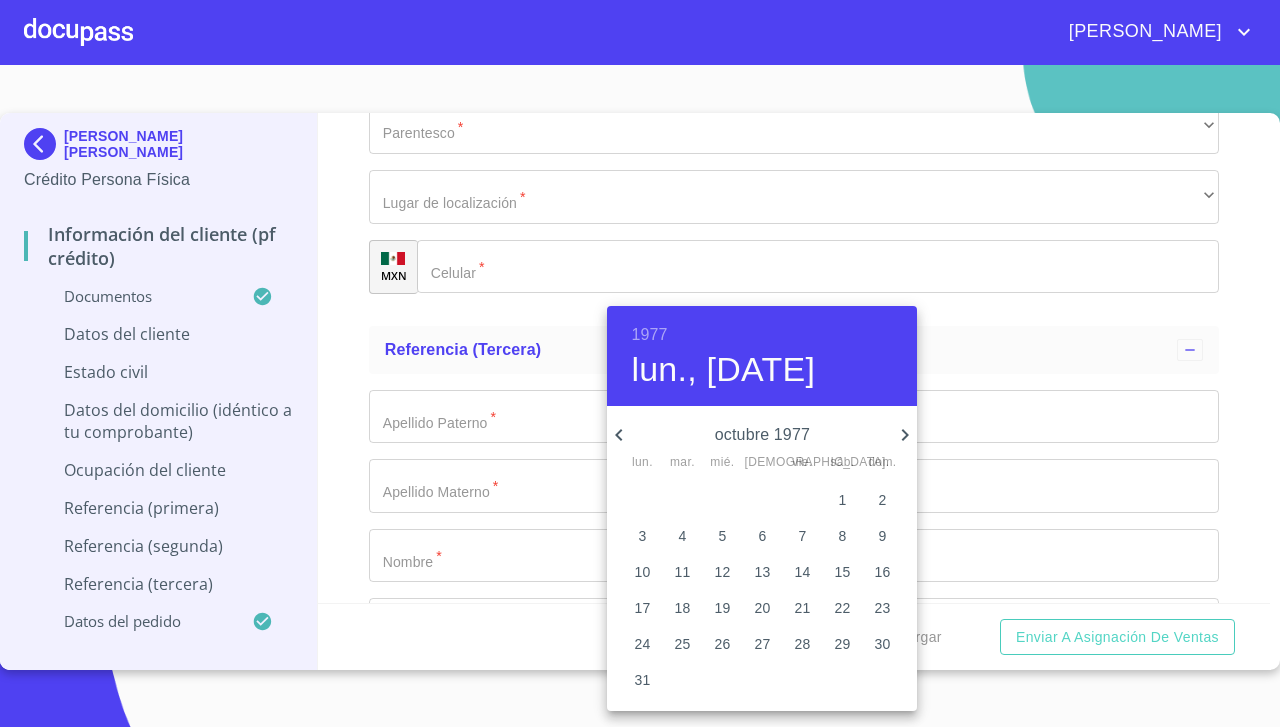 click 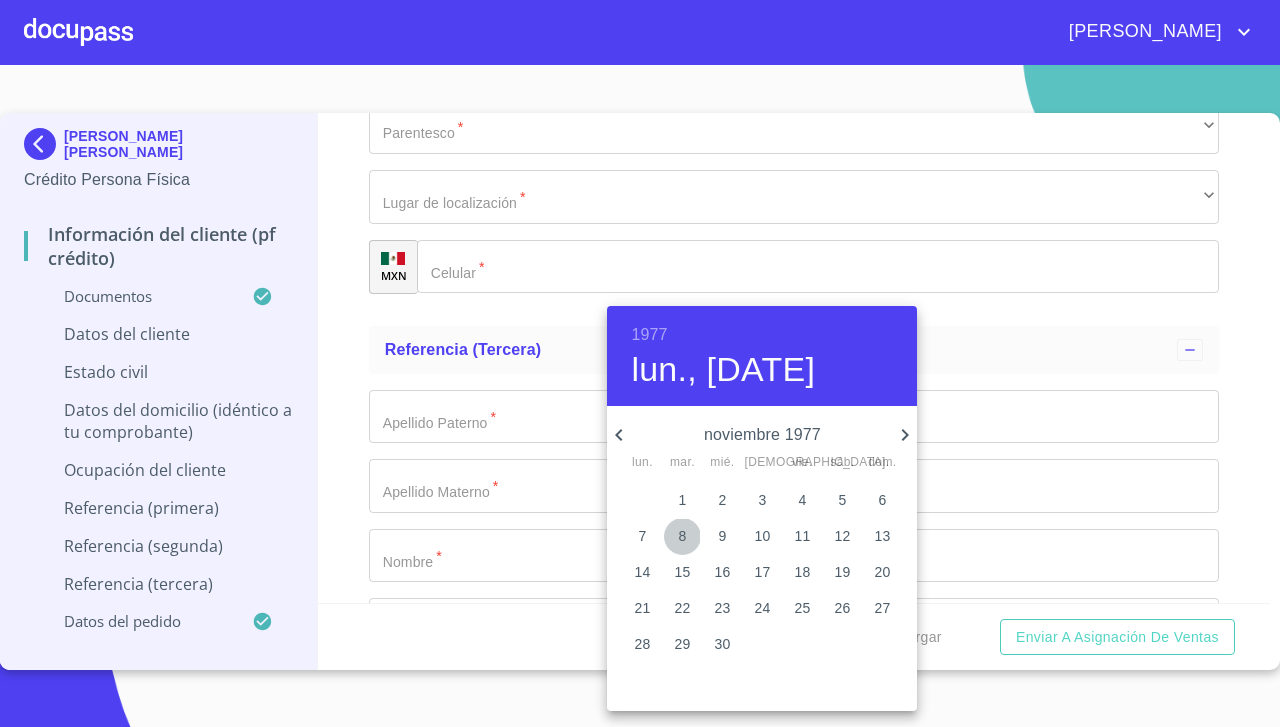 click on "8" at bounding box center (682, 536) 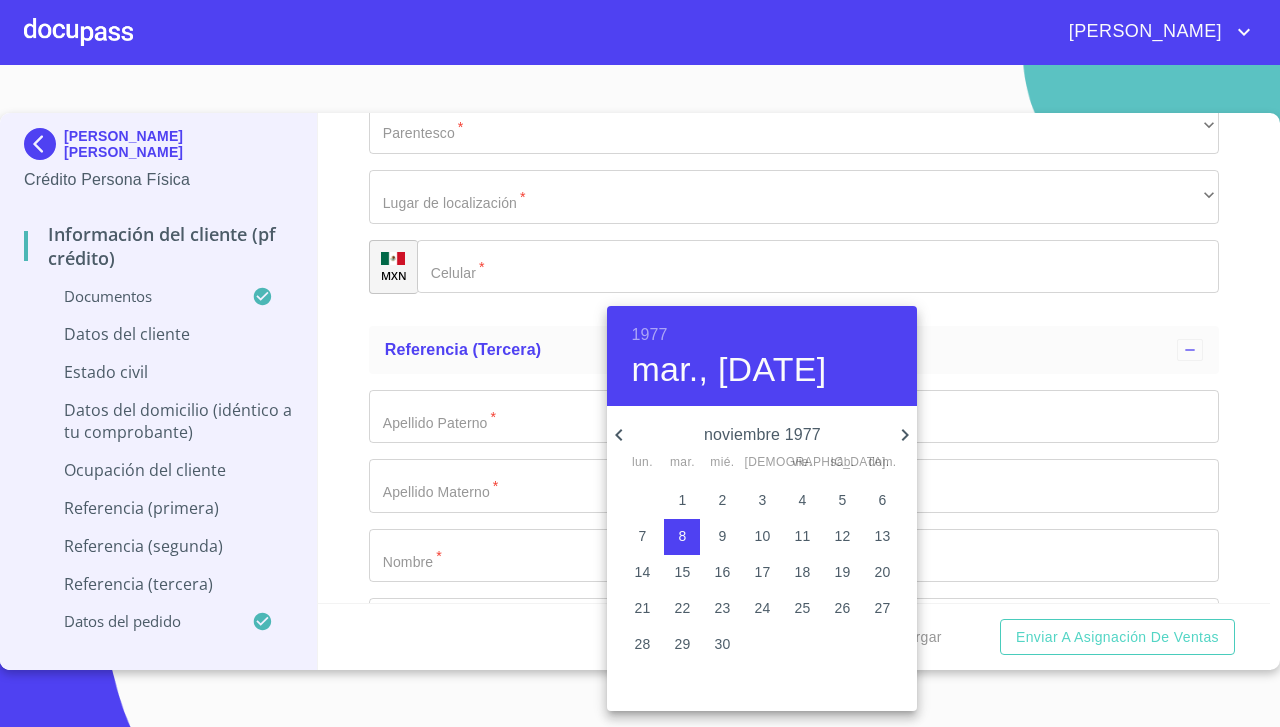 click at bounding box center (640, 363) 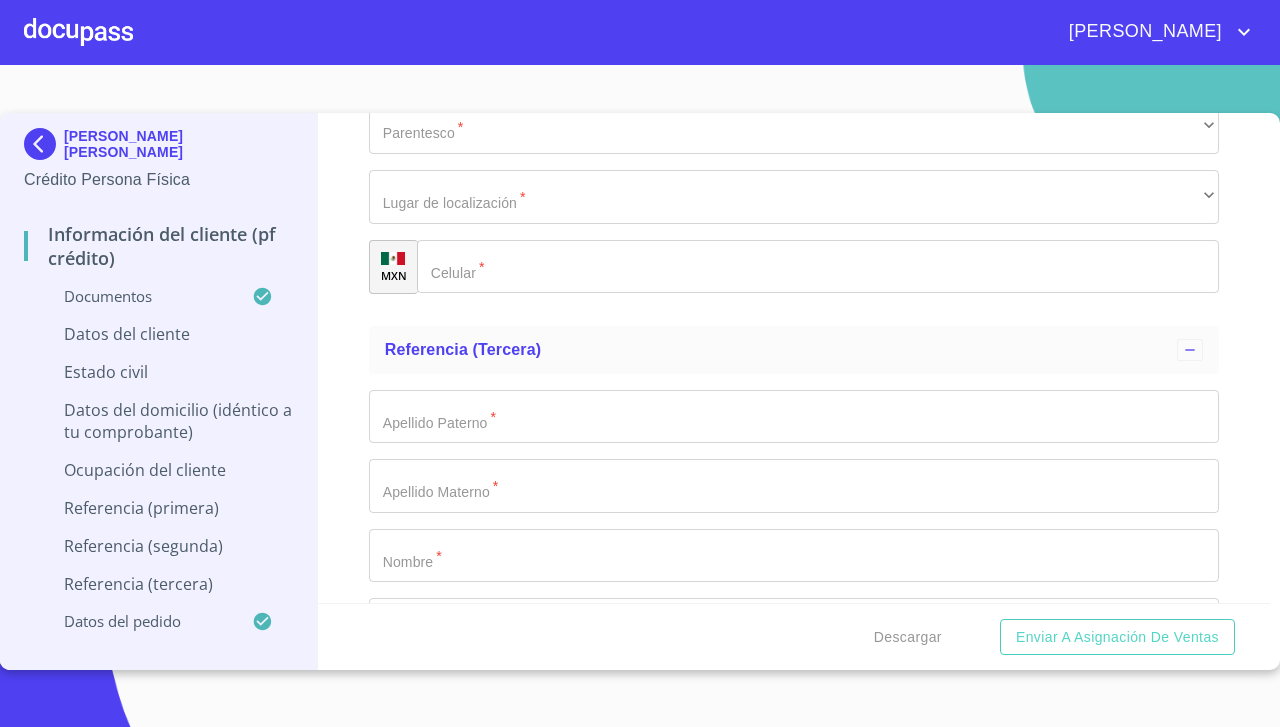 click on "Documento de identificación.   *" at bounding box center (771, -4104) 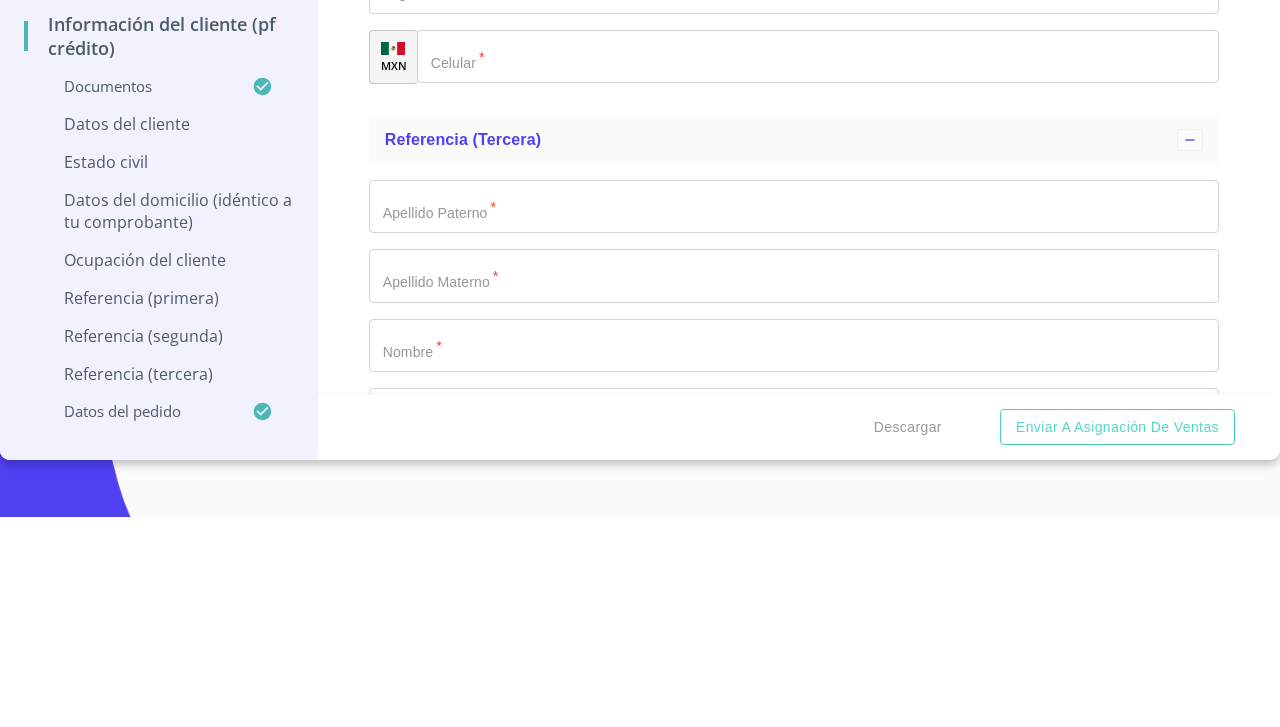 scroll, scrollTop: 7979, scrollLeft: 0, axis: vertical 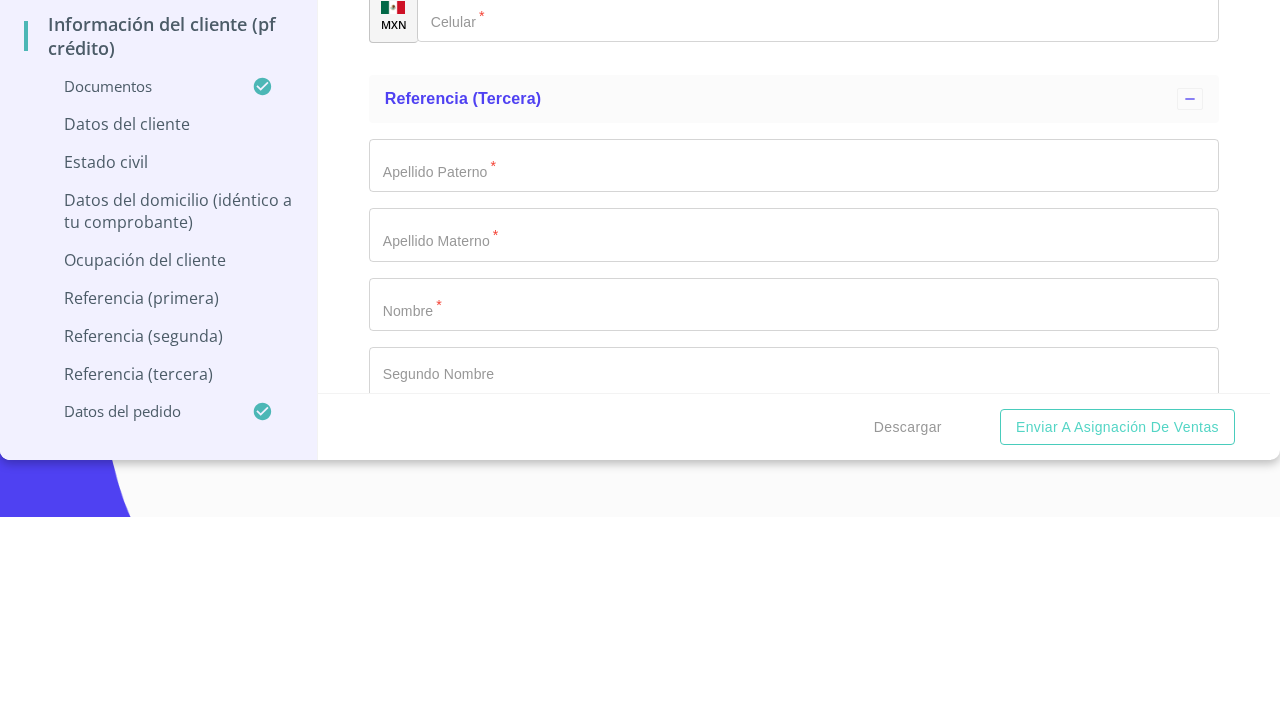 type on "GOVE7711081MA" 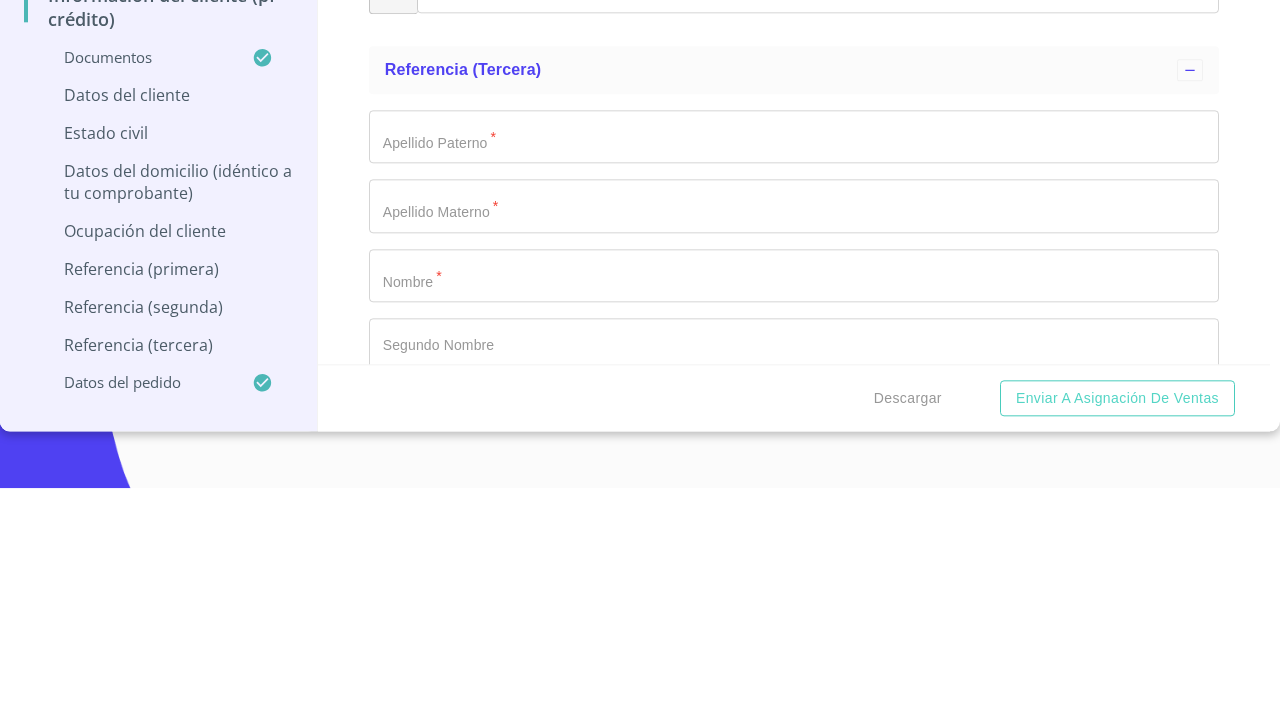 click on "Documento de identificación.   *" at bounding box center (794, -3727) 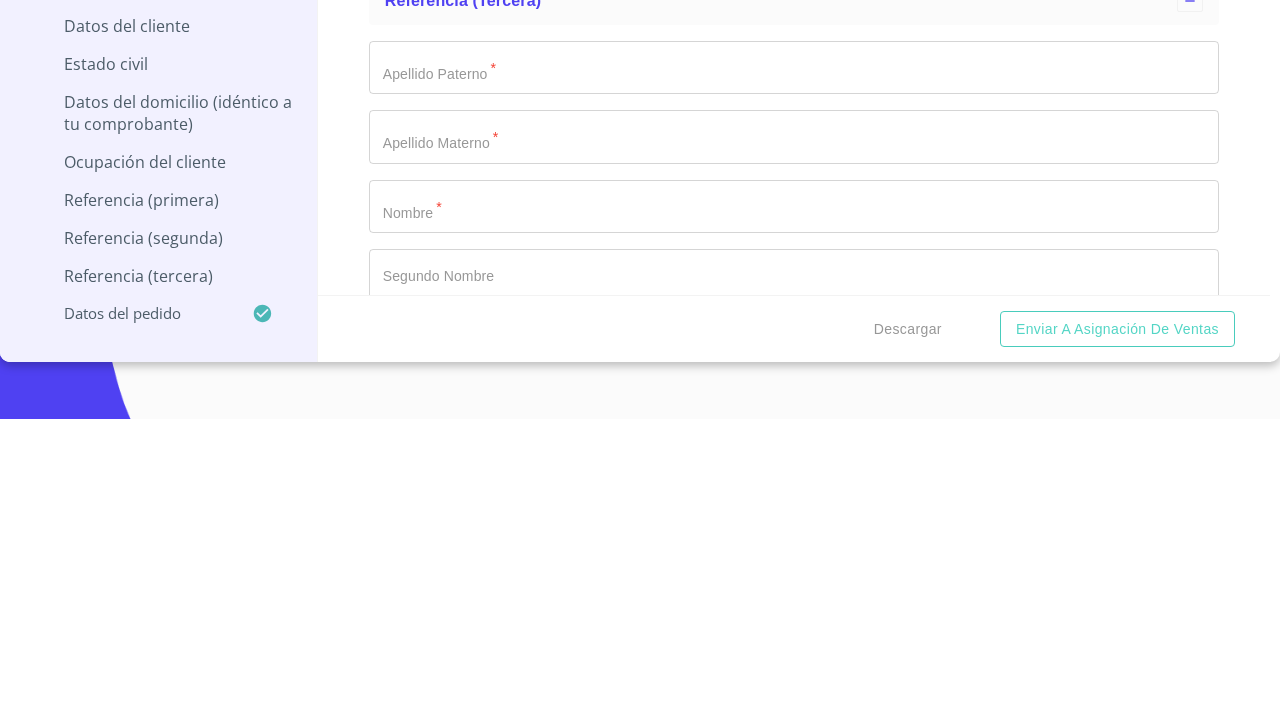 type on "2702318108" 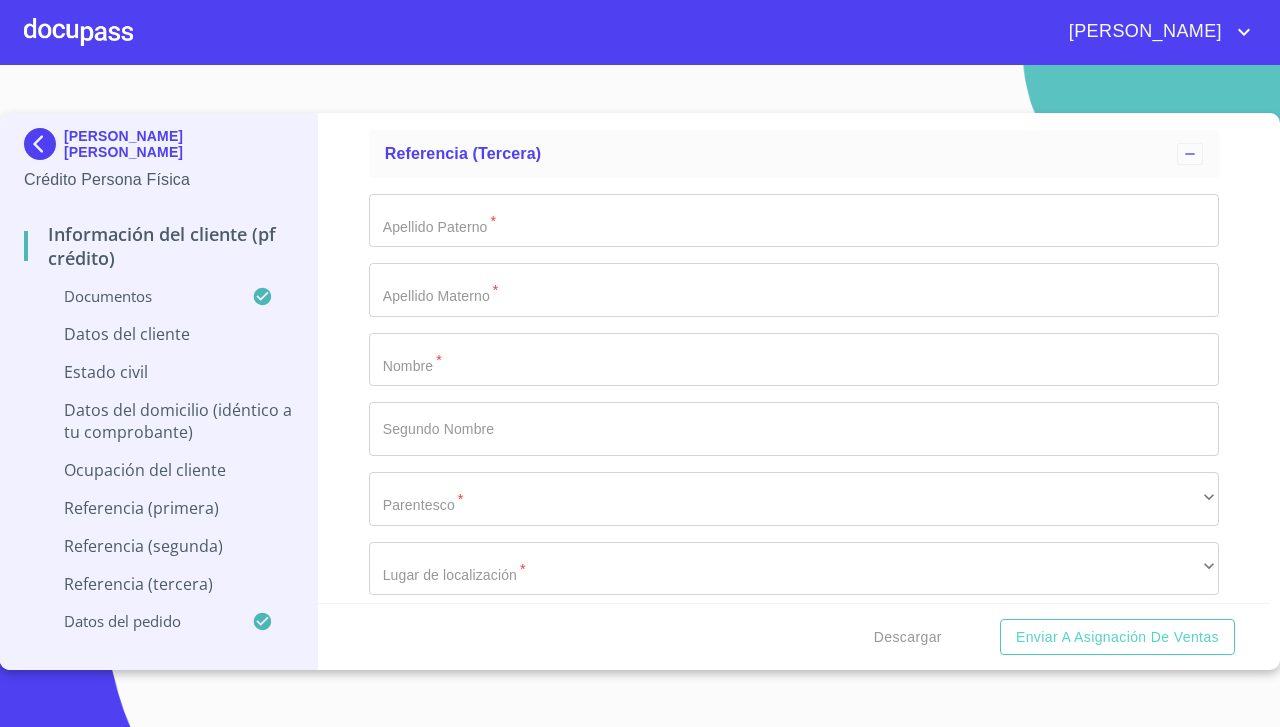 scroll, scrollTop: 8158, scrollLeft: 0, axis: vertical 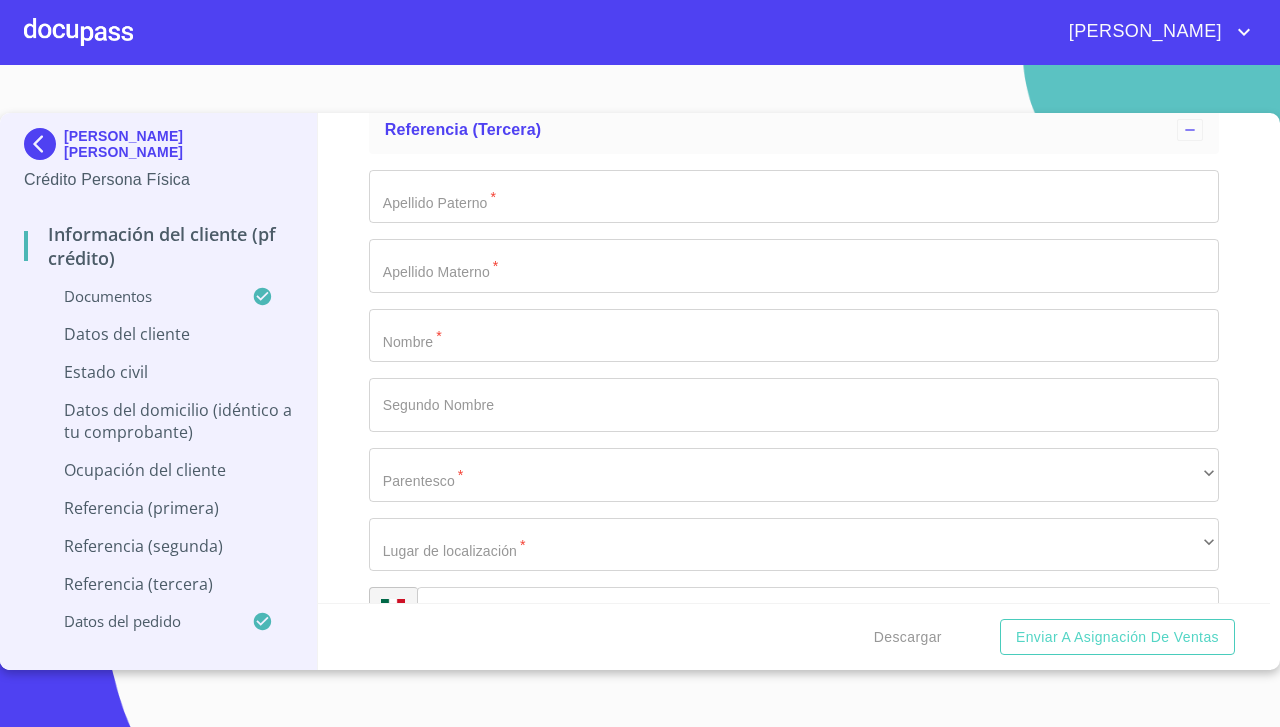 click on "​" at bounding box center [794, -3767] 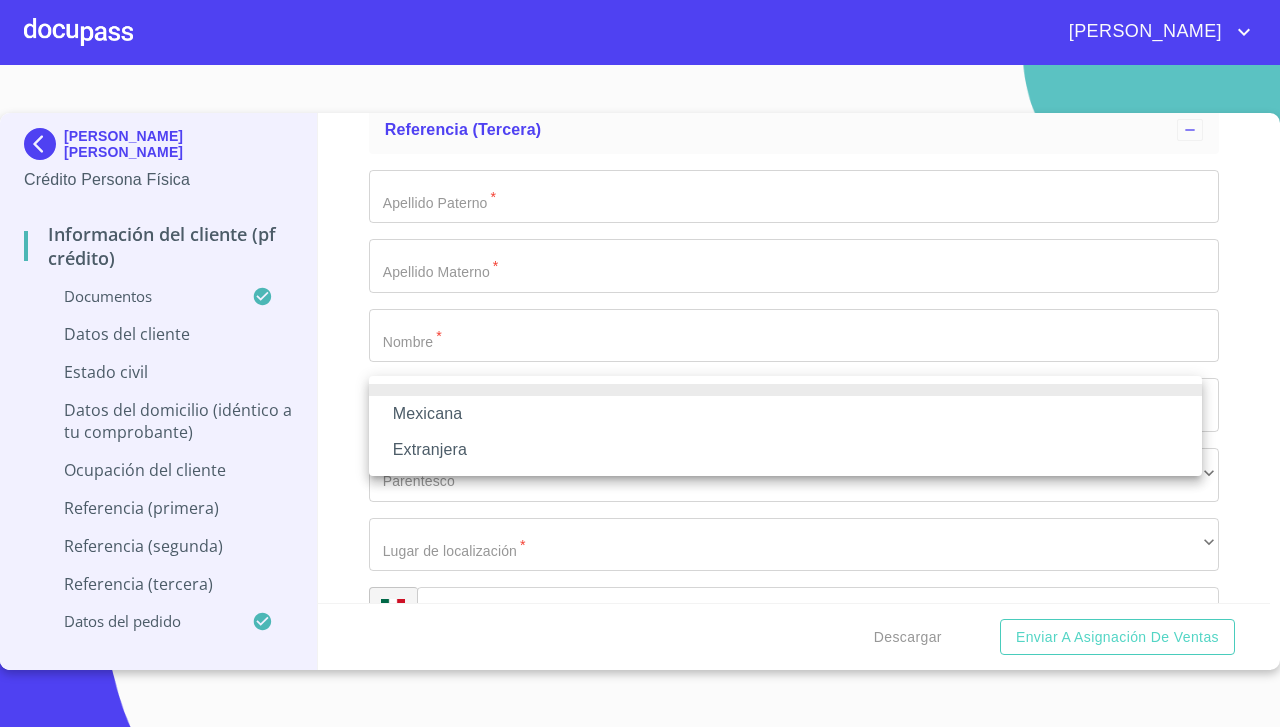 click on "Mexicana" at bounding box center [785, 414] 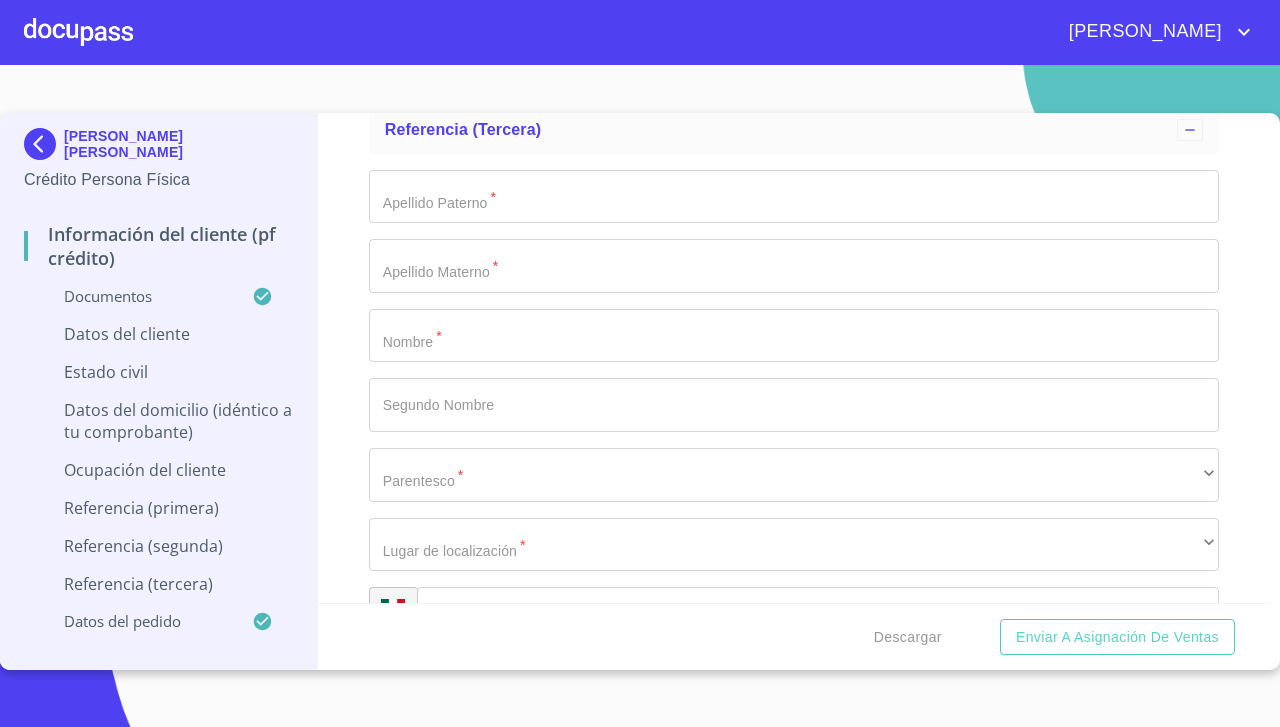 click on "Documento de identificación.   *" at bounding box center (771, -4324) 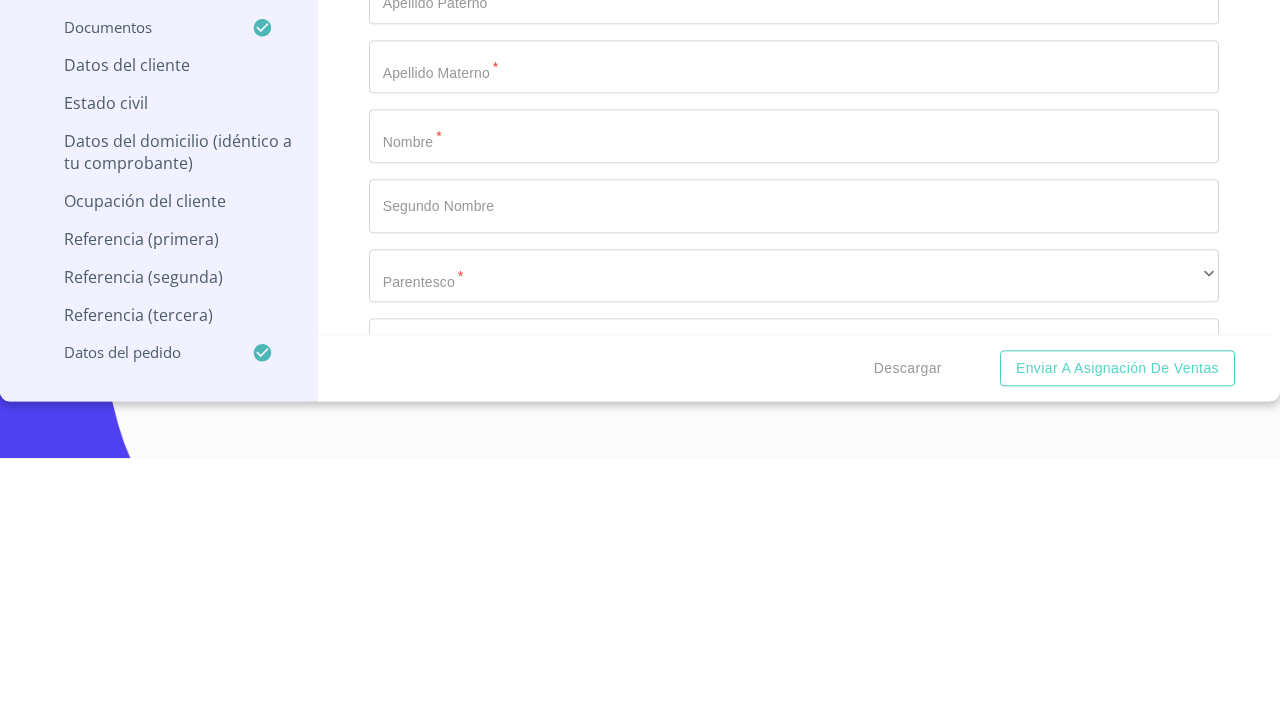 type on "Mexico" 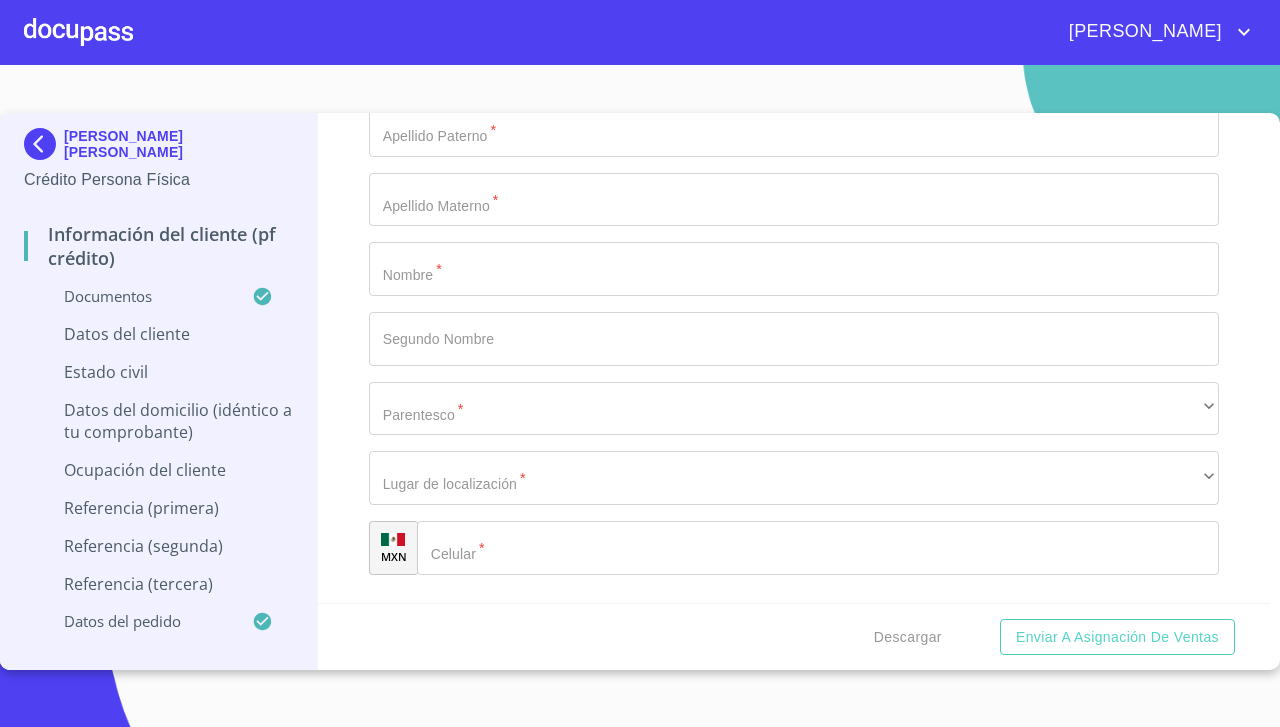 scroll, scrollTop: 8299, scrollLeft: 0, axis: vertical 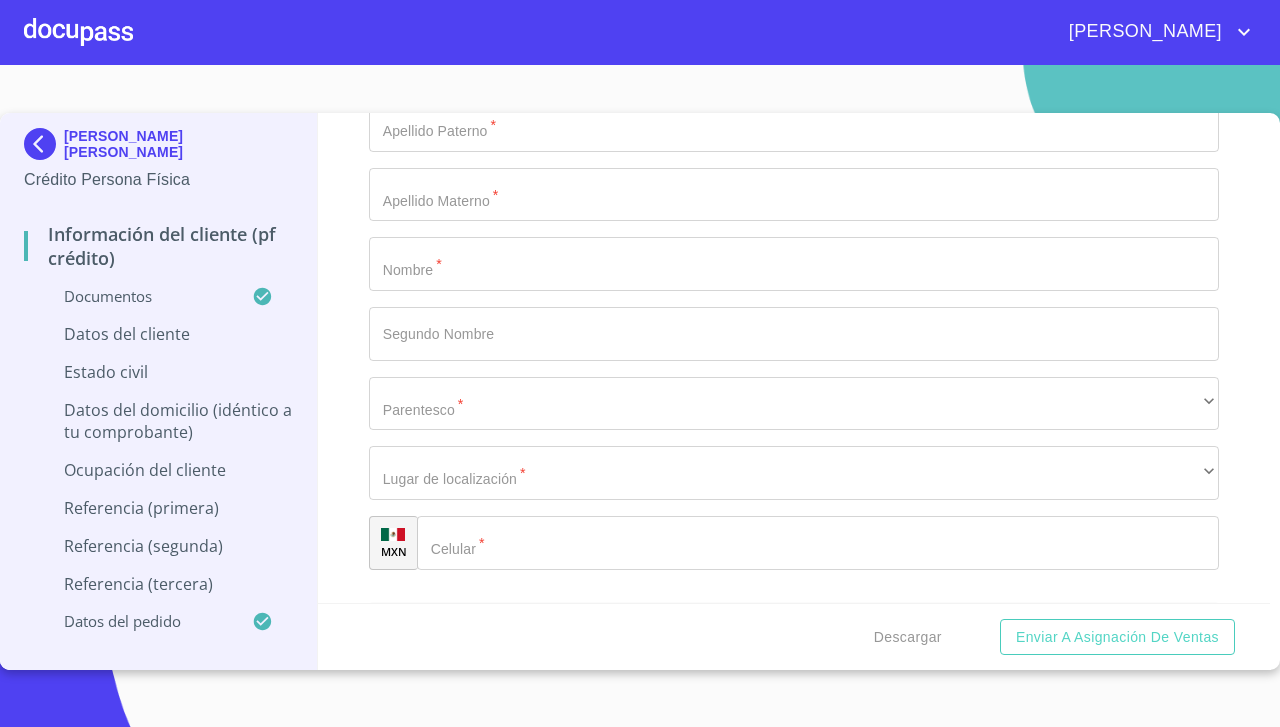 click on "60 meses" at bounding box center [794, -3768] 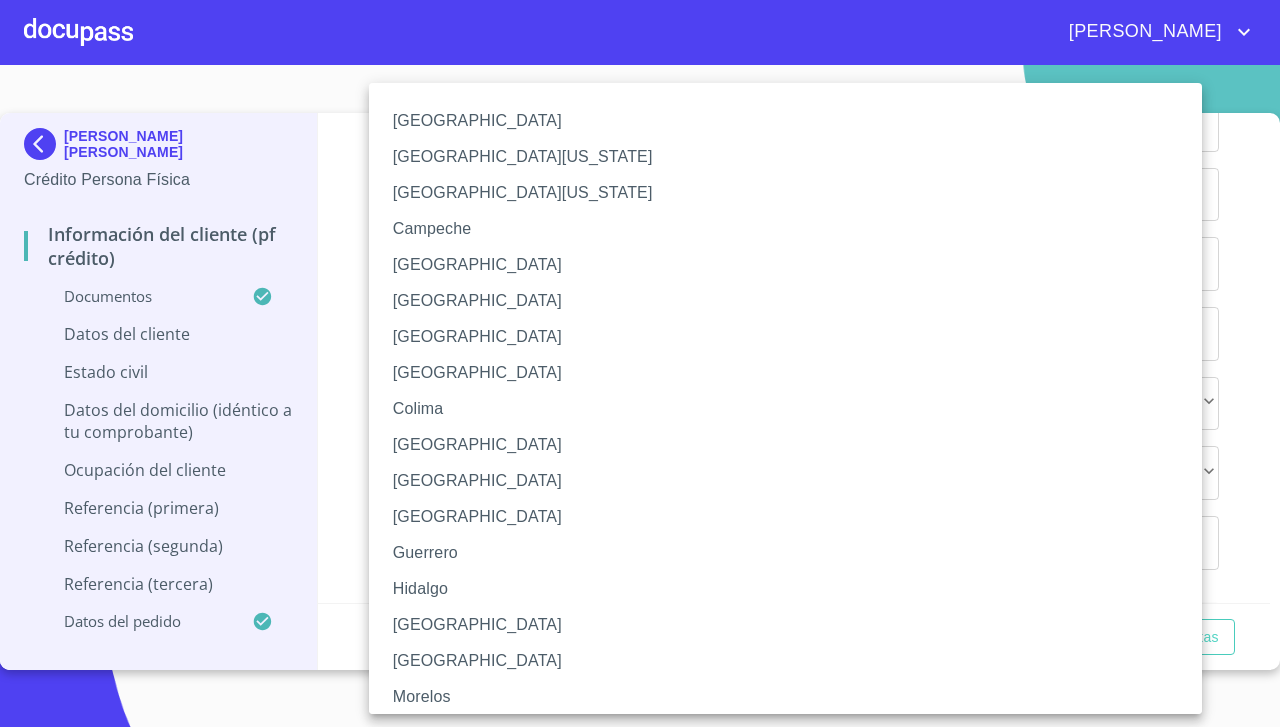 click on "Jalisco" at bounding box center [794, 625] 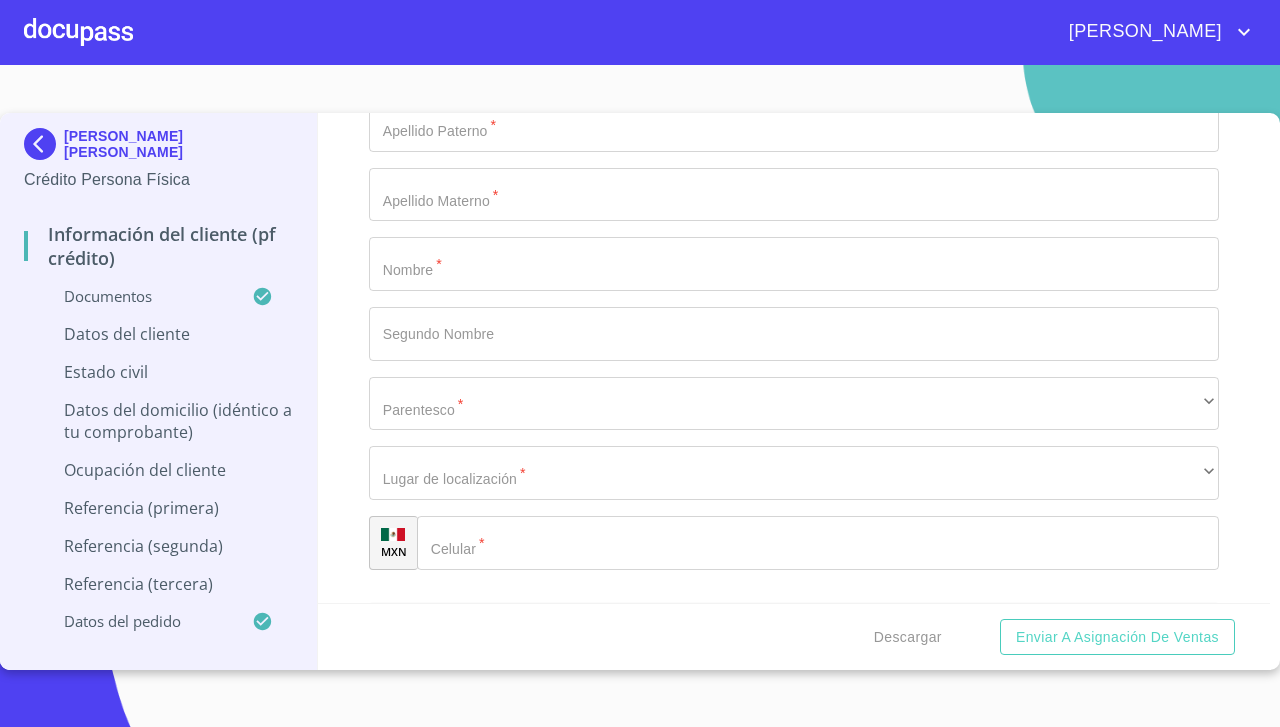 click on "​" at bounding box center (794, -3699) 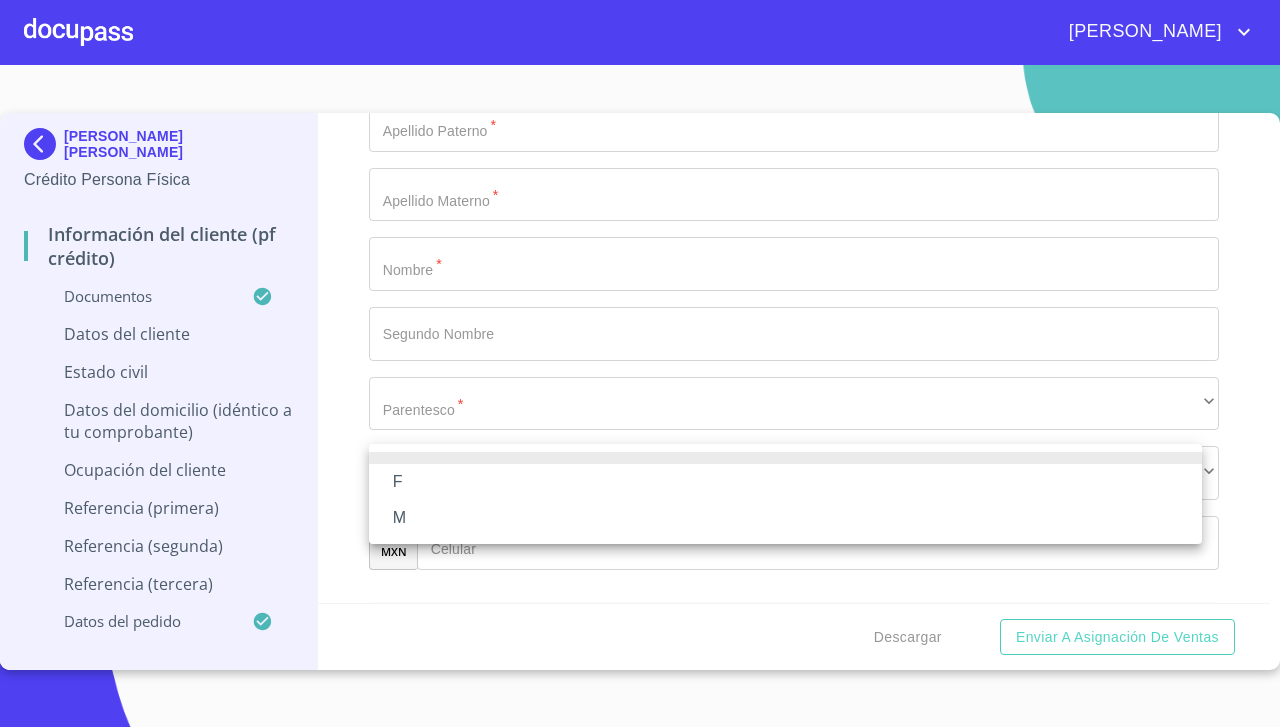 click on "F" at bounding box center (785, 482) 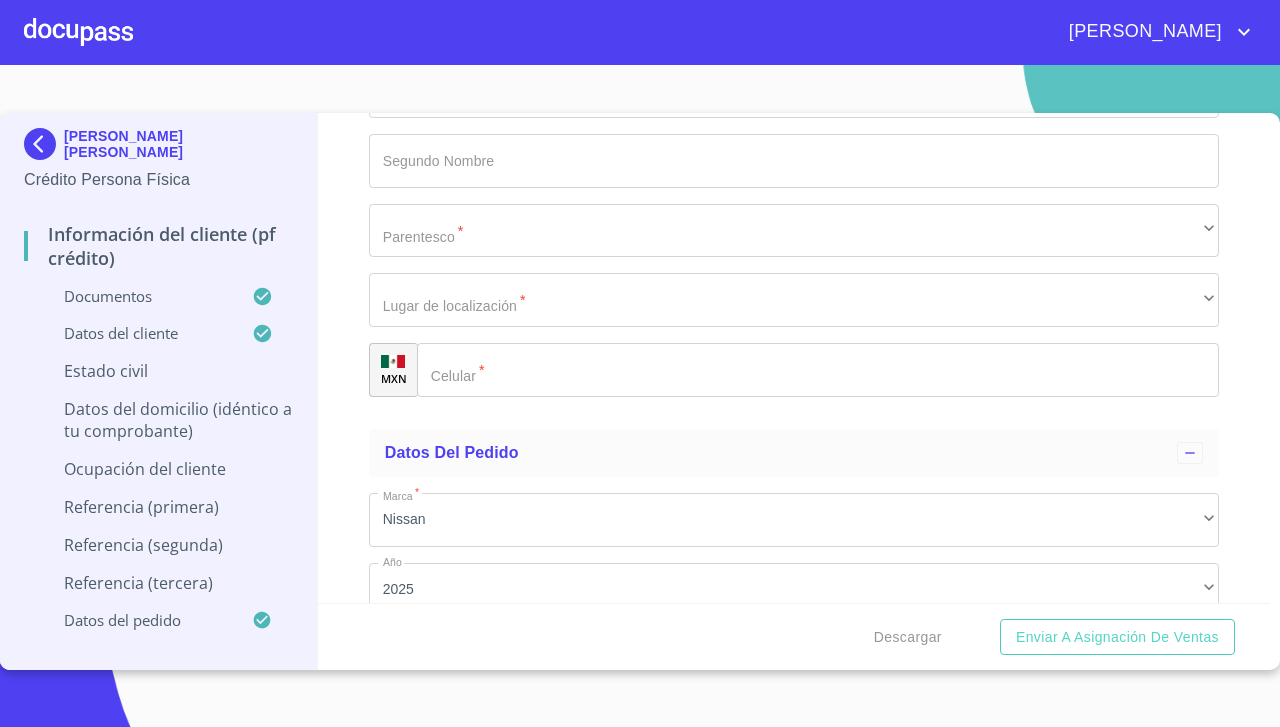 scroll, scrollTop: 8555, scrollLeft: 0, axis: vertical 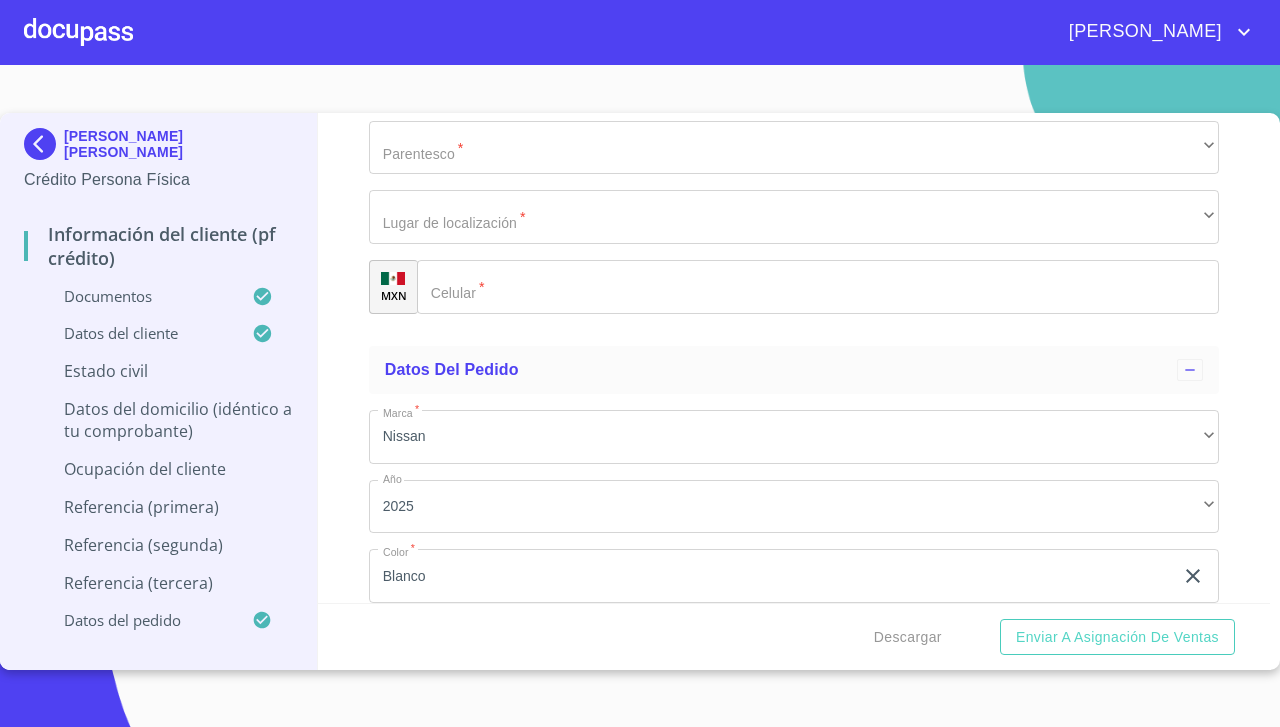 click on "​" at bounding box center (794, -3735) 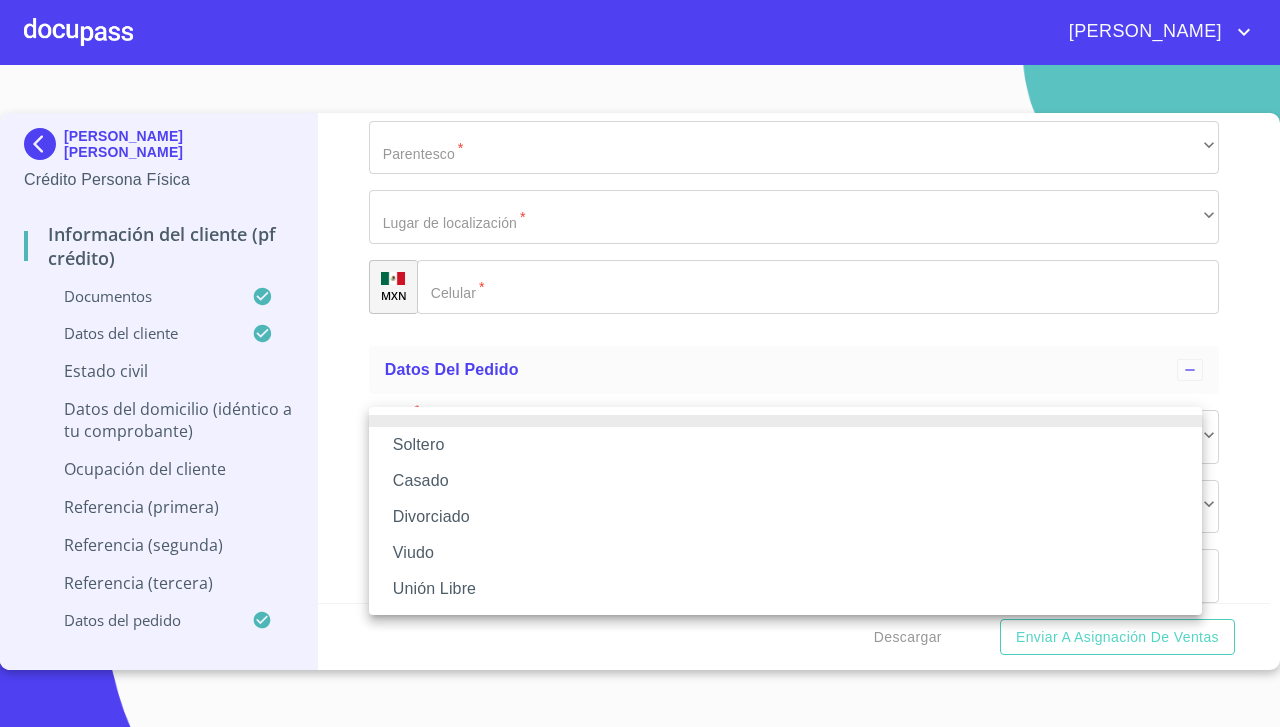 click on "Soltero" at bounding box center [785, 445] 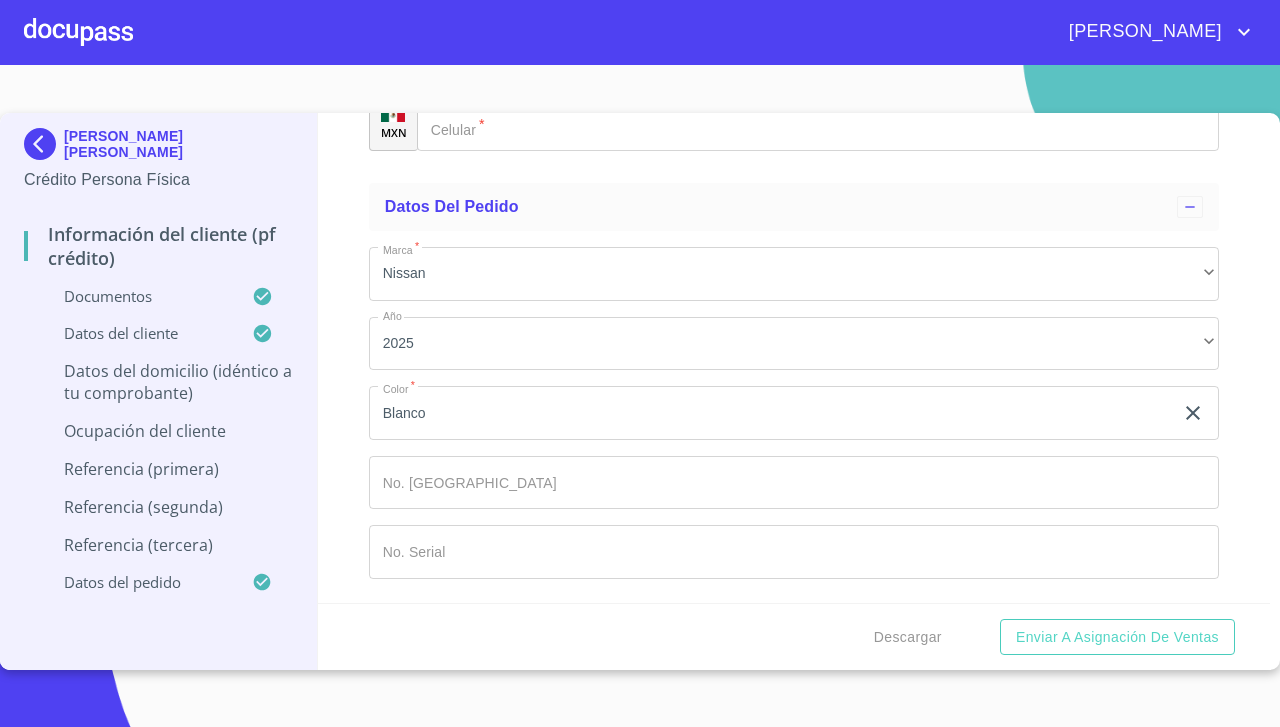 scroll, scrollTop: 8752, scrollLeft: 0, axis: vertical 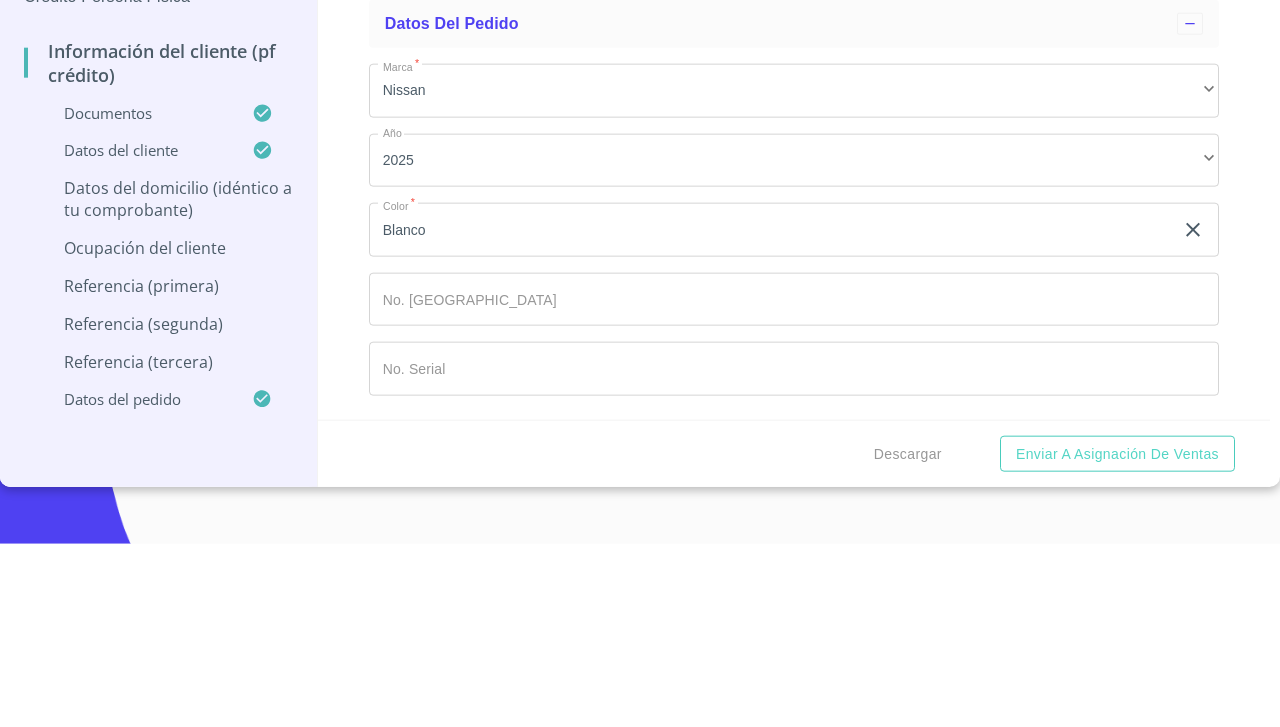 type on "Lázaro cardenas" 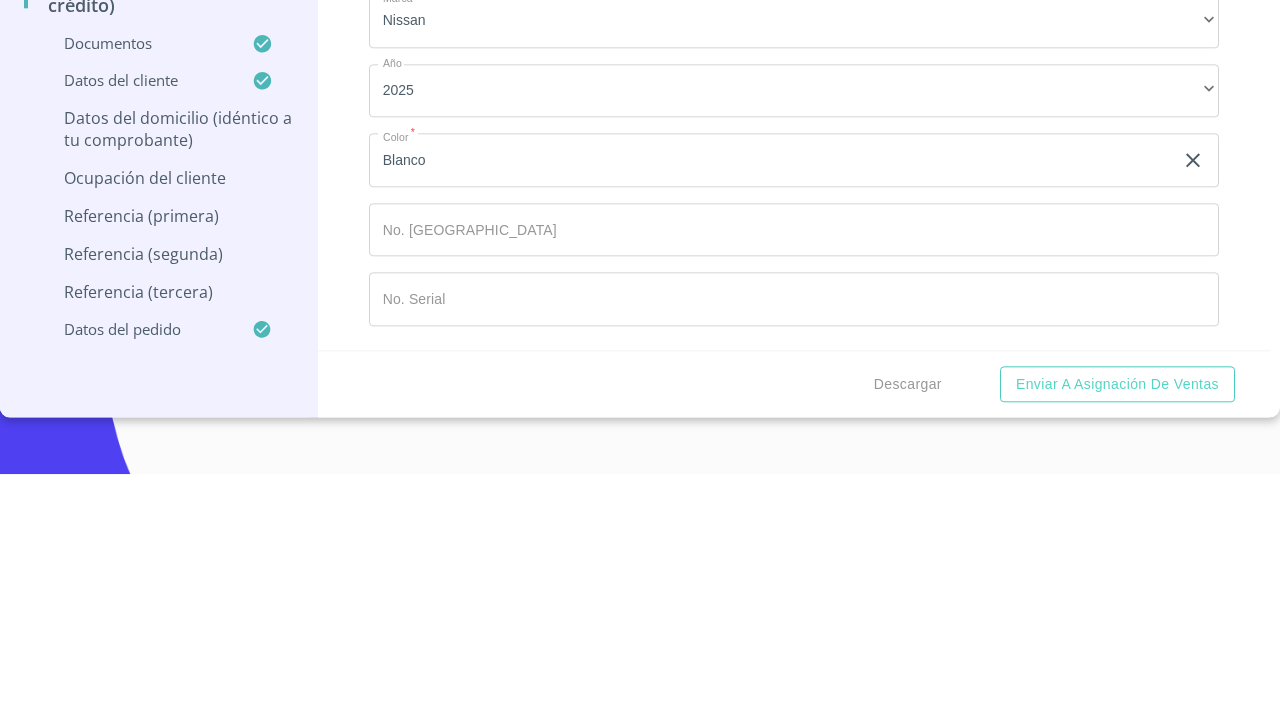 click on "Documento de identificación.   *" at bounding box center (771, -4884) 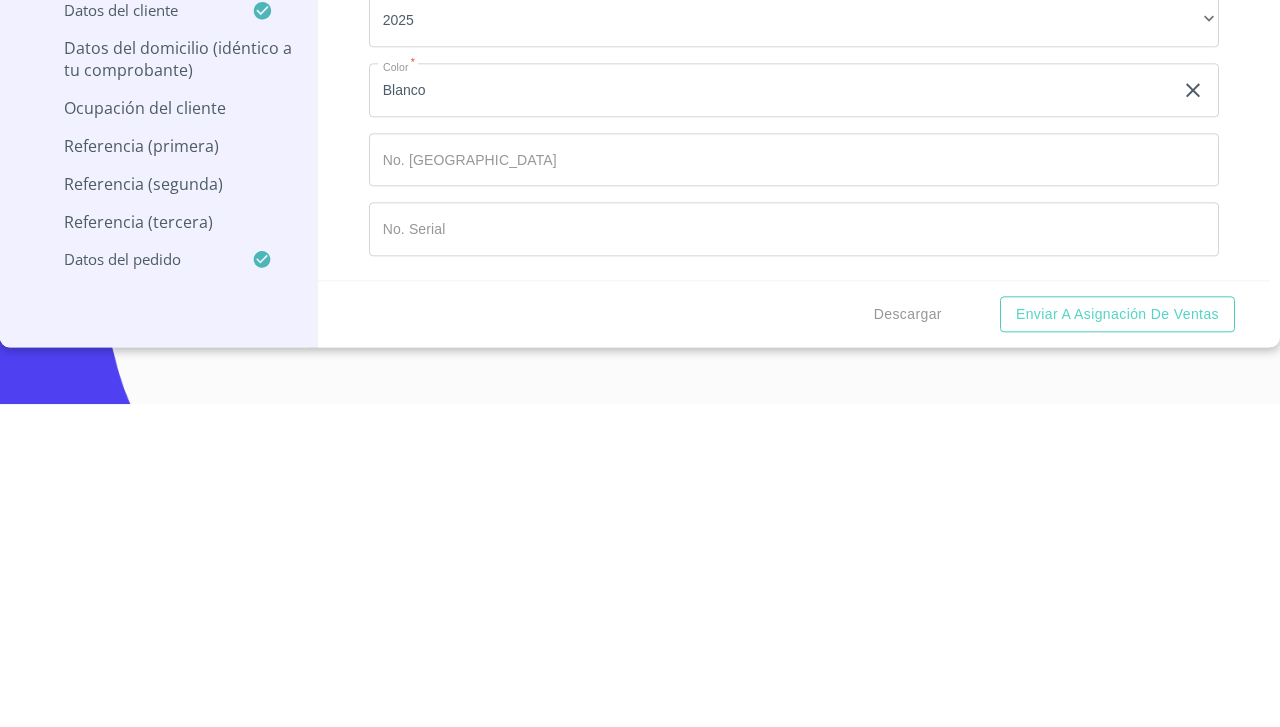click on "357" at bounding box center (771, -4884) 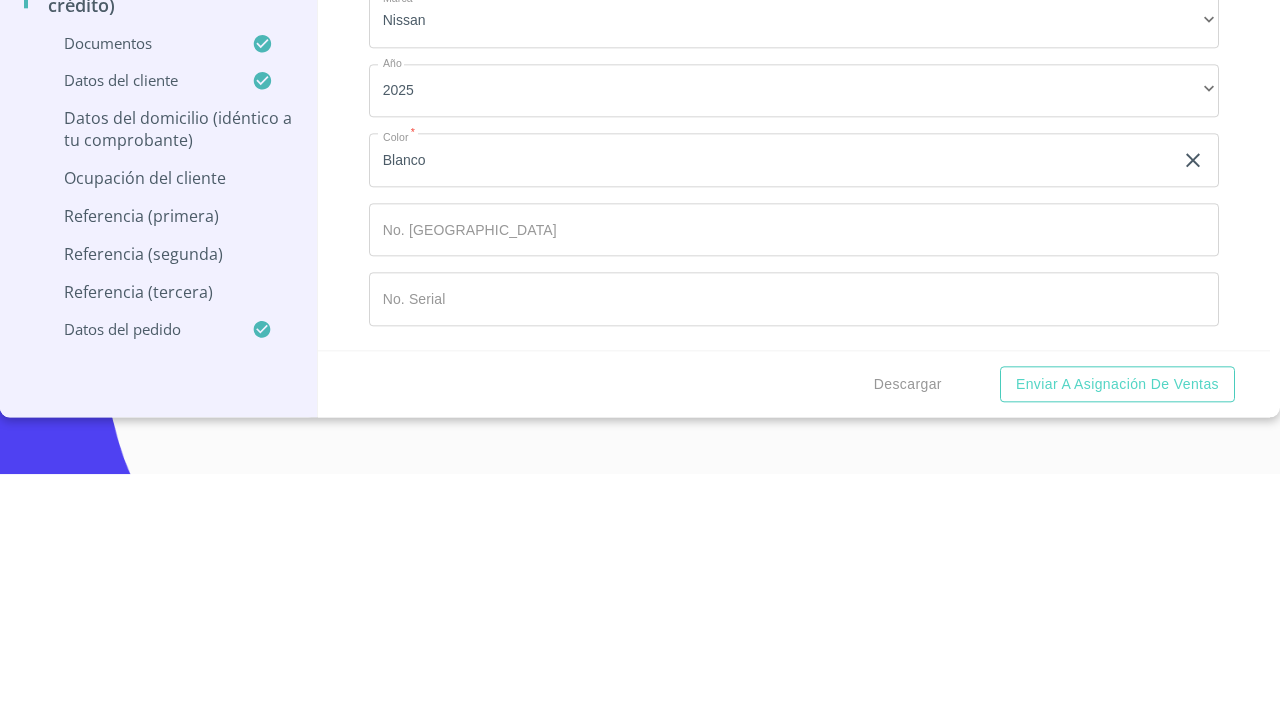 type on "327" 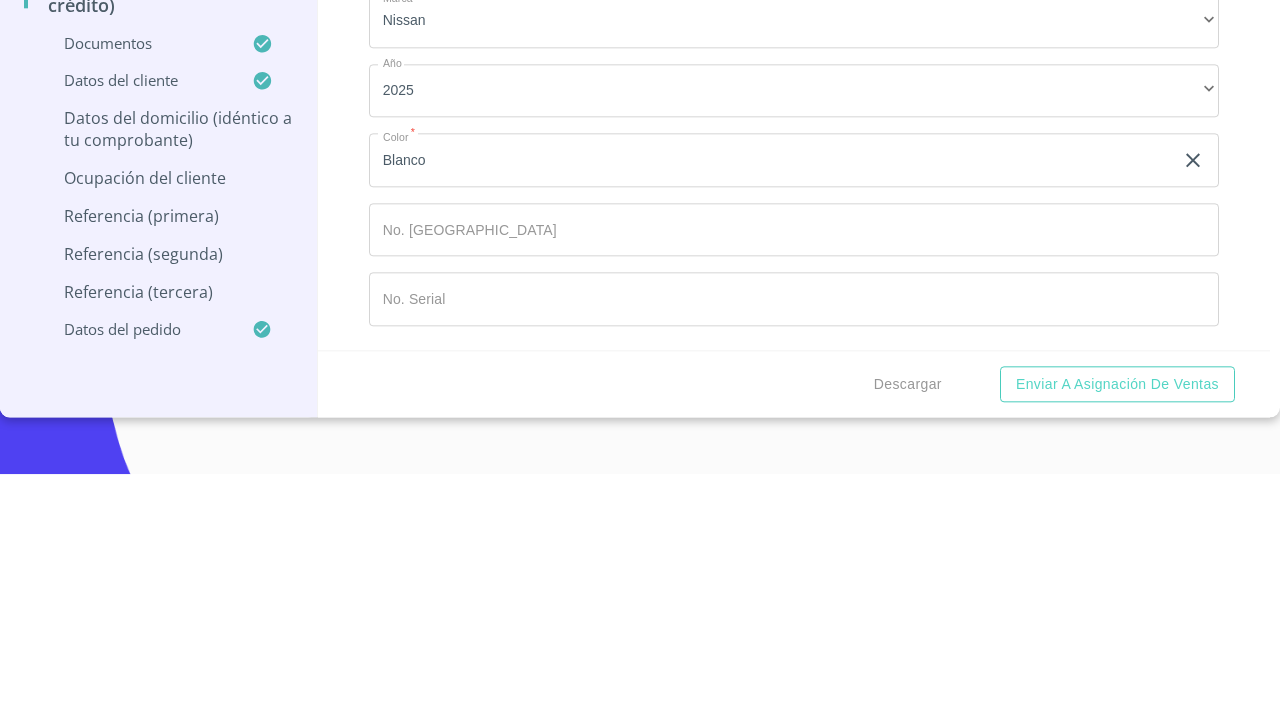 click on "Documento de identificación.   *" at bounding box center [794, -3609] 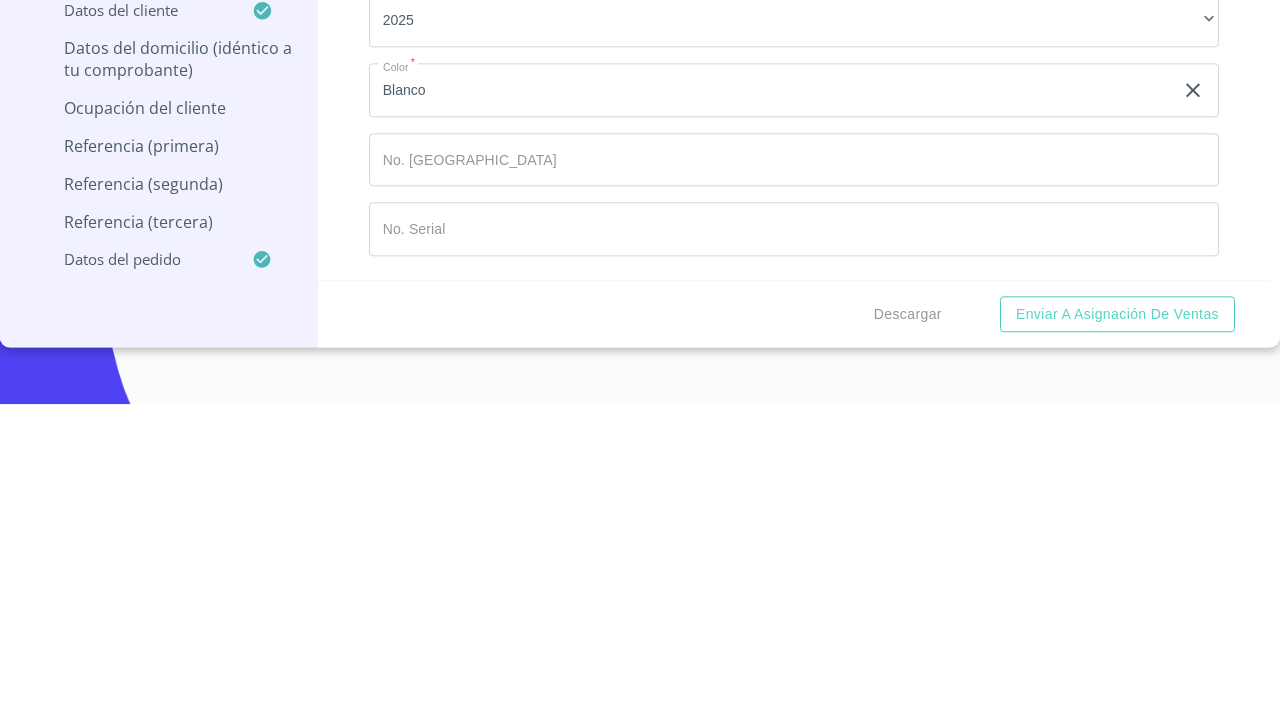 scroll, scrollTop: 8796, scrollLeft: 0, axis: vertical 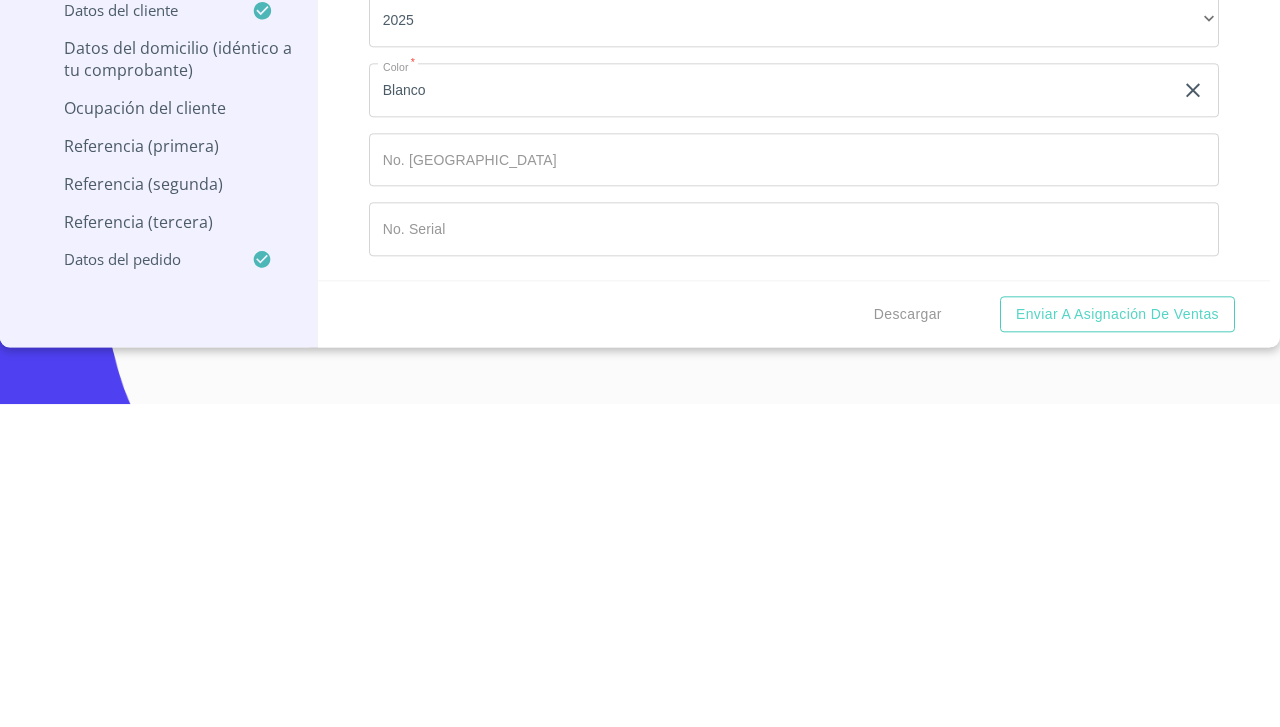 click on "Documento de identificación.   *" at bounding box center [771, -4884] 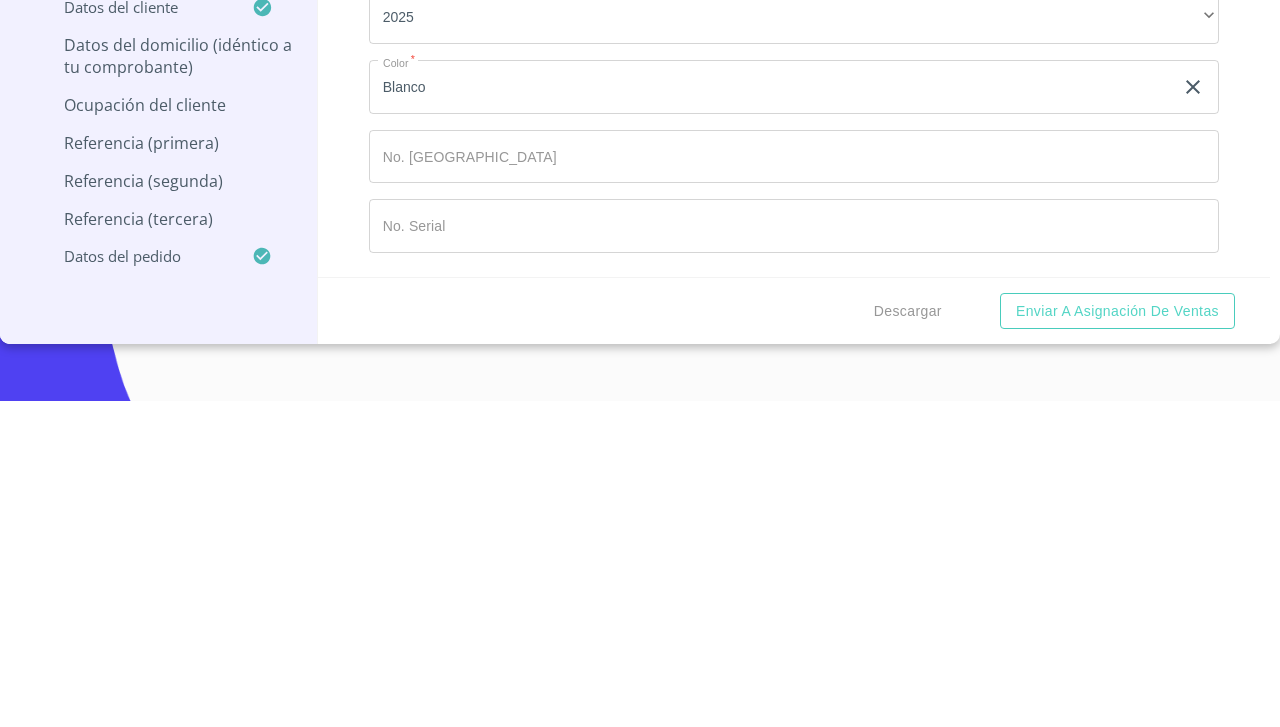 scroll, scrollTop: 8915, scrollLeft: 0, axis: vertical 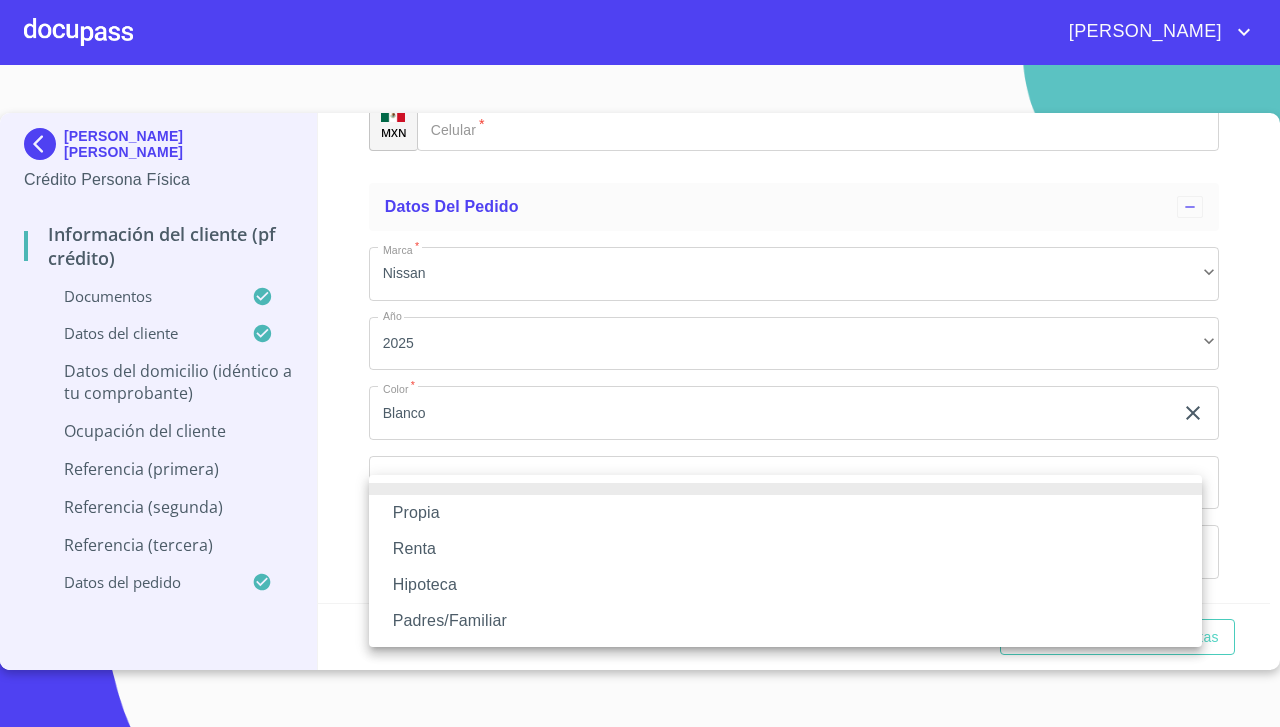 click on "Propia" at bounding box center (785, 513) 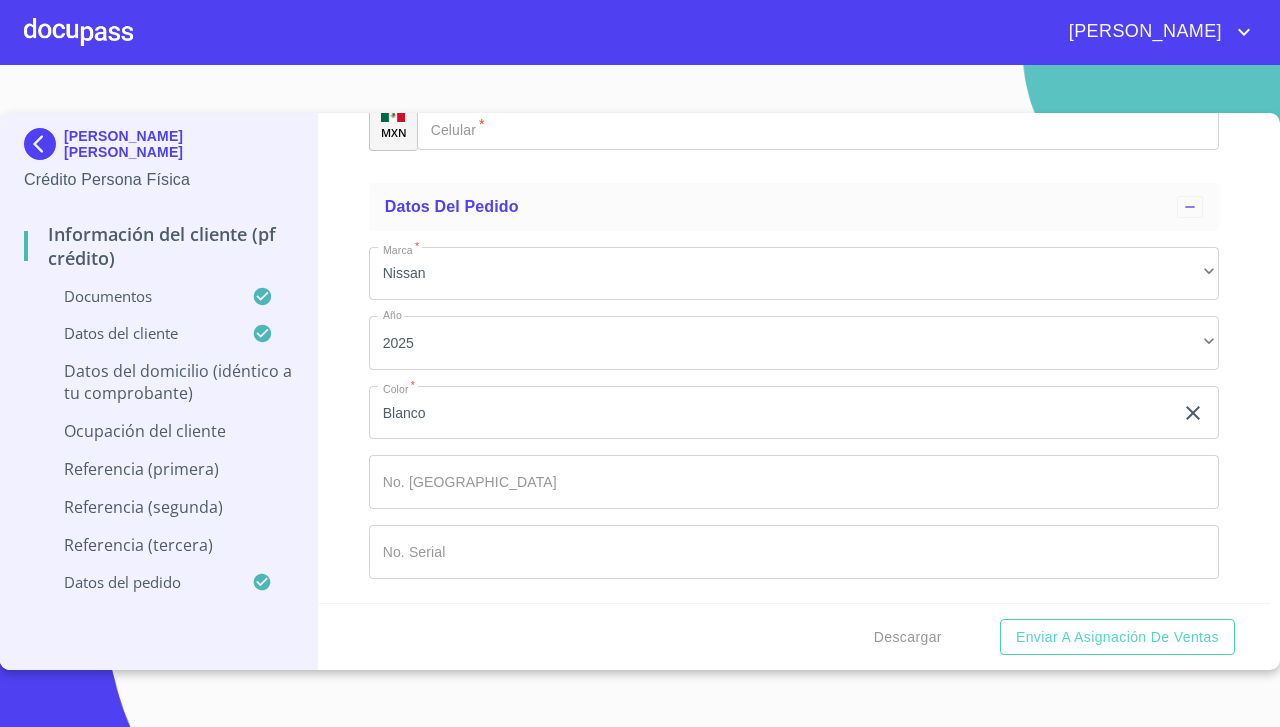 scroll, scrollTop: 9034, scrollLeft: 0, axis: vertical 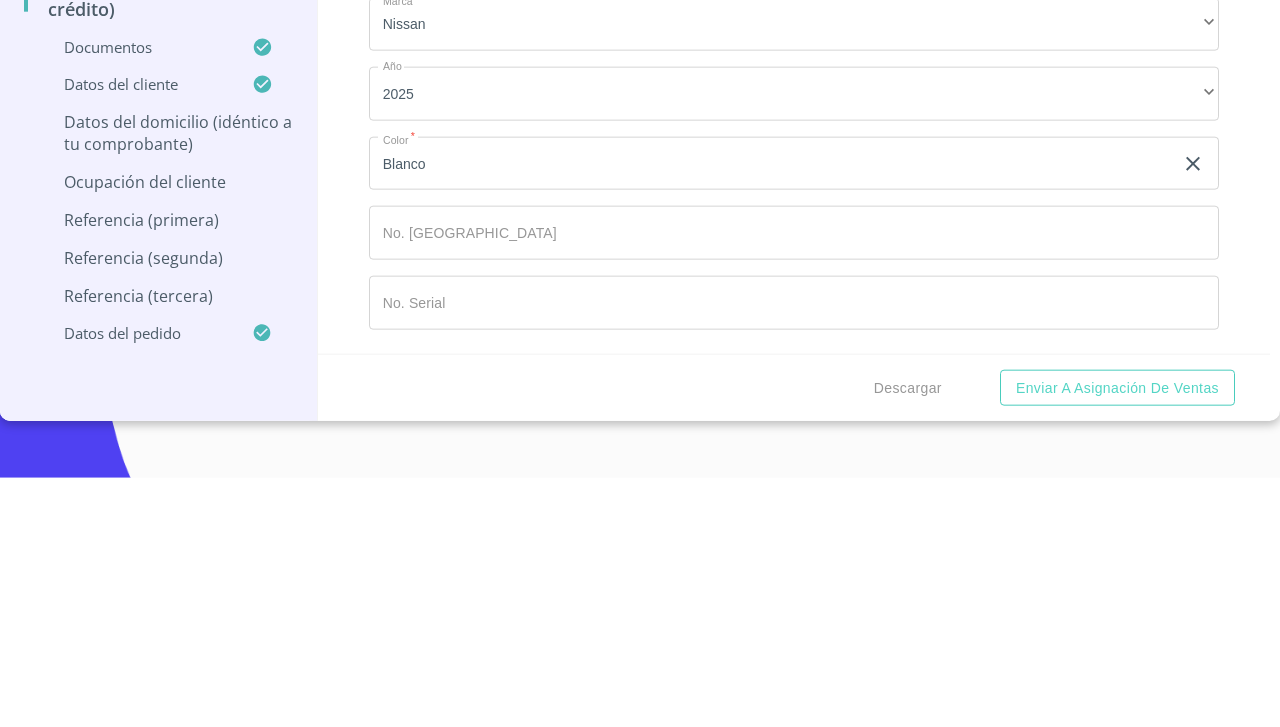 type on "$2,000,000" 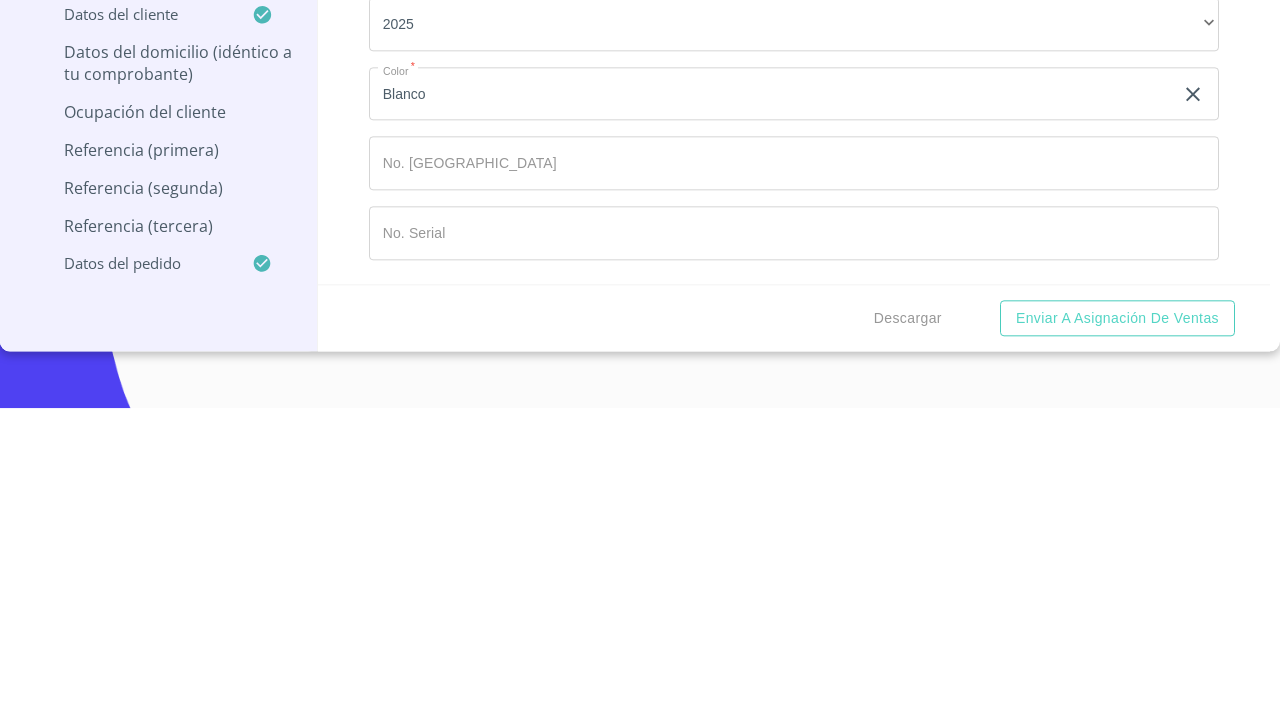 scroll, scrollTop: 9134, scrollLeft: 0, axis: vertical 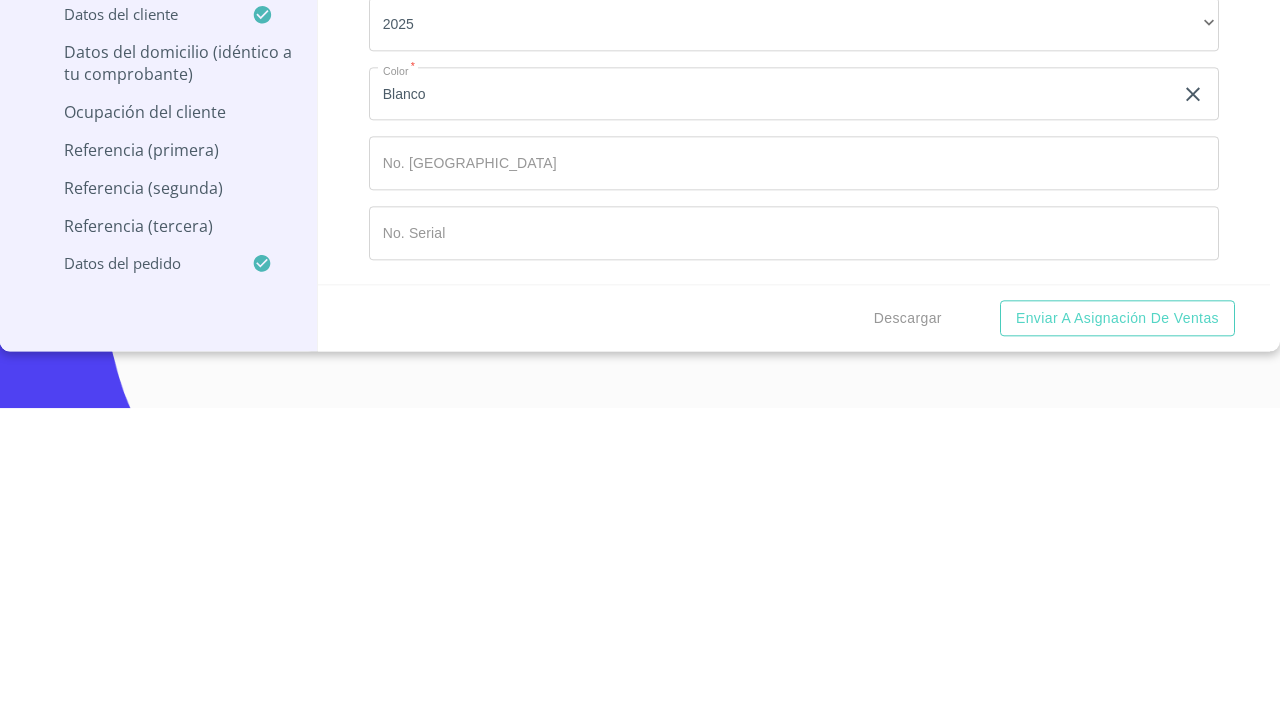 type on "las juntas" 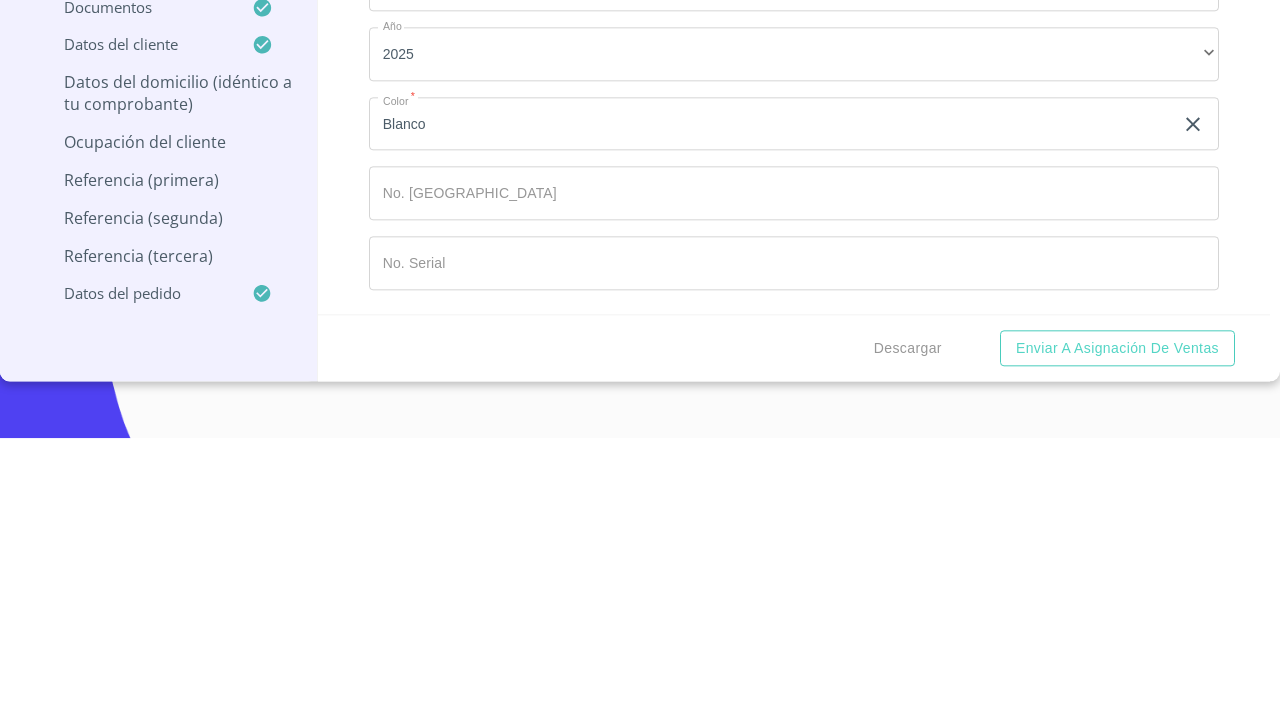 type on "mexico" 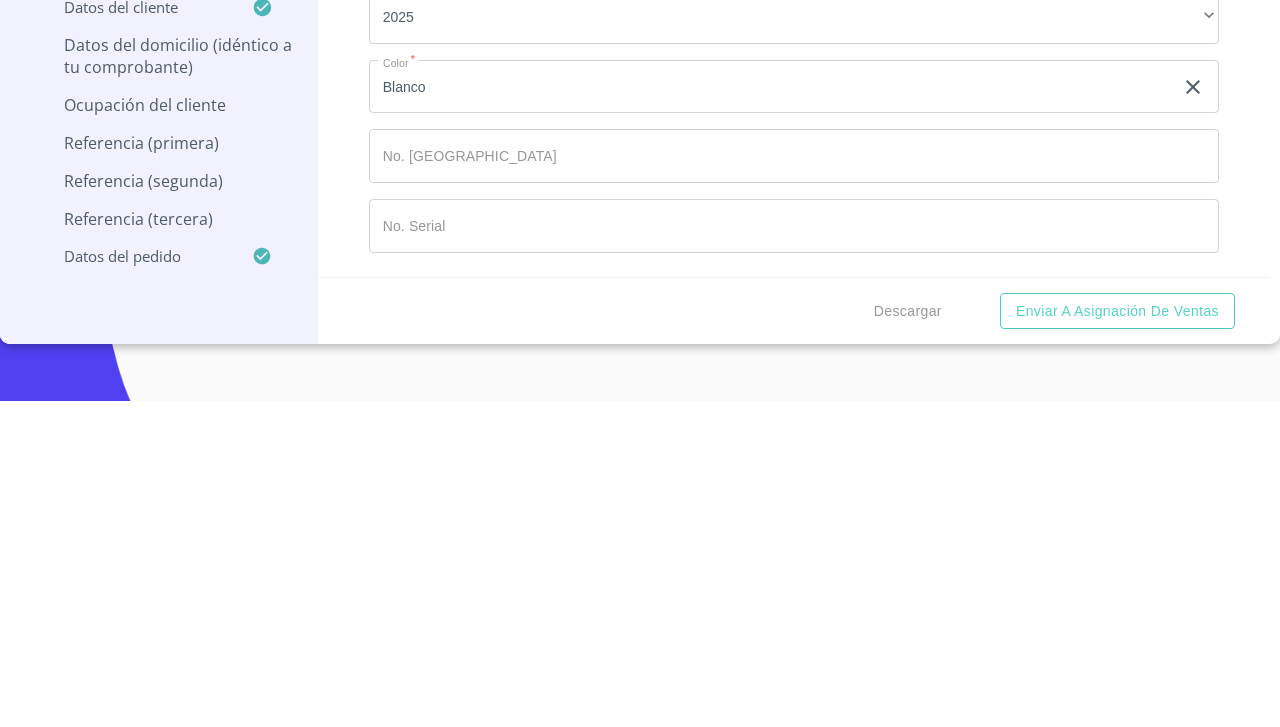 scroll, scrollTop: 9274, scrollLeft: 0, axis: vertical 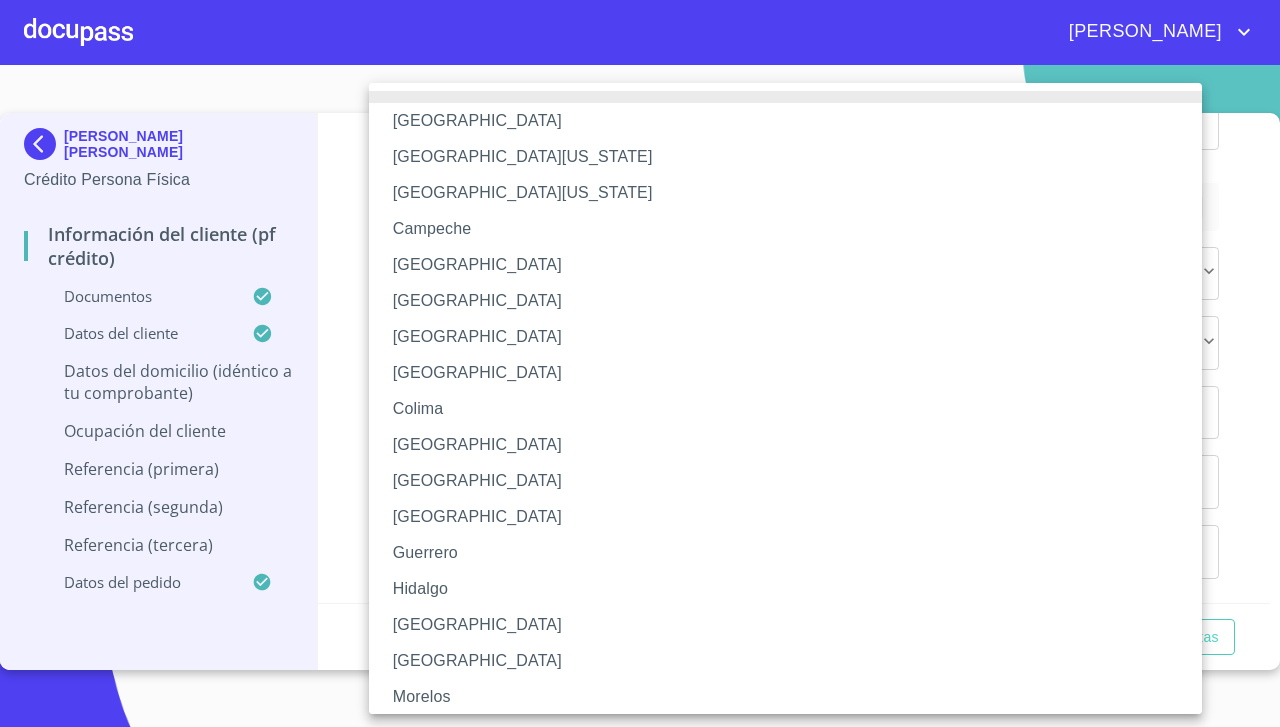 click on "Jalisco" at bounding box center [794, 625] 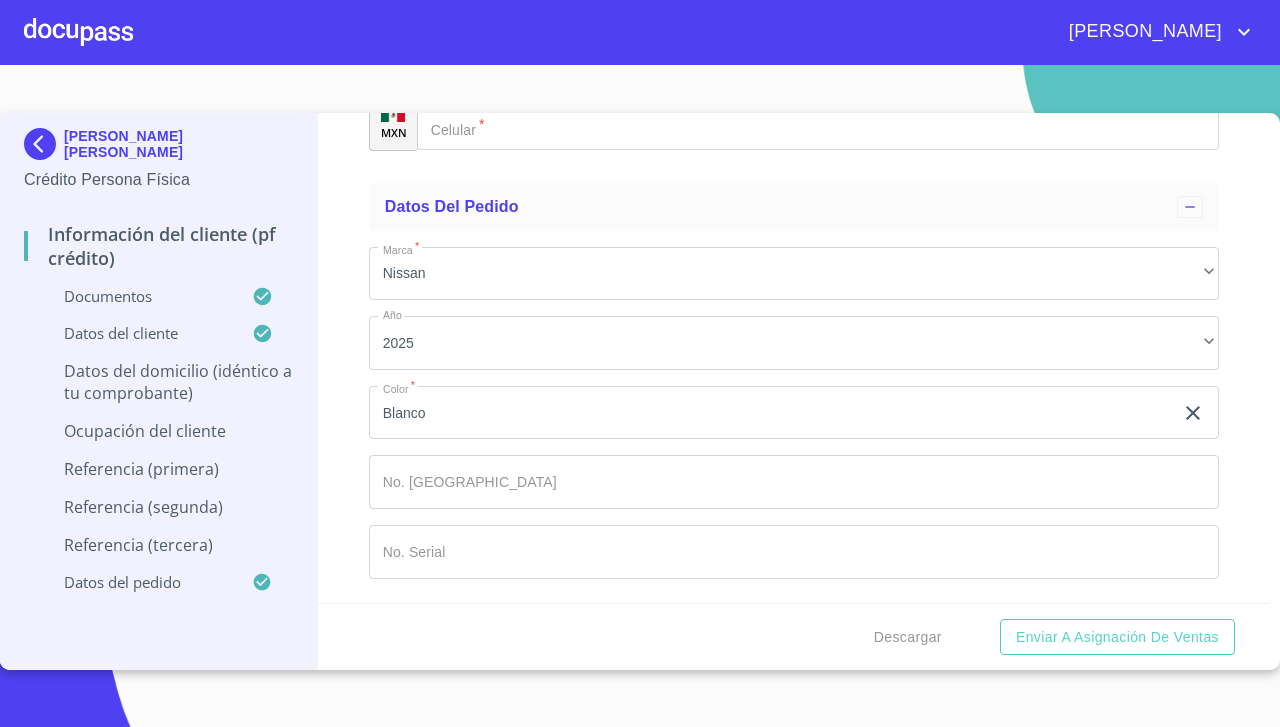 scroll, scrollTop: 9416, scrollLeft: 0, axis: vertical 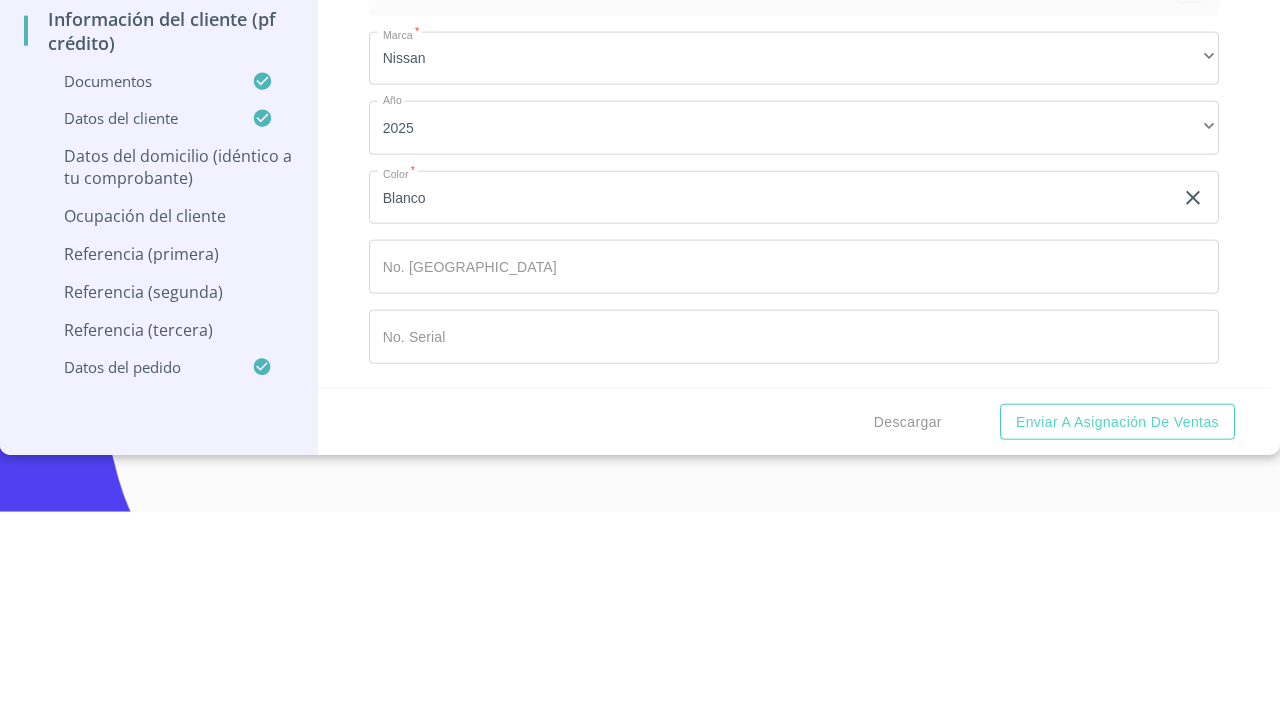 type on "48291" 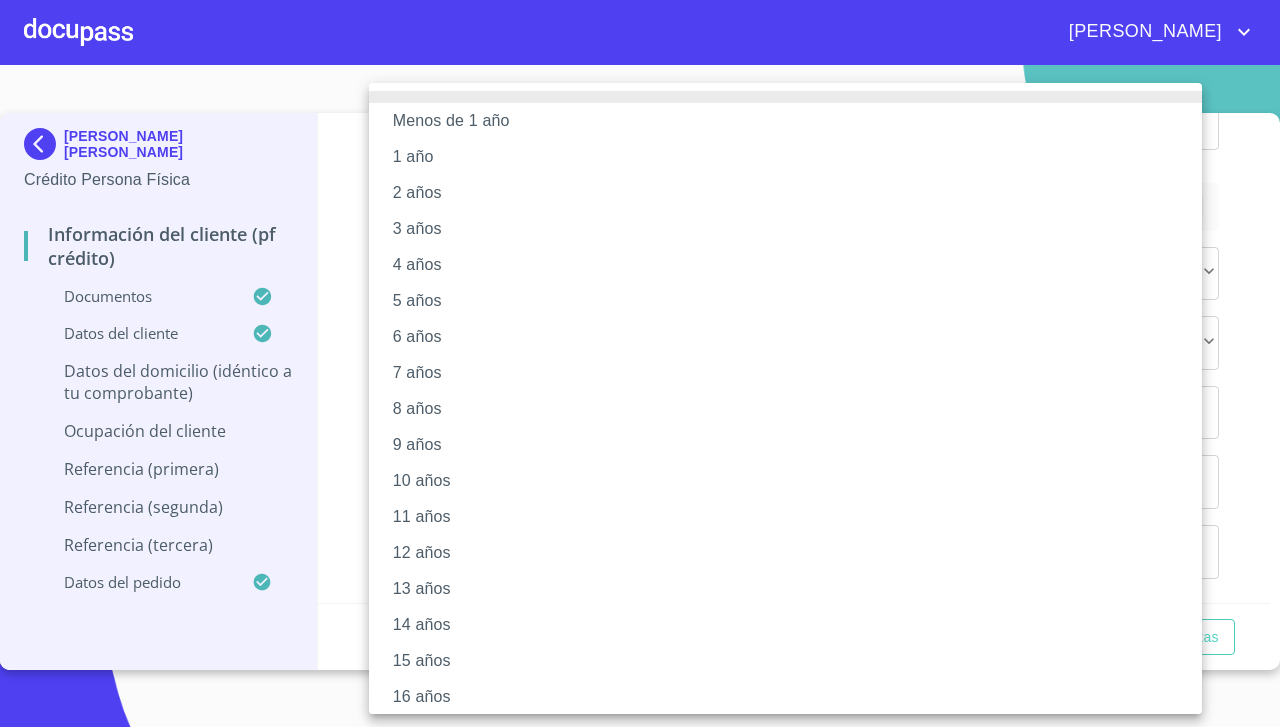 scroll, scrollTop: 152, scrollLeft: 0, axis: vertical 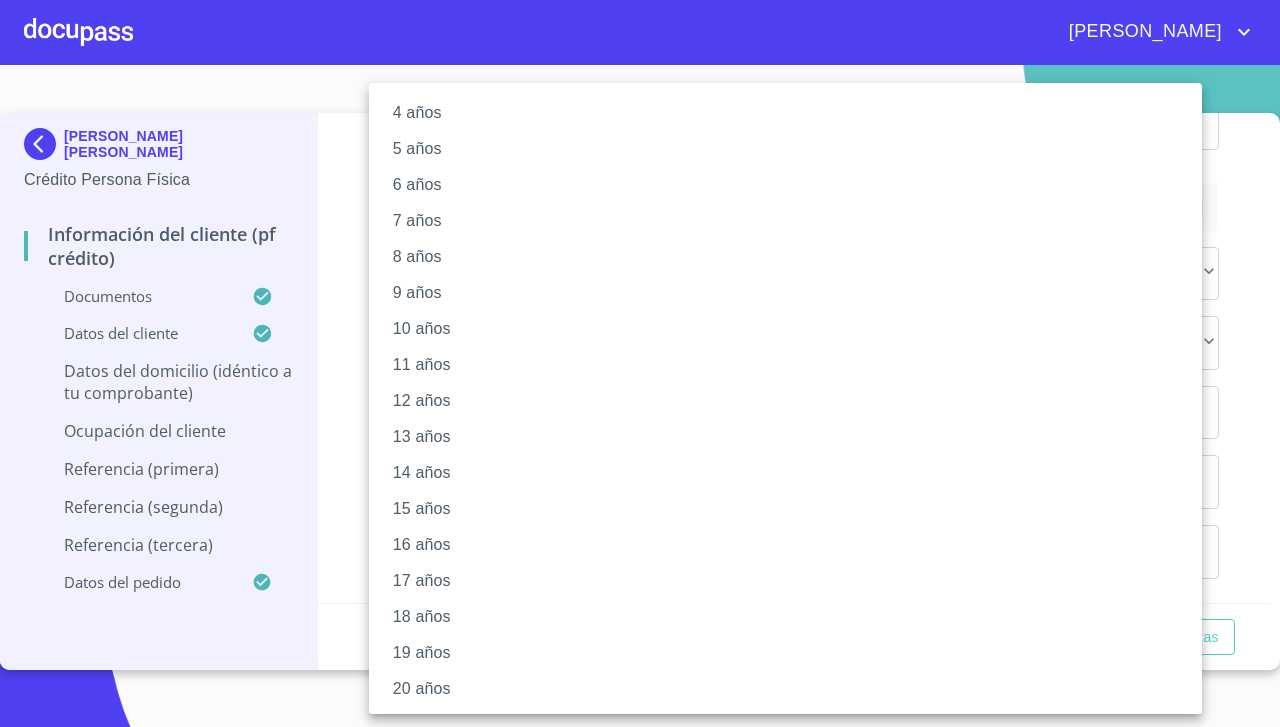 click on "20 años" at bounding box center [794, 689] 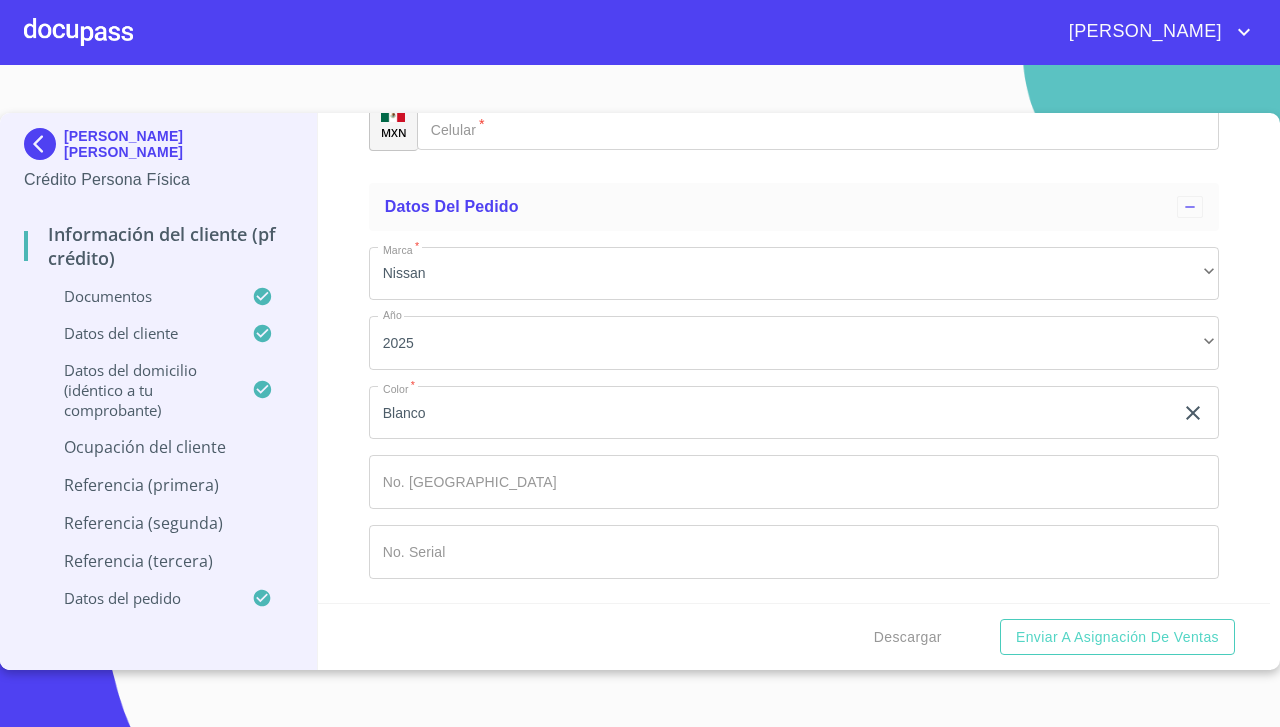 scroll, scrollTop: 152, scrollLeft: 0, axis: vertical 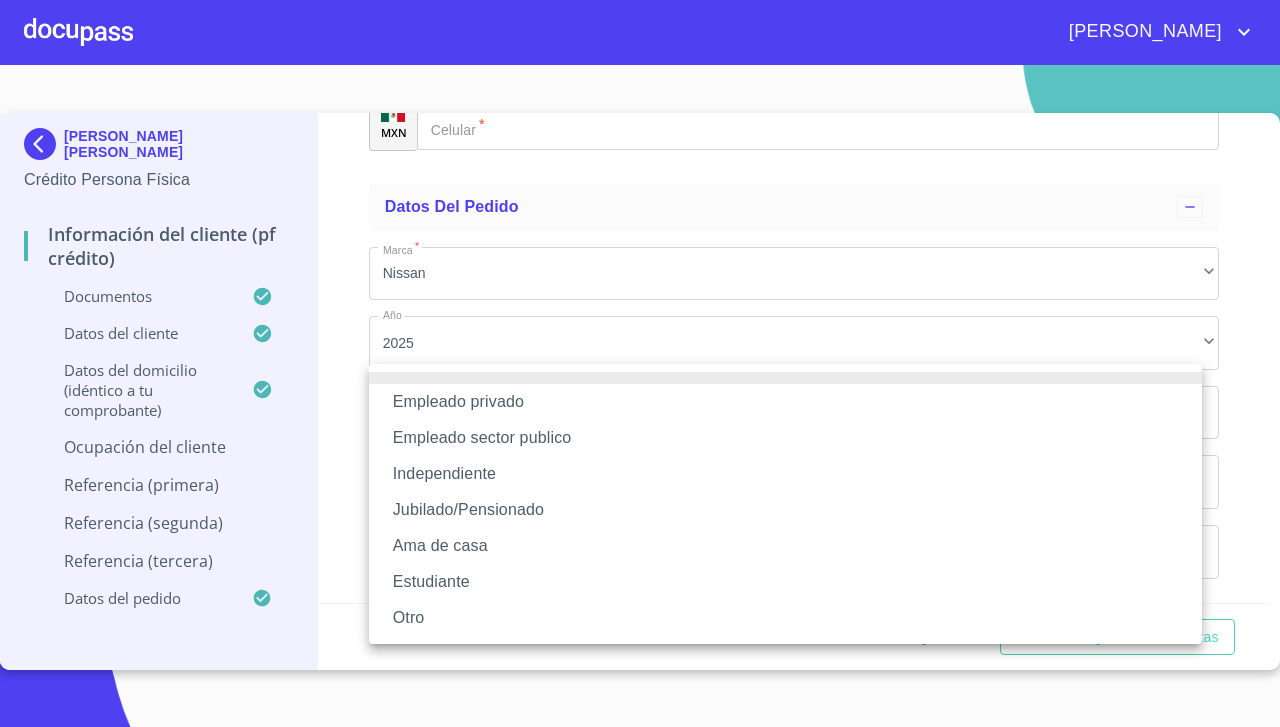 click on "Independiente" at bounding box center (785, 474) 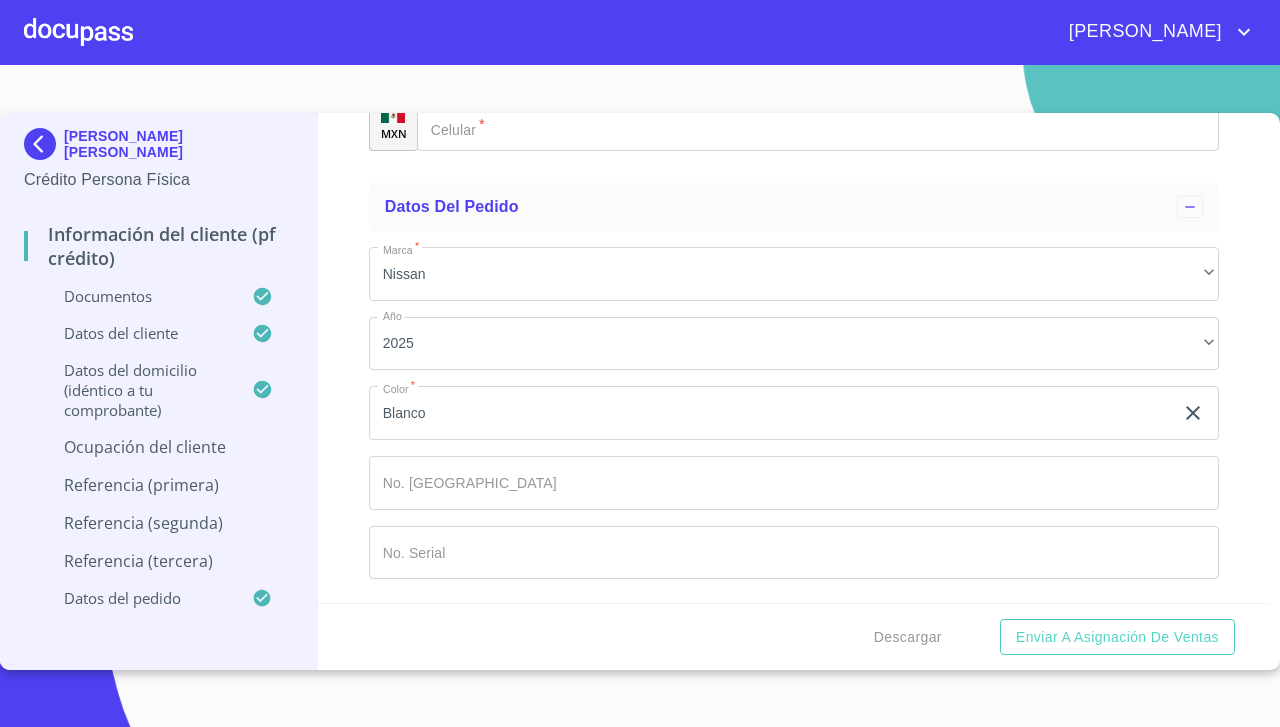 scroll, scrollTop: 9741, scrollLeft: 0, axis: vertical 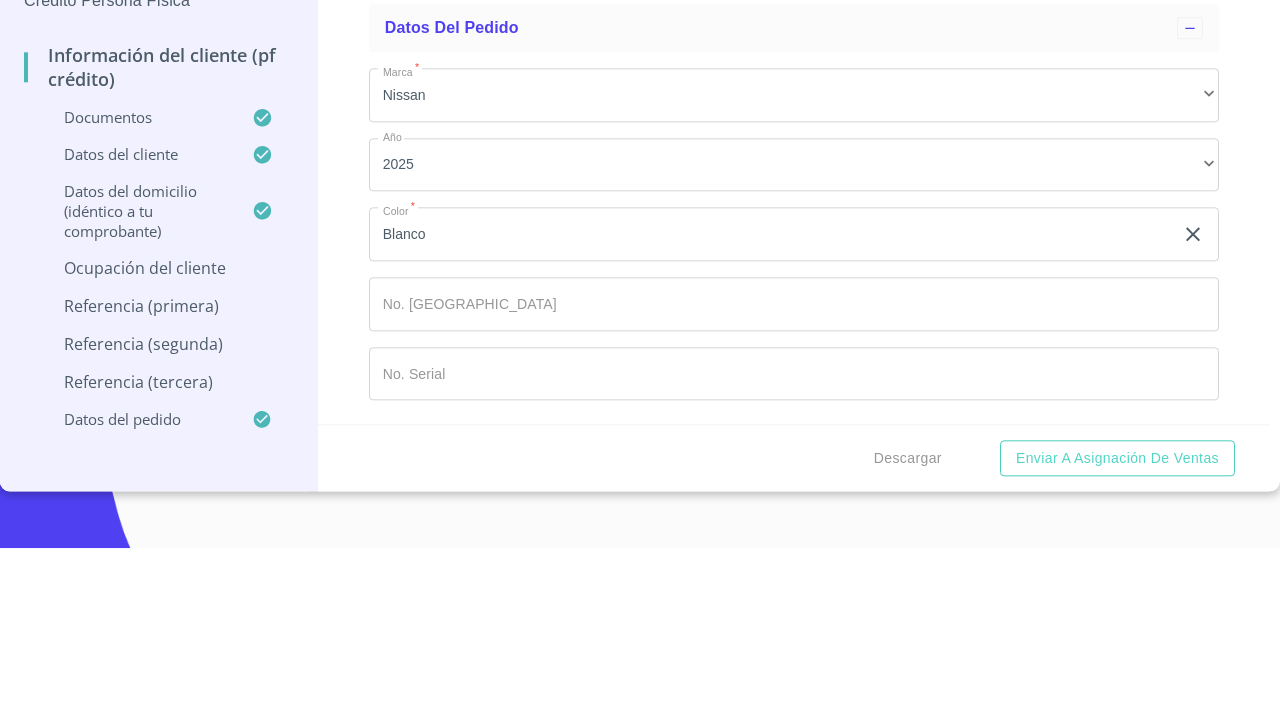 type on "Eva maría González Villalpando" 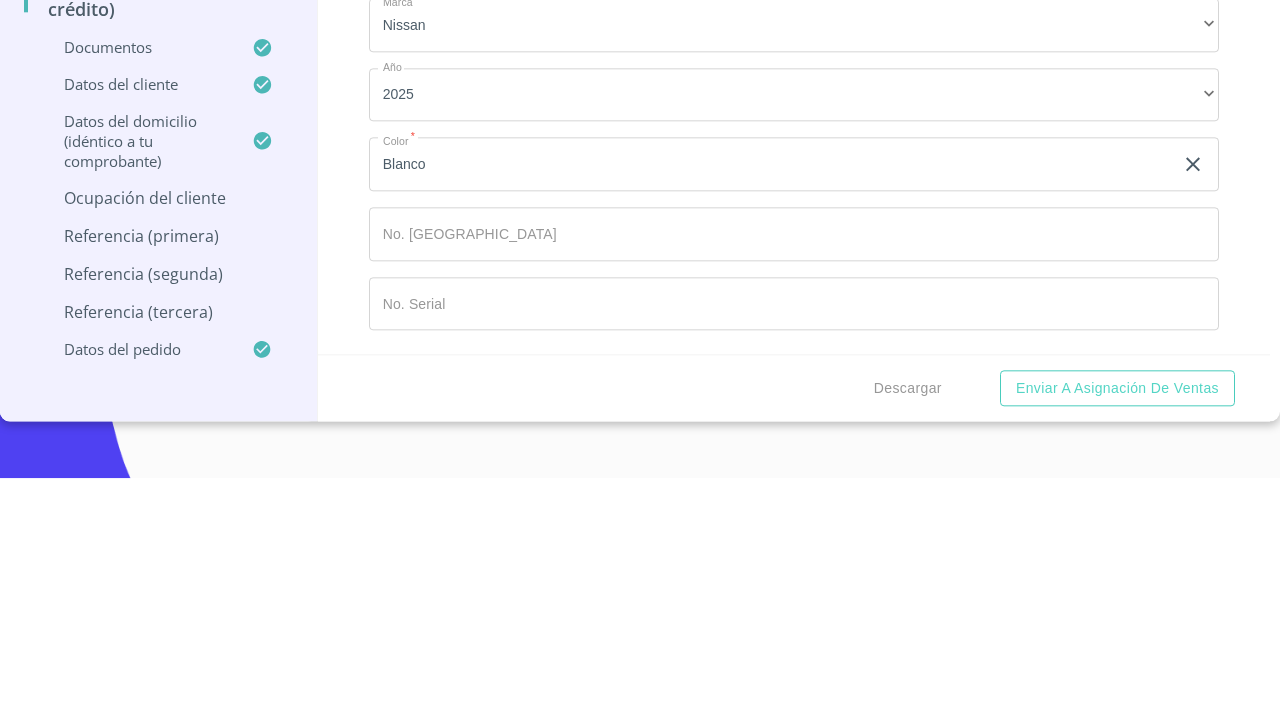 click 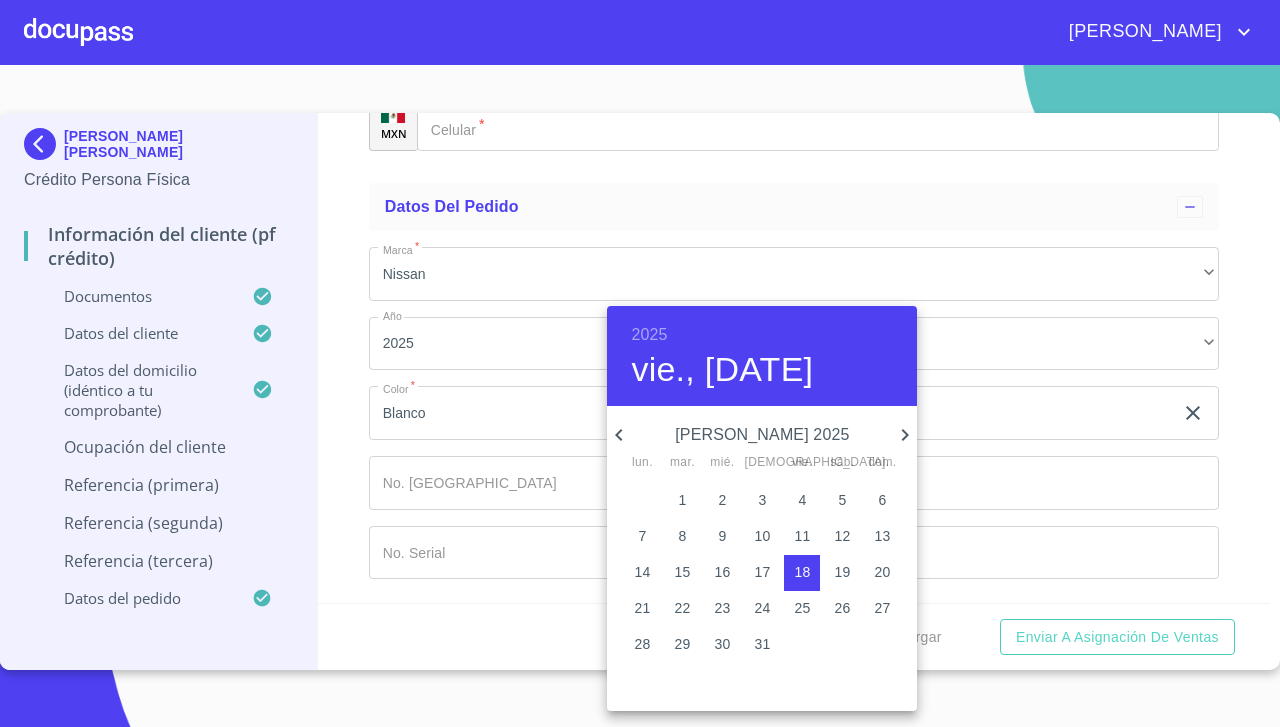 click on "julio 2025" at bounding box center [762, 435] 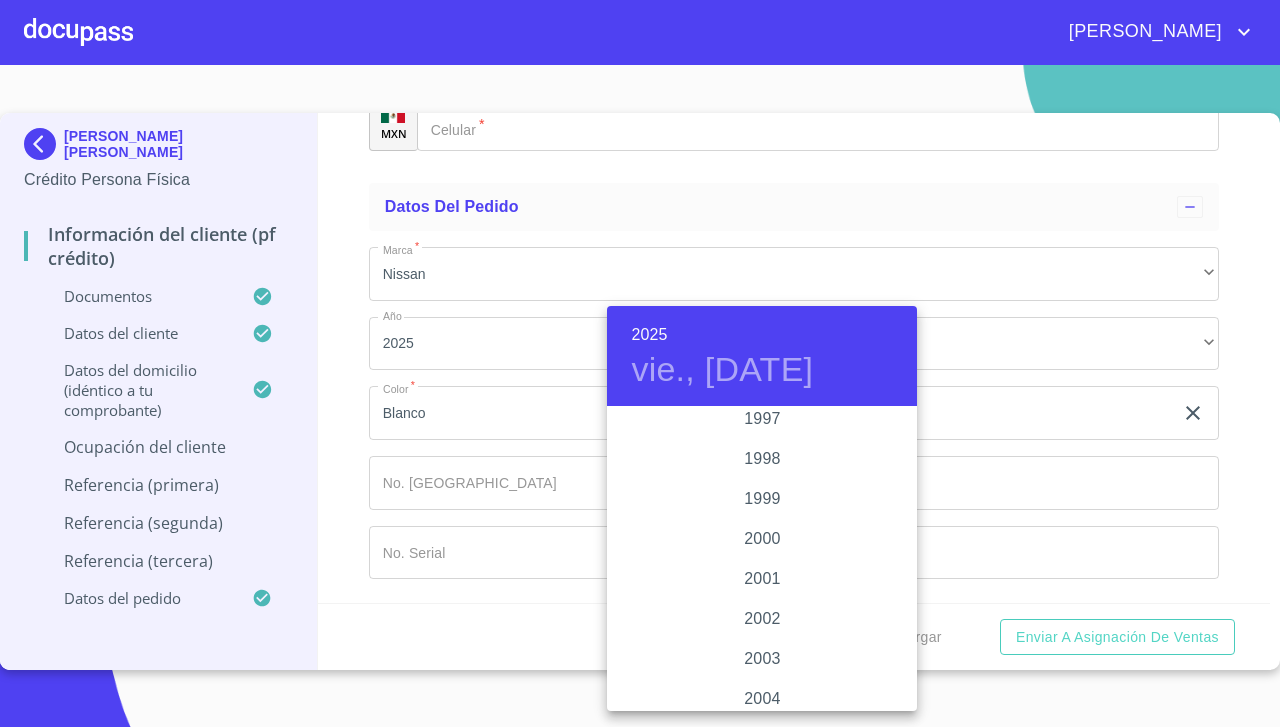 scroll, scrollTop: 2889, scrollLeft: 0, axis: vertical 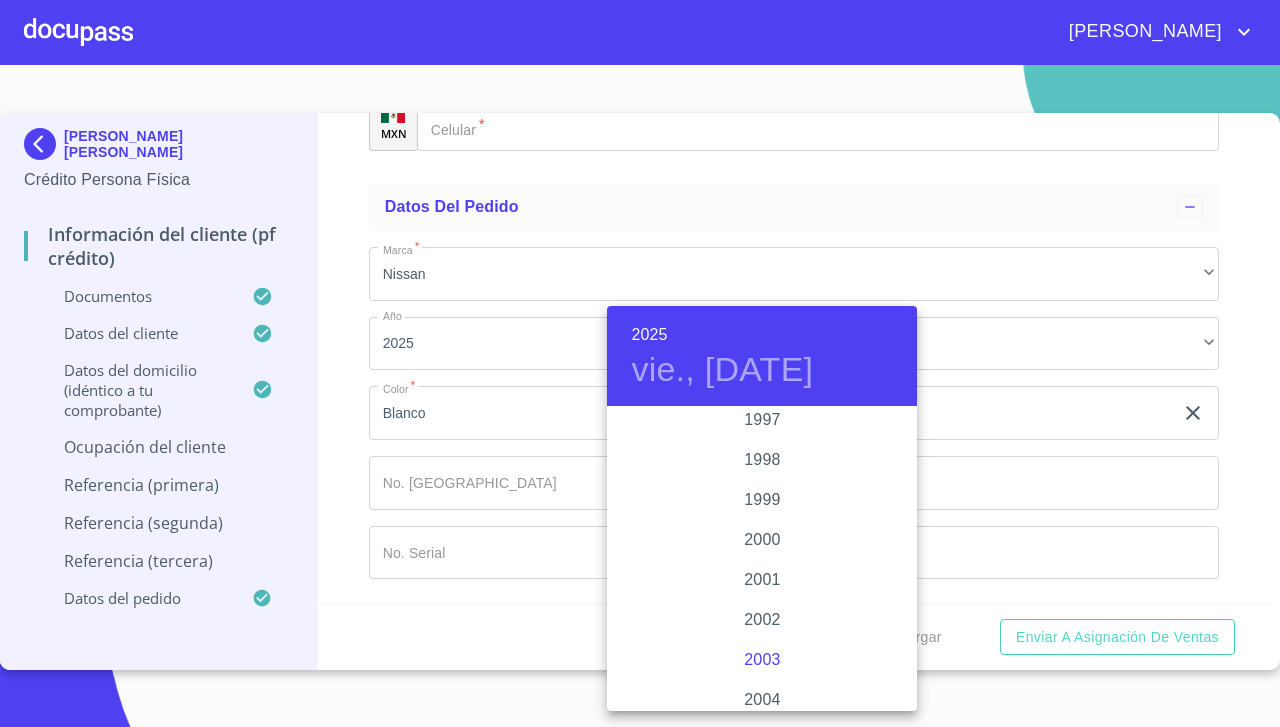 click on "2003" at bounding box center [762, 660] 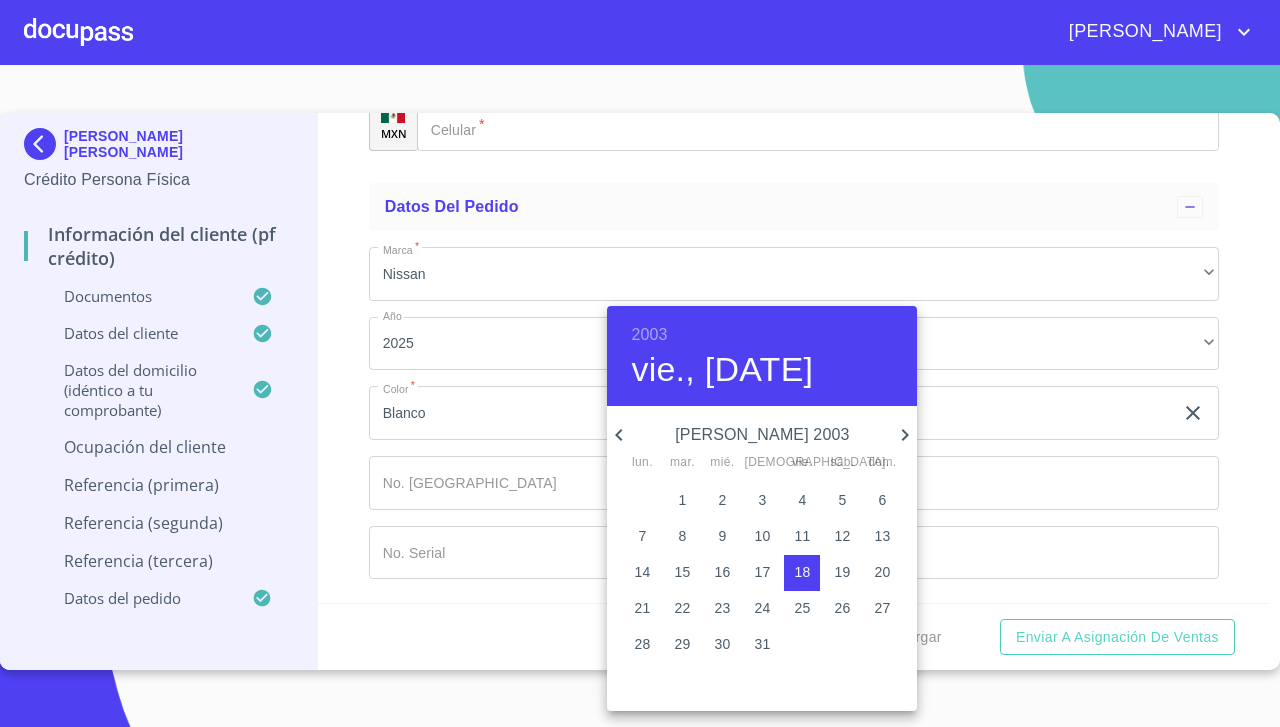 click on "vie., jul. 18" at bounding box center (722, 370) 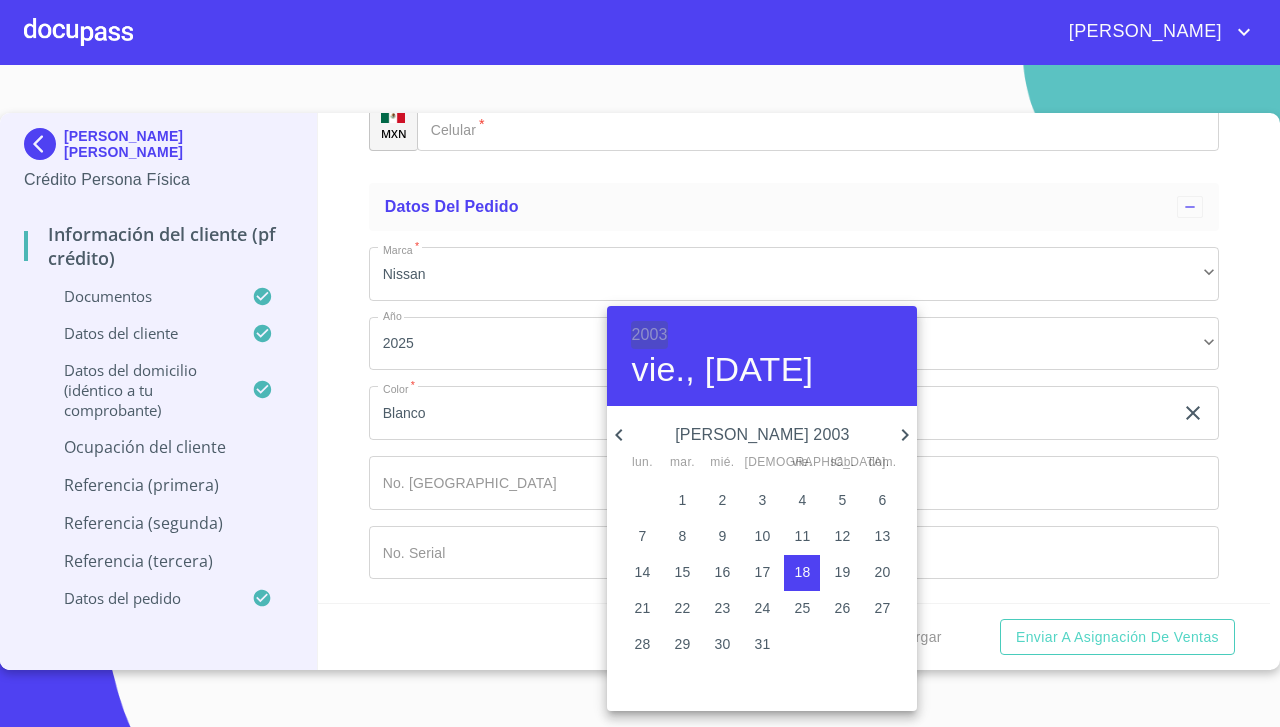click on "2003" at bounding box center [649, 335] 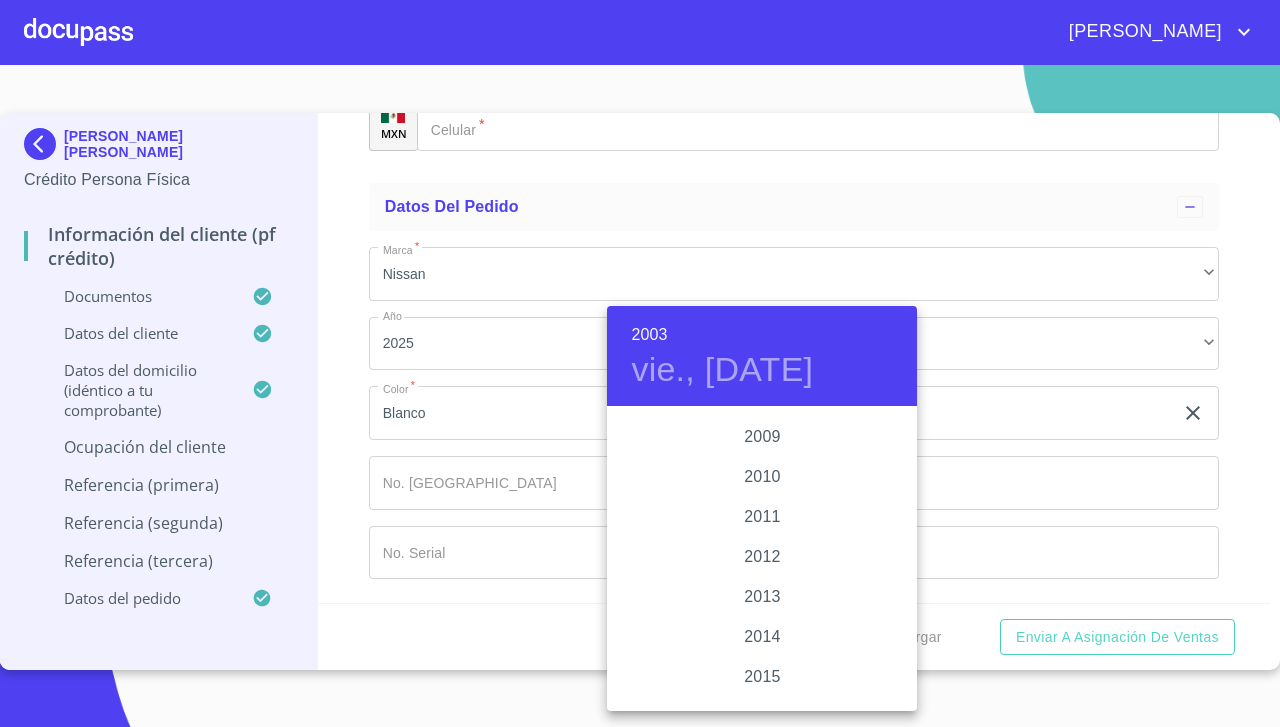 scroll, scrollTop: 3400, scrollLeft: 0, axis: vertical 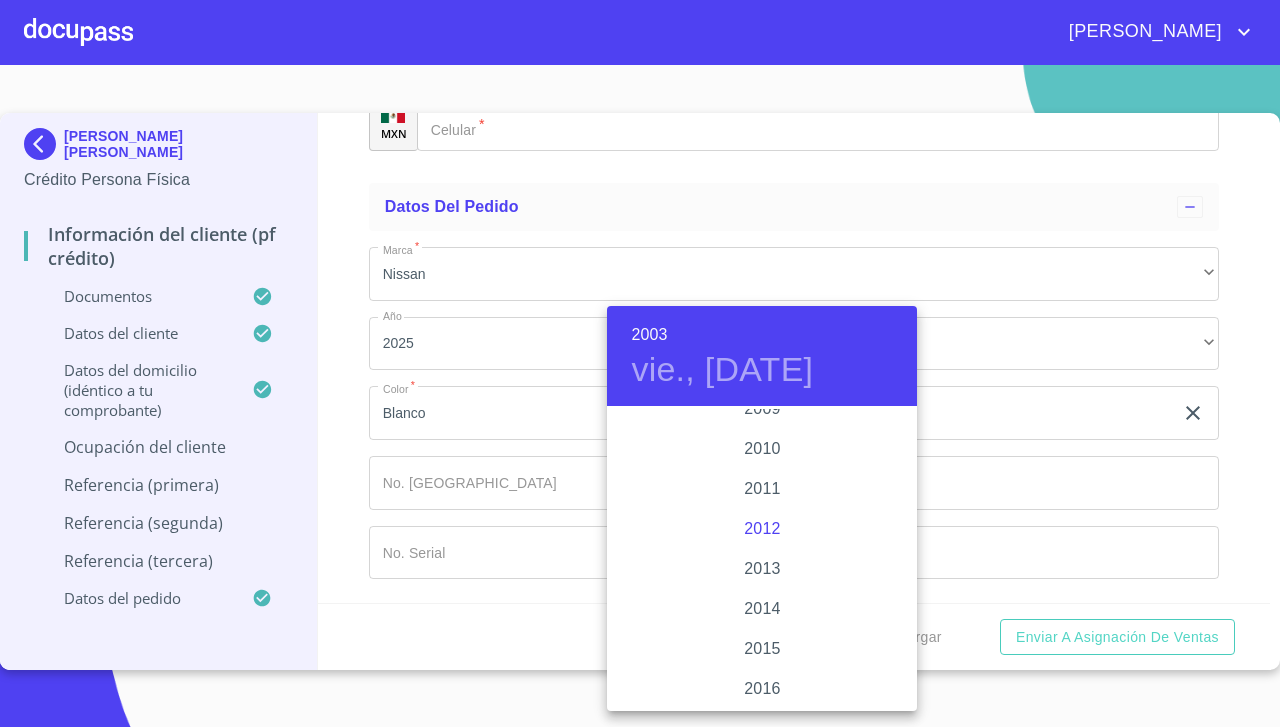 click on "2012" at bounding box center (762, 529) 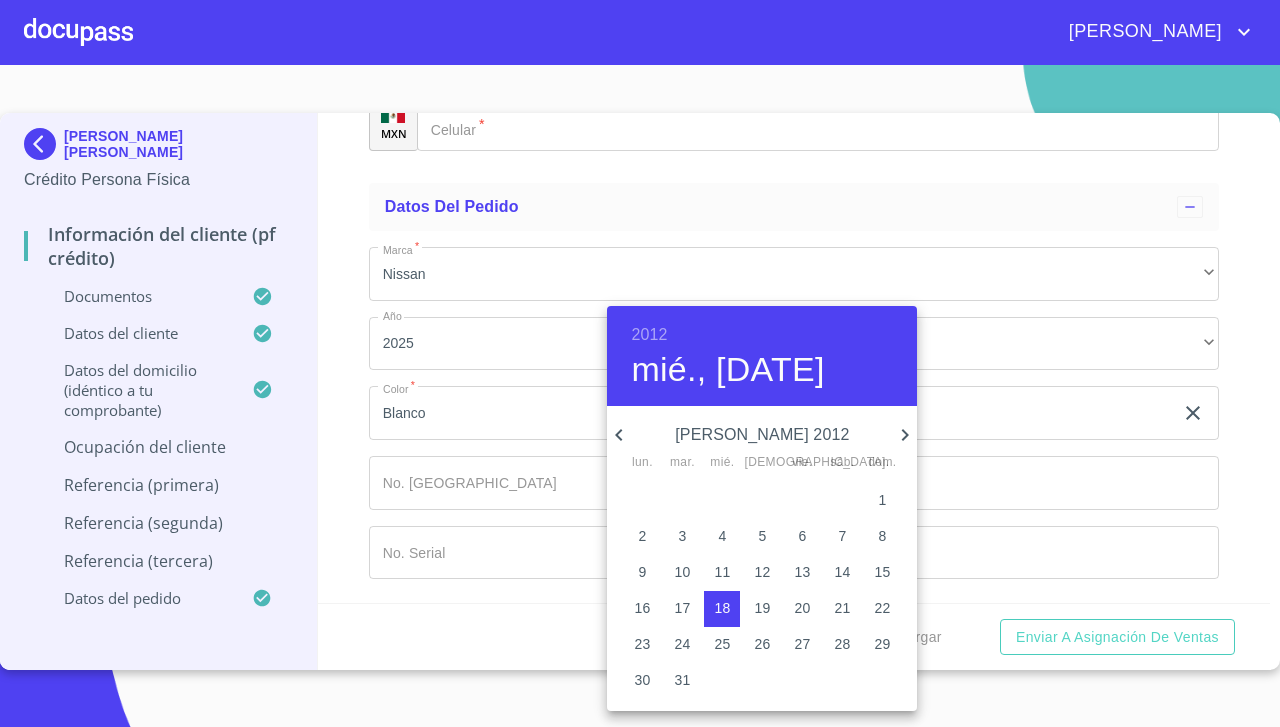 click on "1" at bounding box center (882, 500) 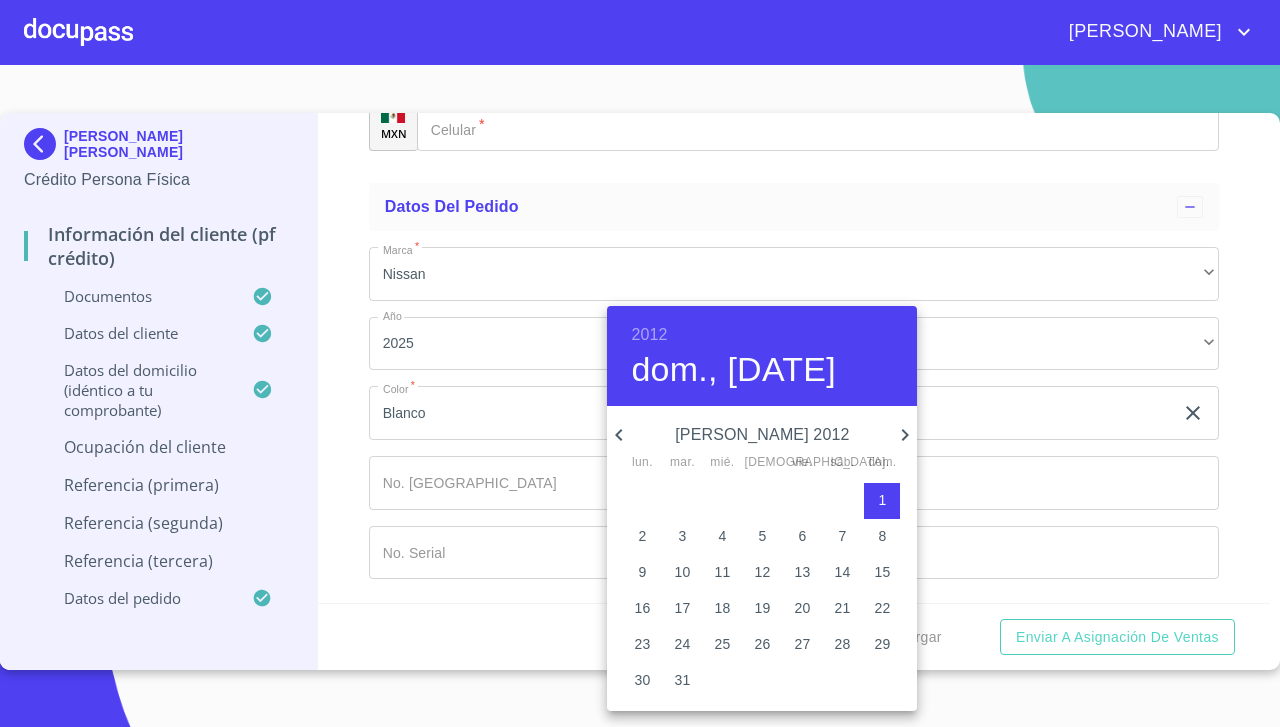 click at bounding box center [640, 363] 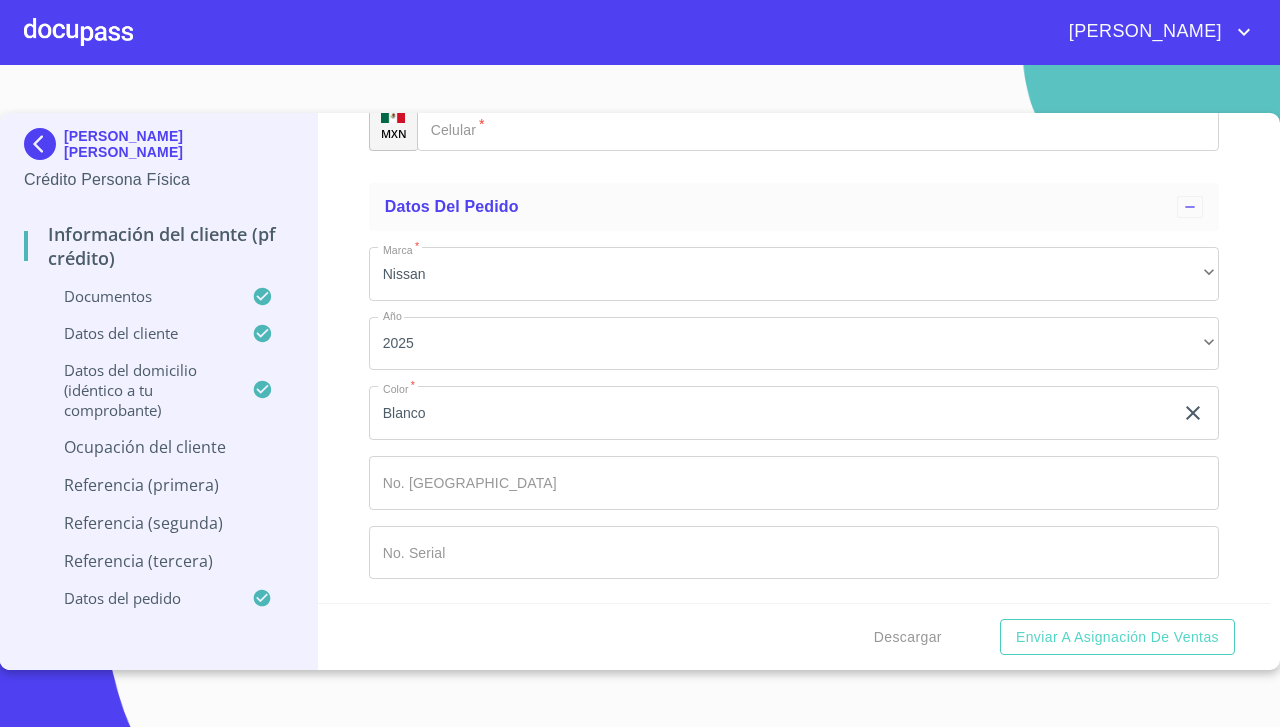 click on "Documento de identificación.   *" at bounding box center (771, -5023) 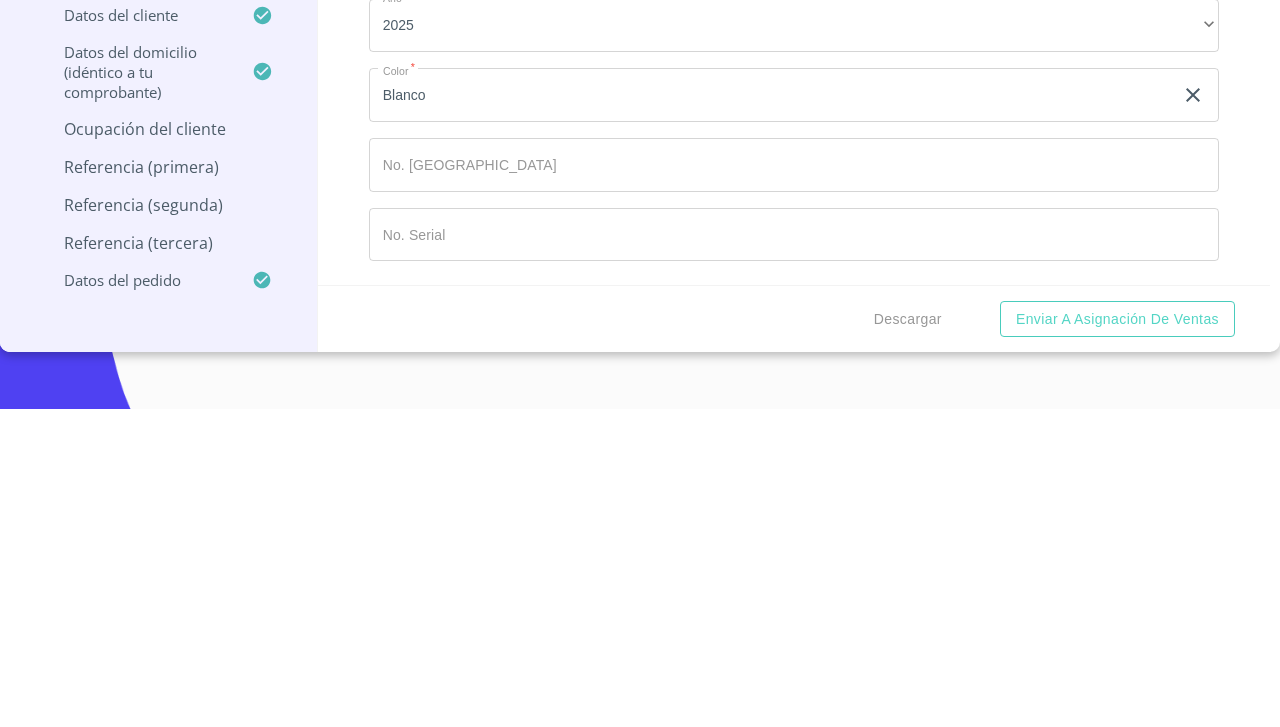 scroll, scrollTop: 9858, scrollLeft: 0, axis: vertical 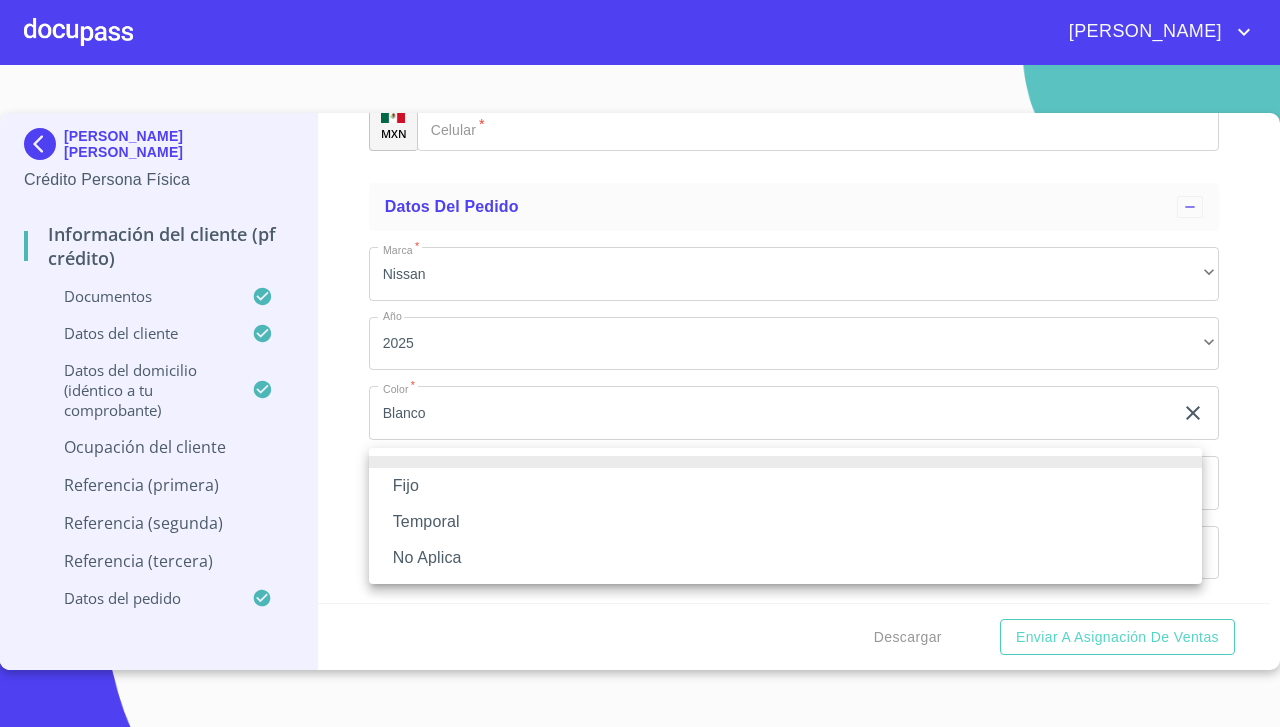click on "No Aplica" at bounding box center (785, 558) 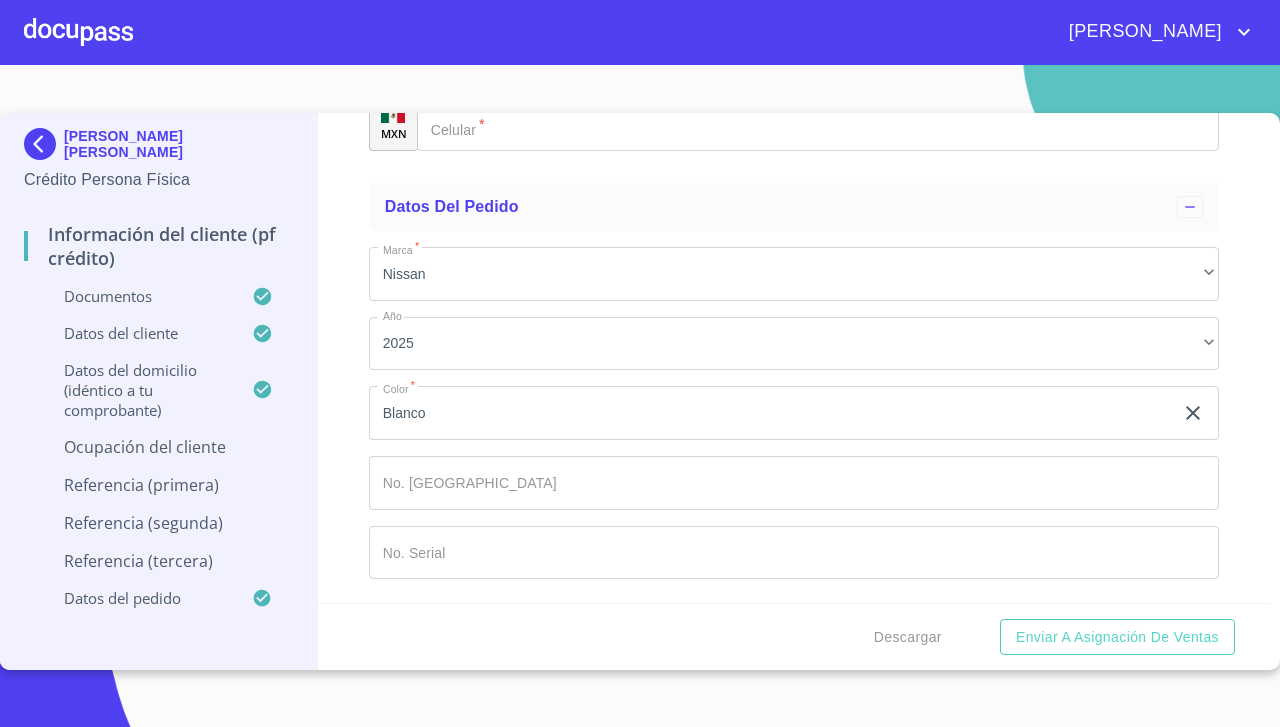scroll, scrollTop: 10006, scrollLeft: 0, axis: vertical 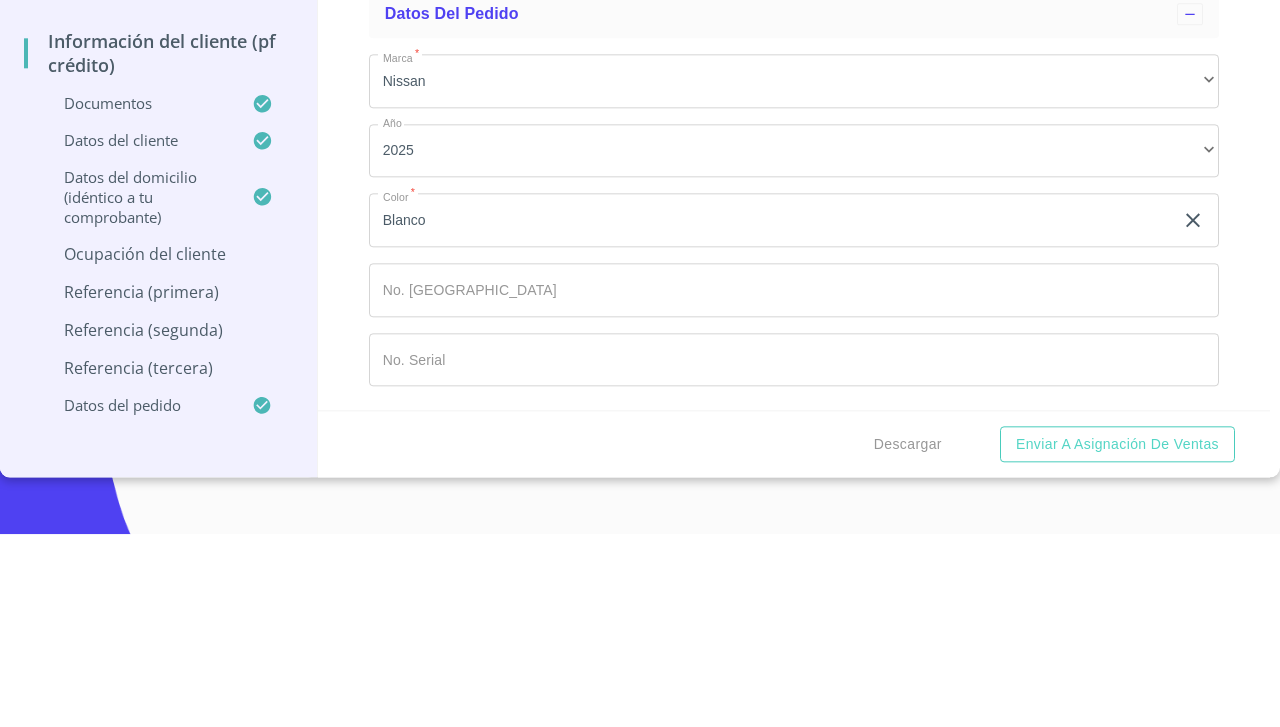 type on "45000" 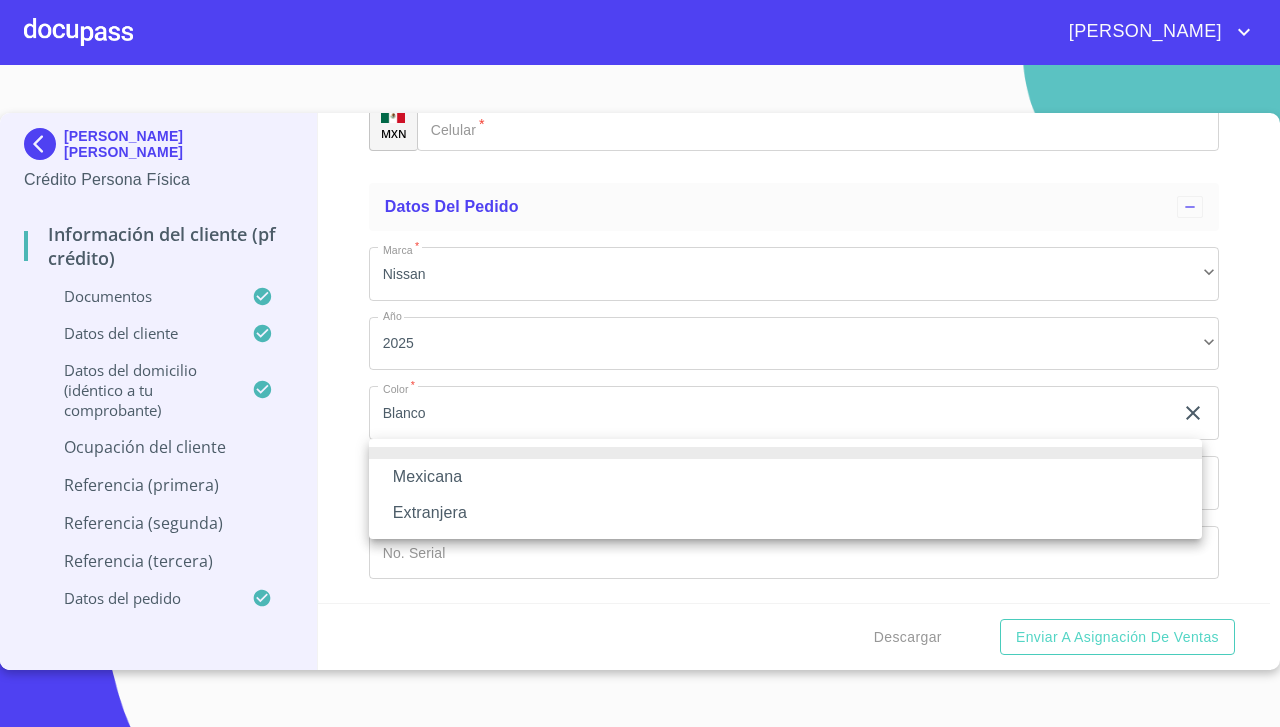 click on "Mexicana" at bounding box center (785, 477) 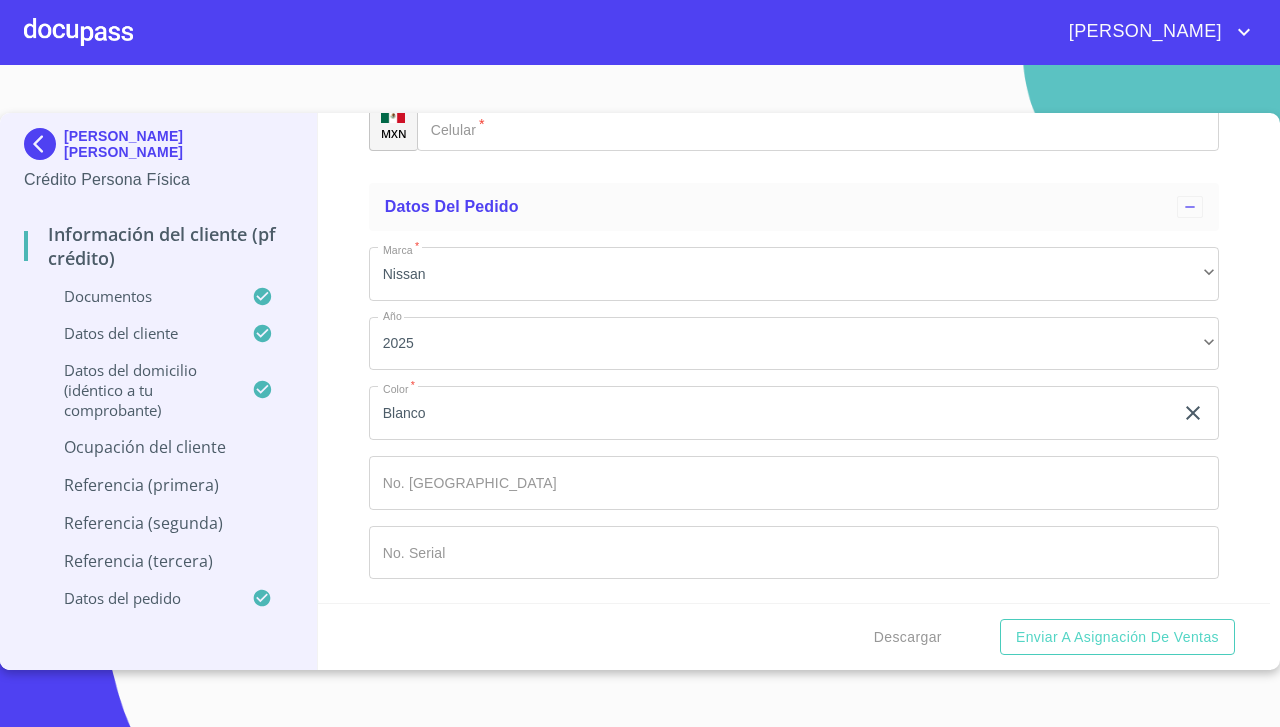scroll, scrollTop: 10152, scrollLeft: 0, axis: vertical 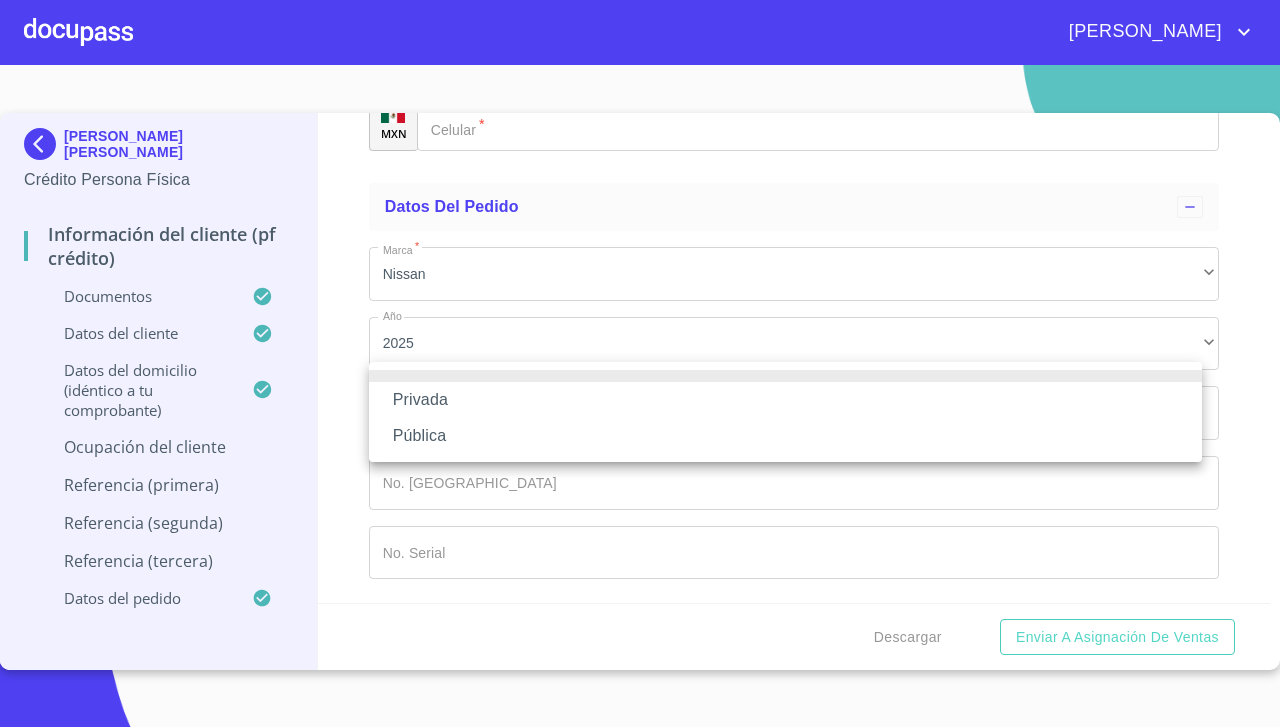click on "Privada" at bounding box center (785, 400) 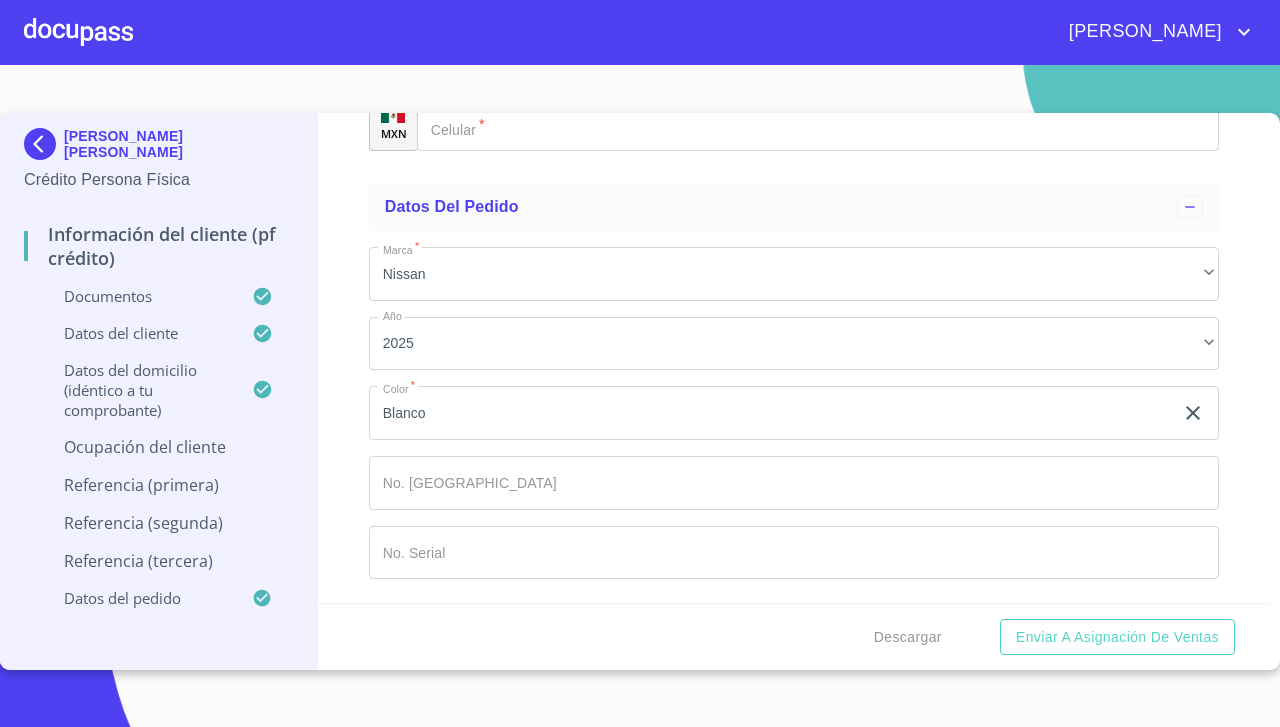 click on "Documento de identificación.   *" at bounding box center [771, -5023] 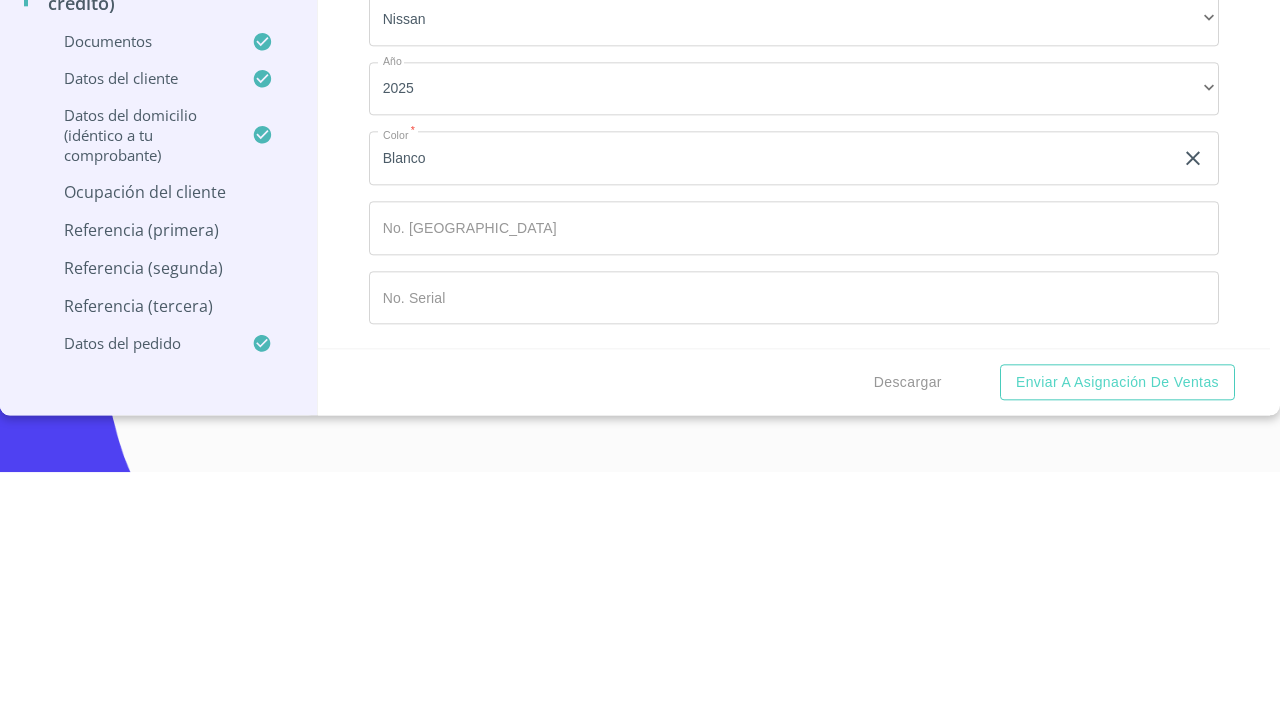 type on "Bienes raíces" 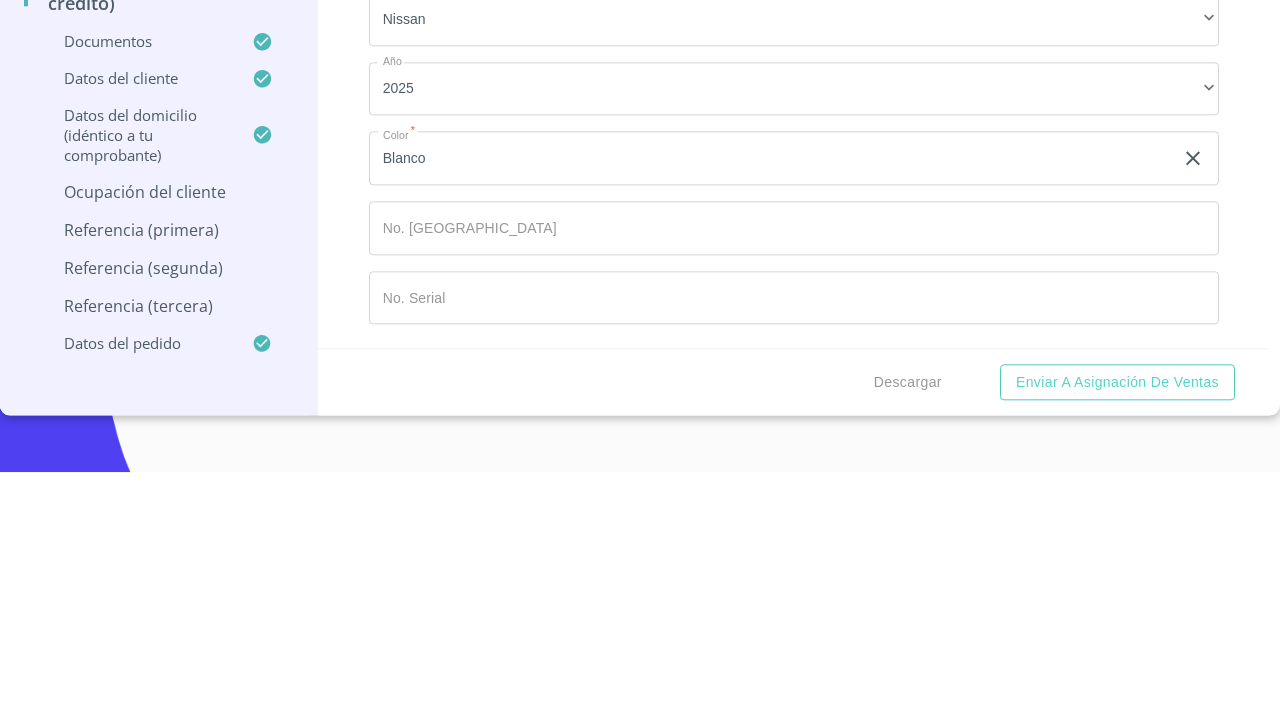 click on "Documento de identificación.   *" 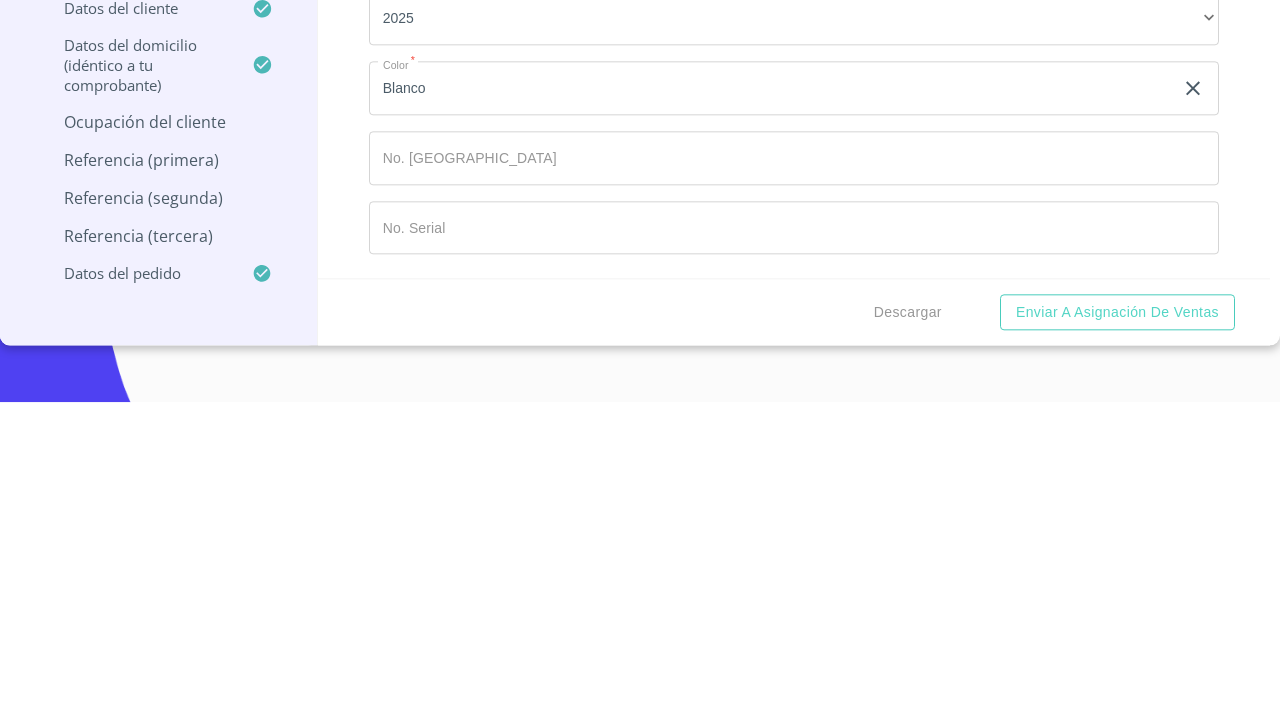 type on "[PHONE_NUMBER]" 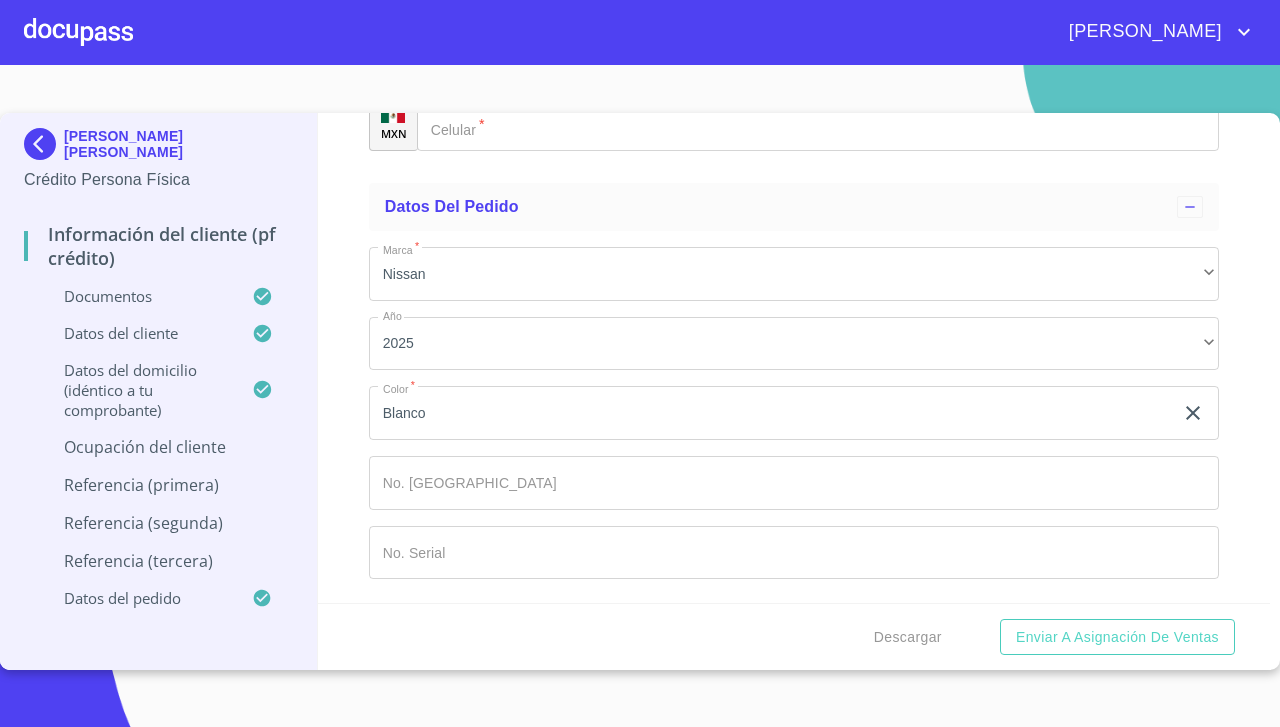 scroll, scrollTop: 10274, scrollLeft: 0, axis: vertical 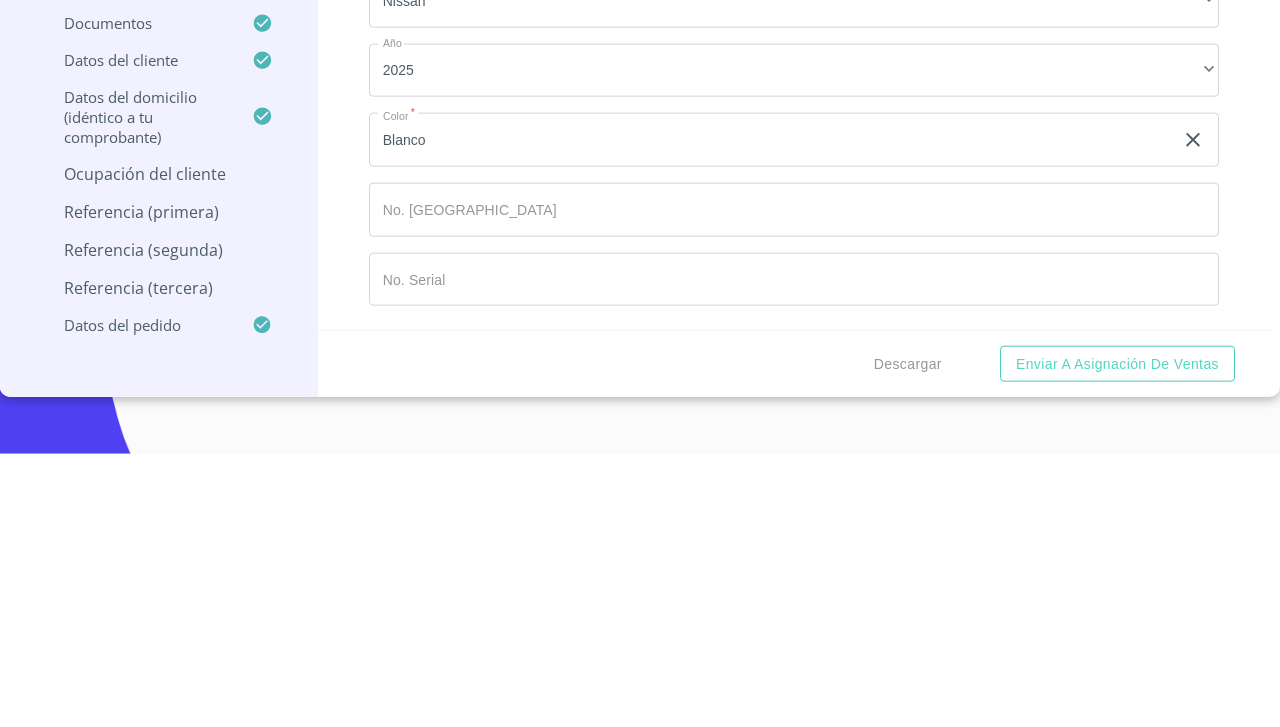 type on "Lázaro cardenas" 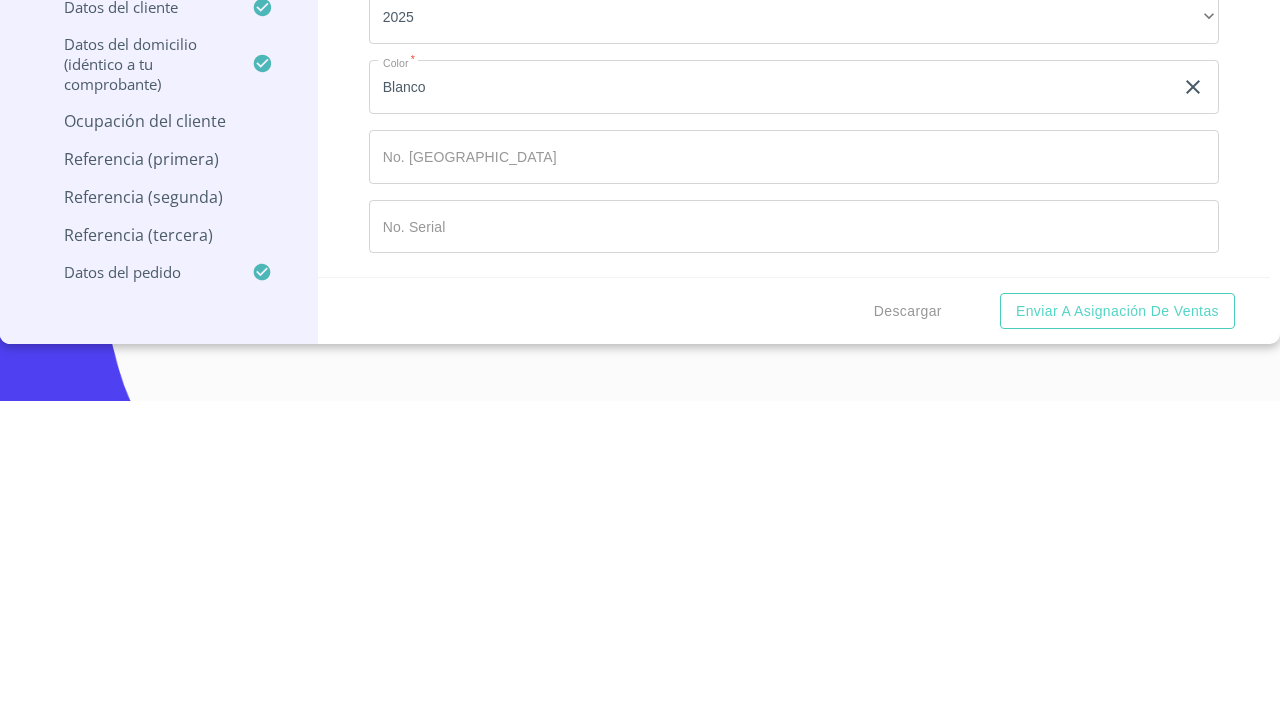 scroll, scrollTop: 10402, scrollLeft: 0, axis: vertical 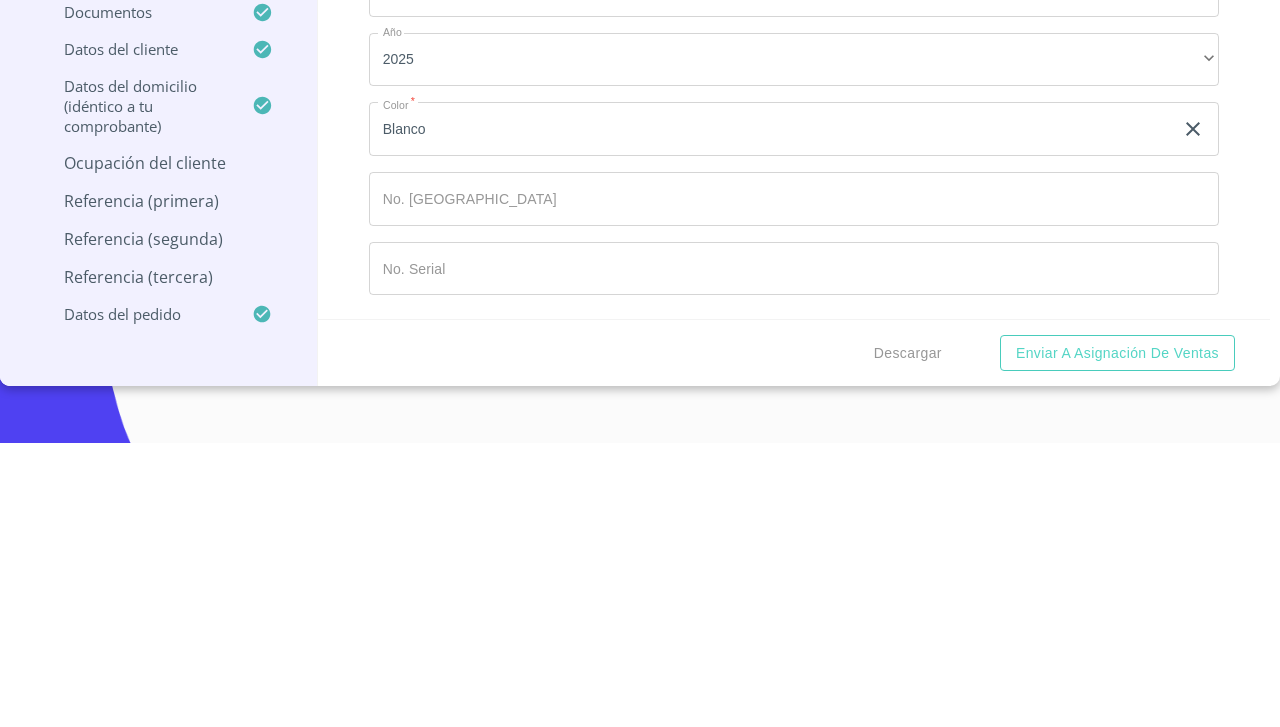 type on "A" 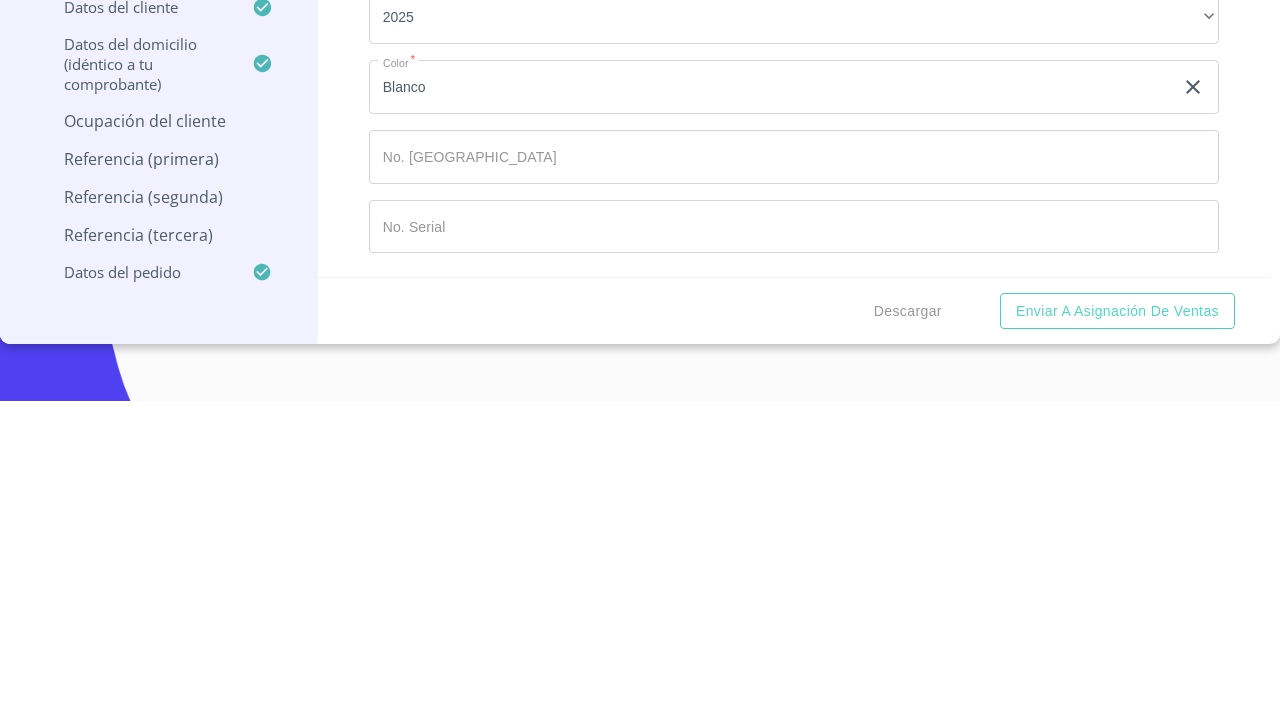 scroll, scrollTop: 10541, scrollLeft: 0, axis: vertical 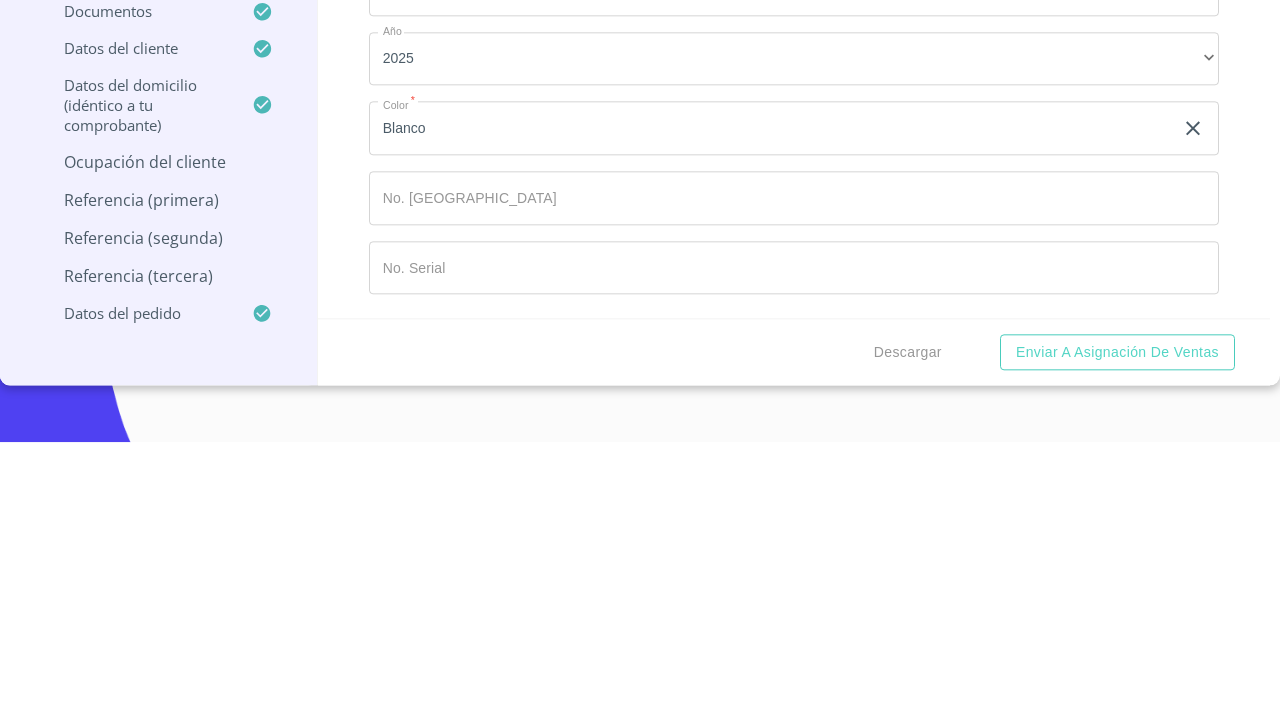 type on "48291" 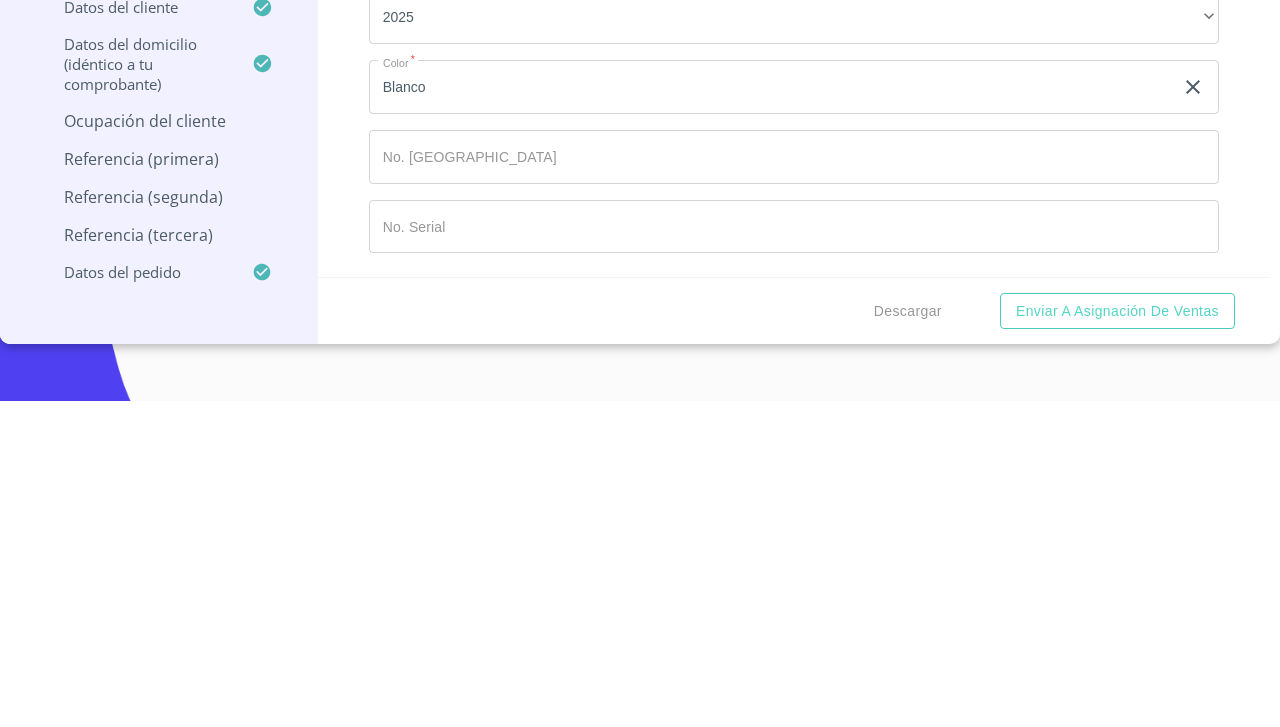 scroll, scrollTop: 10622, scrollLeft: 0, axis: vertical 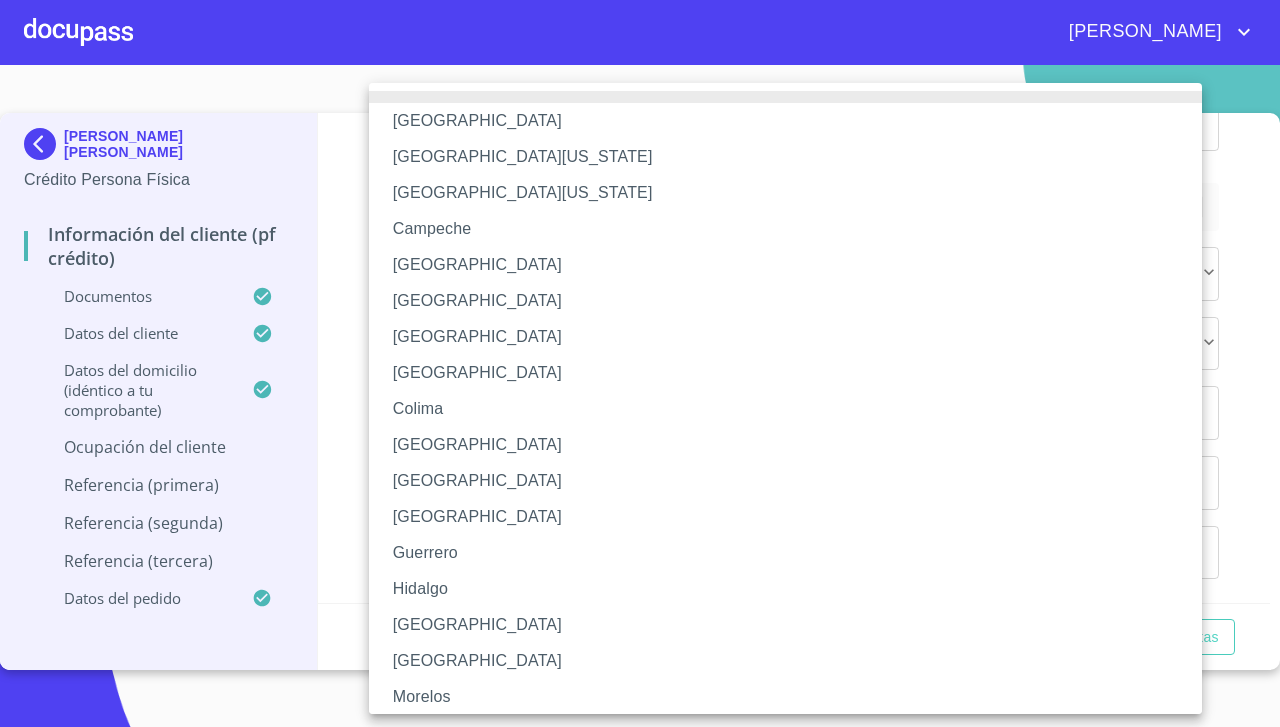 click on "Jalisco" at bounding box center (794, 625) 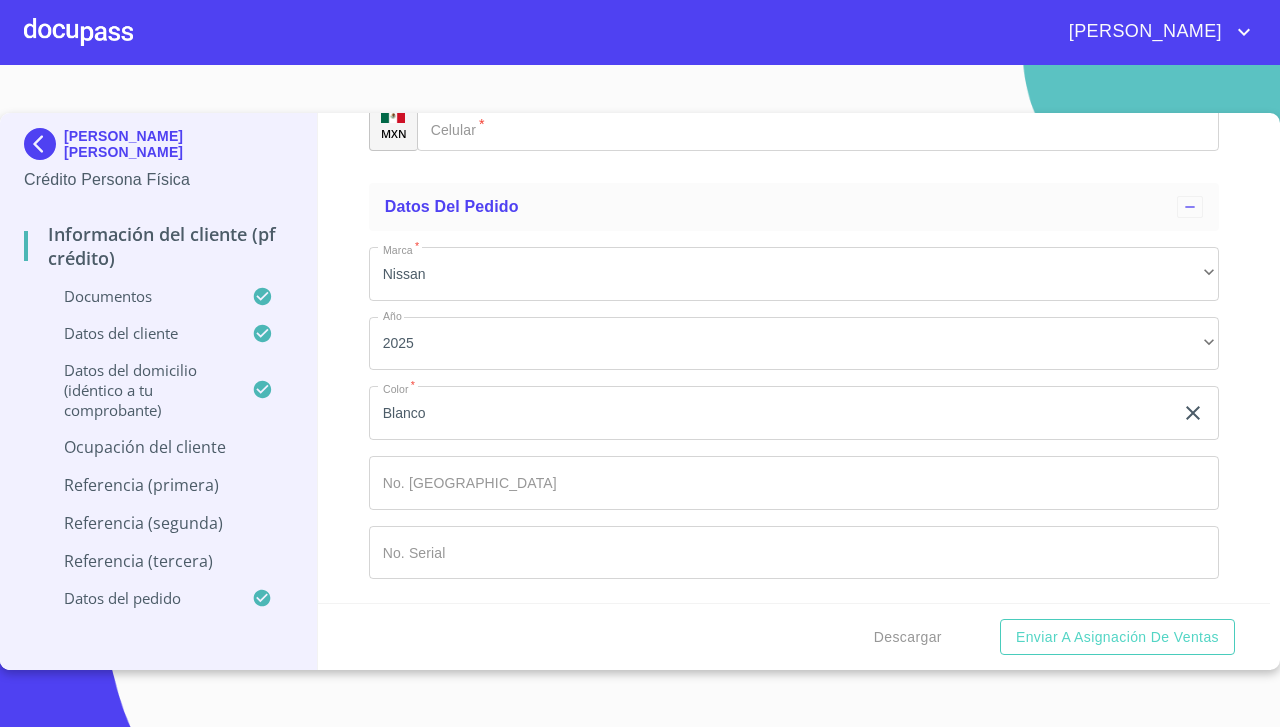 scroll, scrollTop: 10818, scrollLeft: 0, axis: vertical 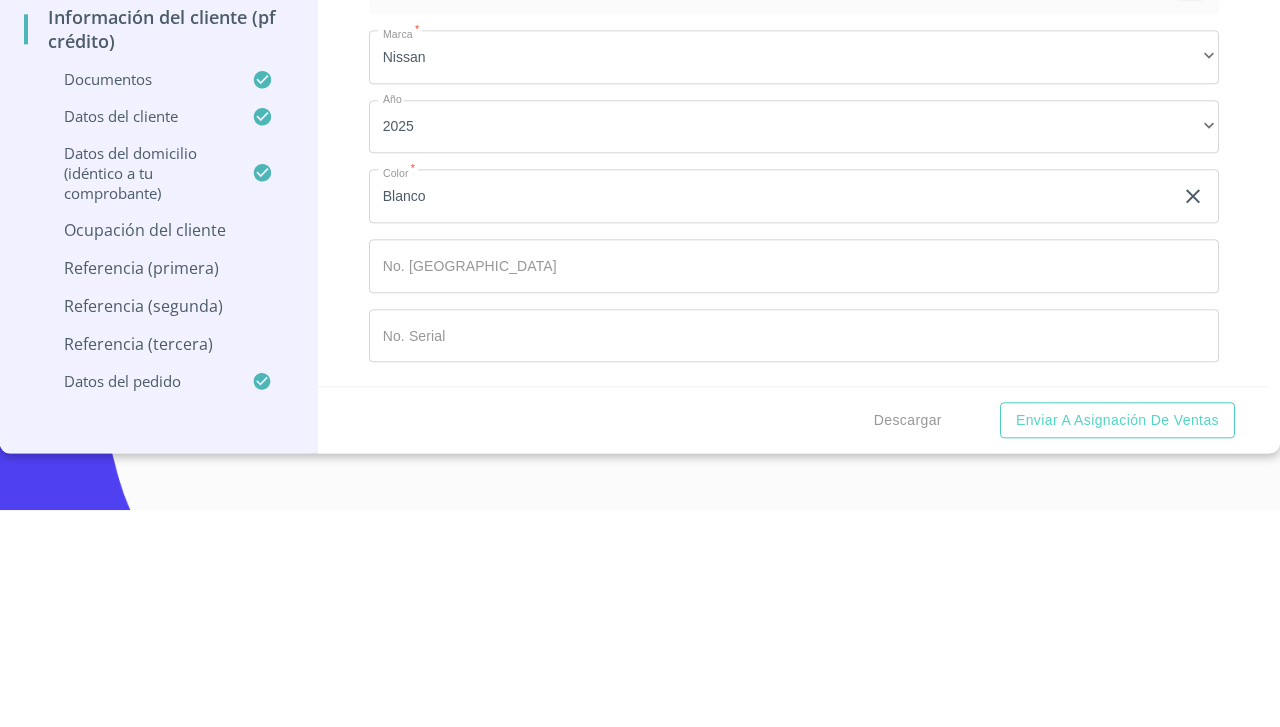 type on "Eva maría González Villalpando" 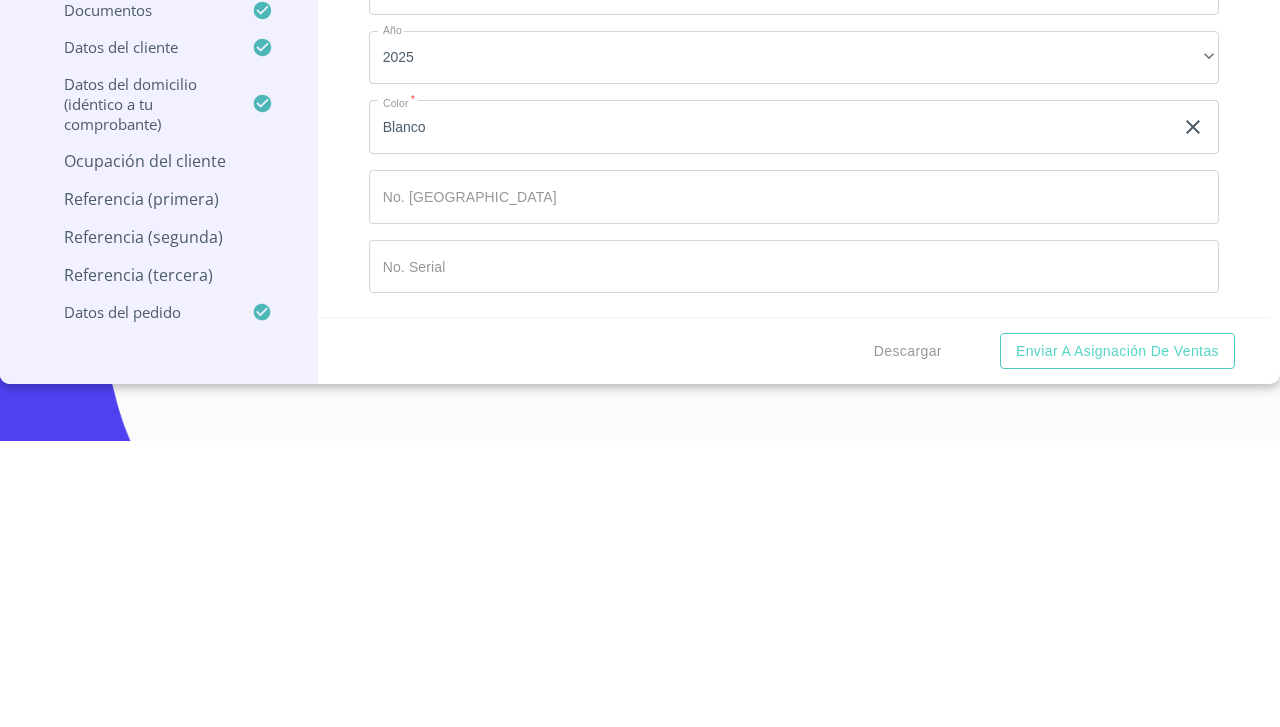 type on "dueño" 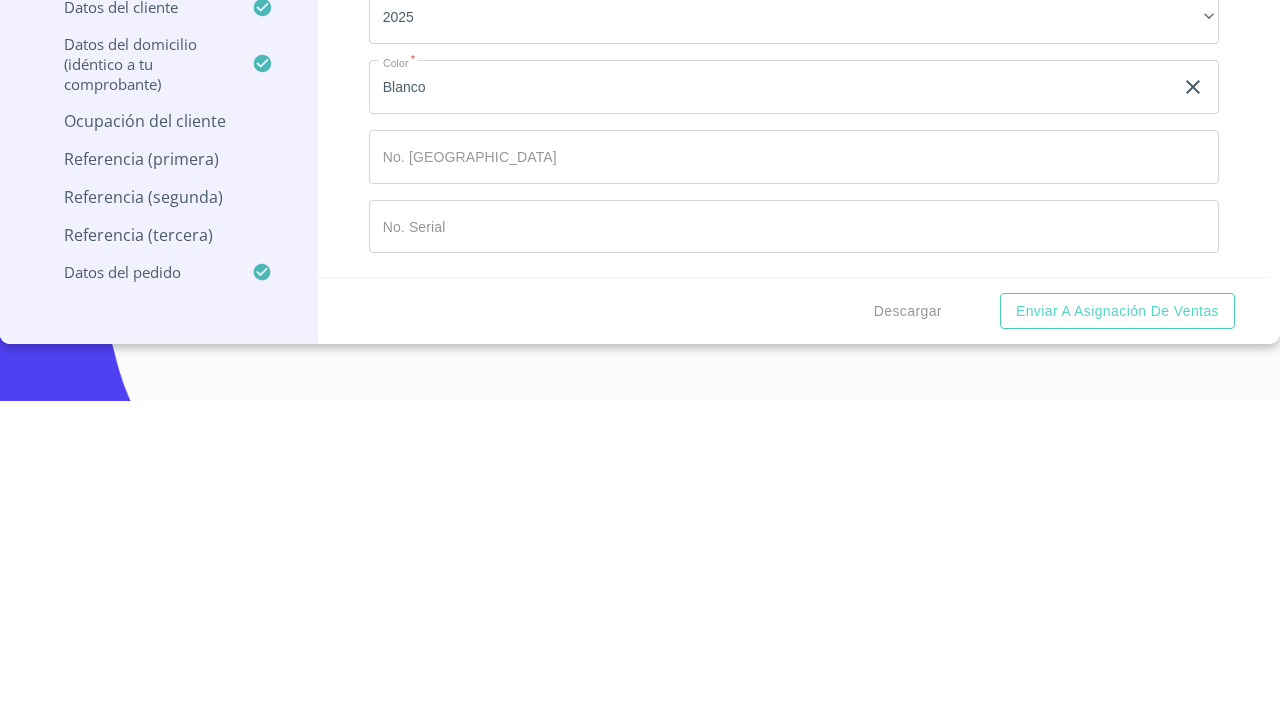 scroll, scrollTop: 10969, scrollLeft: 0, axis: vertical 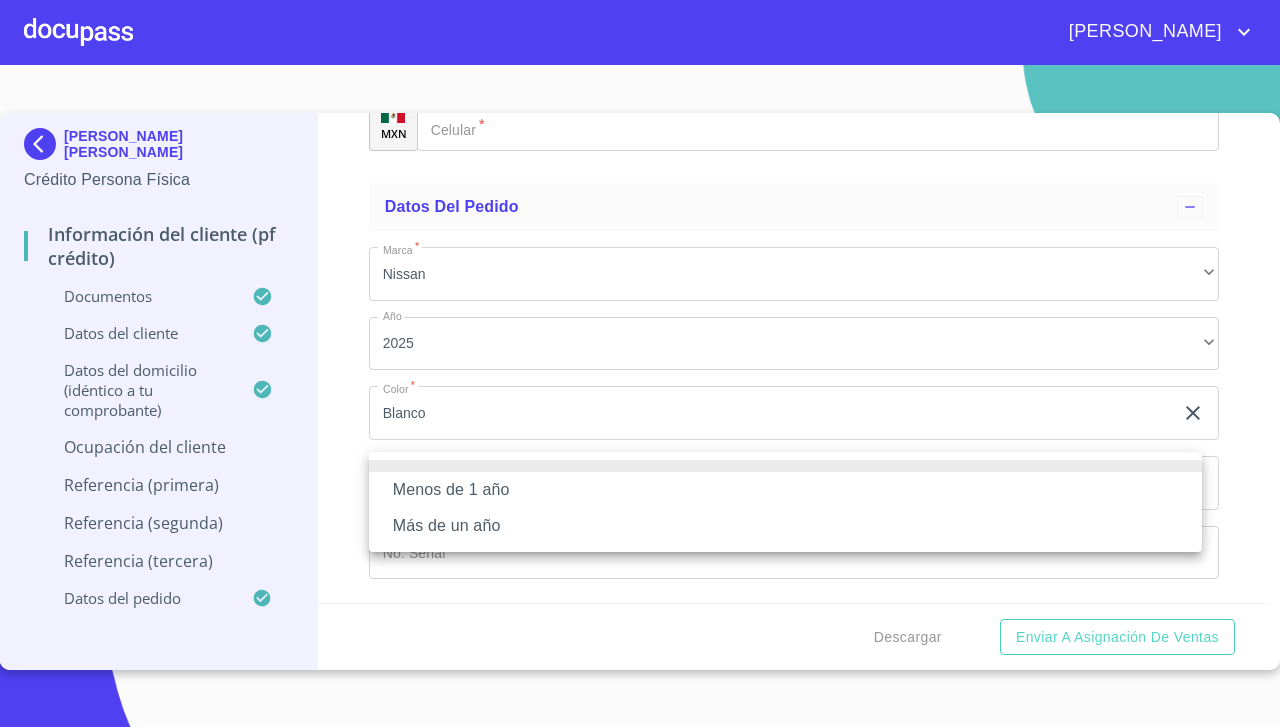 click on "Más de un año" at bounding box center [785, 526] 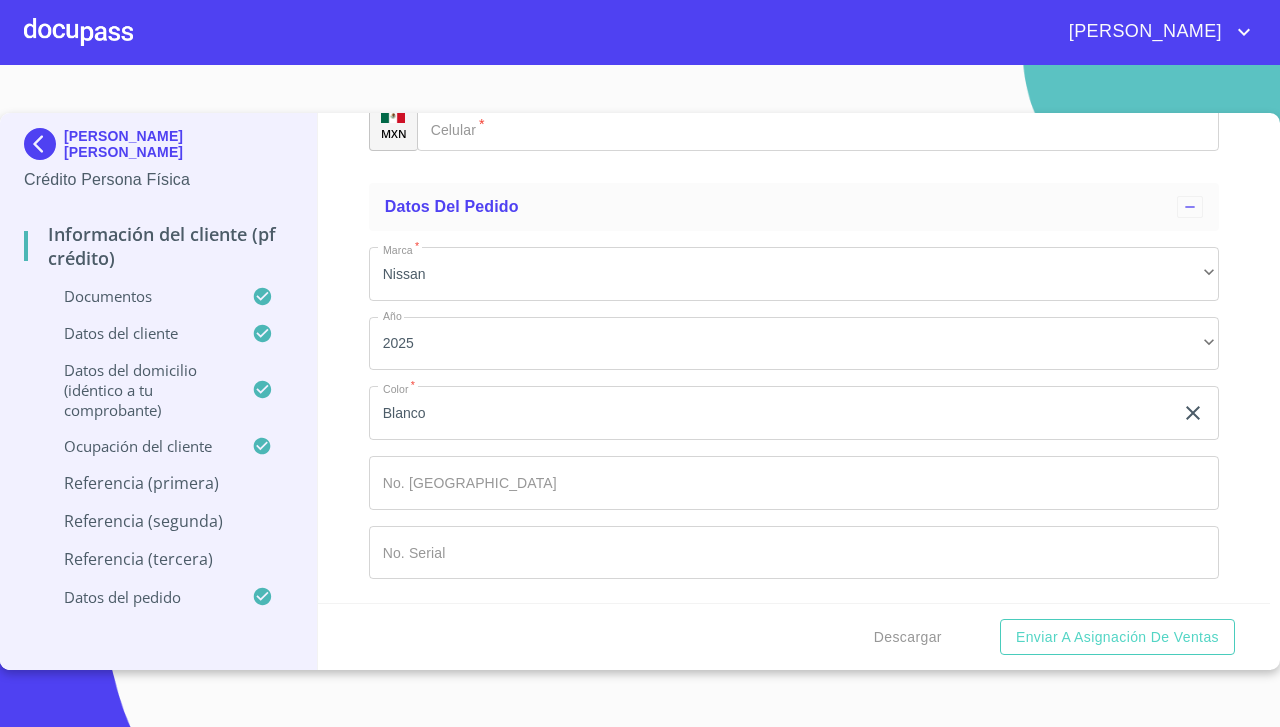 scroll, scrollTop: 11178, scrollLeft: 0, axis: vertical 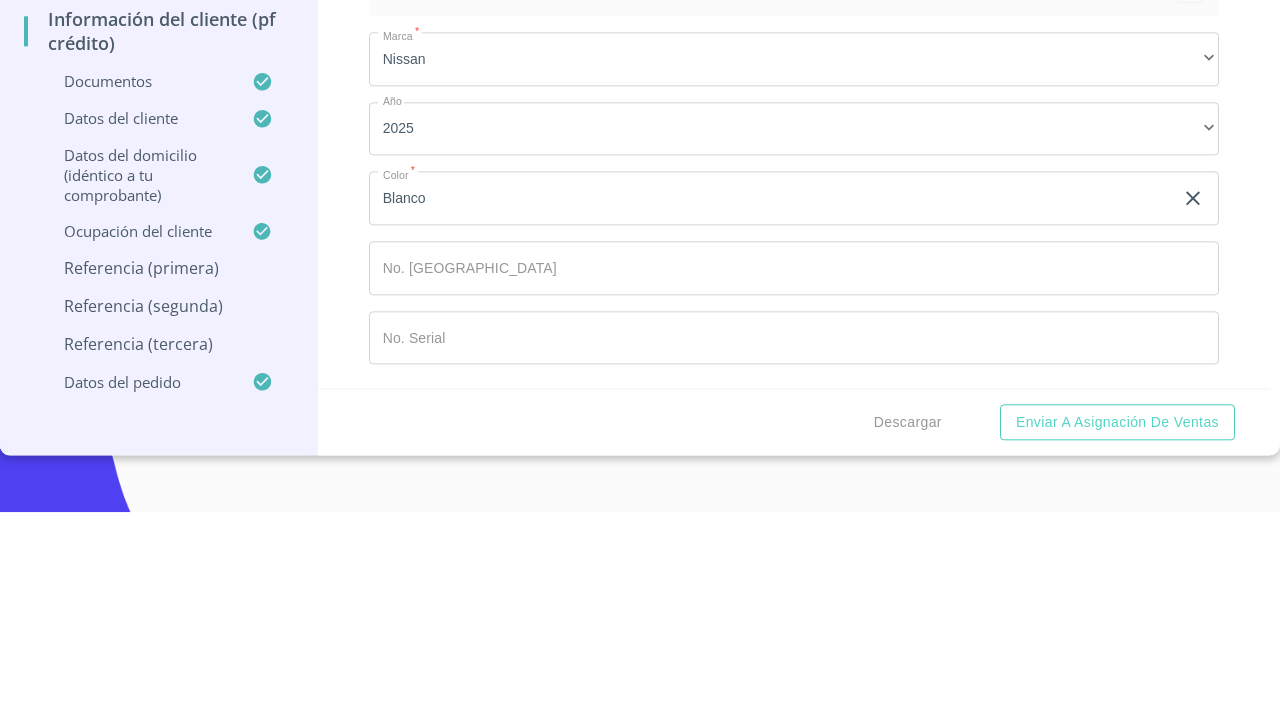 type on "Plascencia" 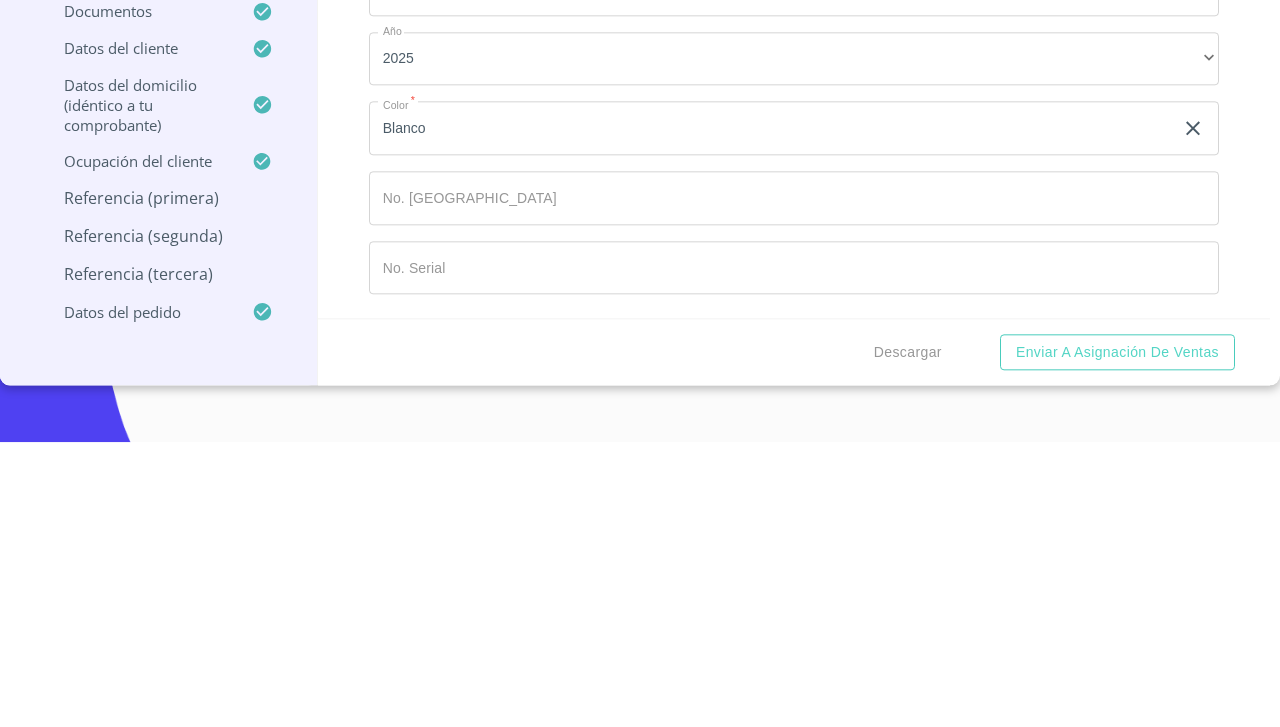 type on "Aguilar" 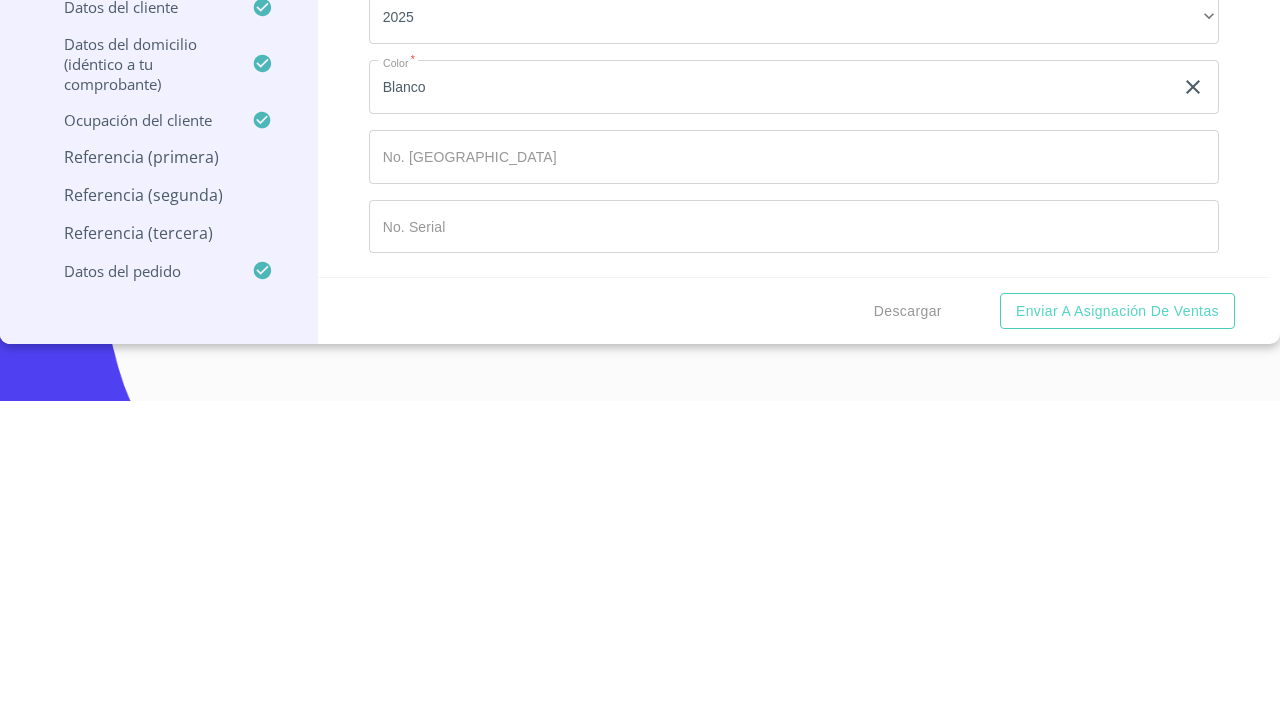 scroll, scrollTop: 11330, scrollLeft: 0, axis: vertical 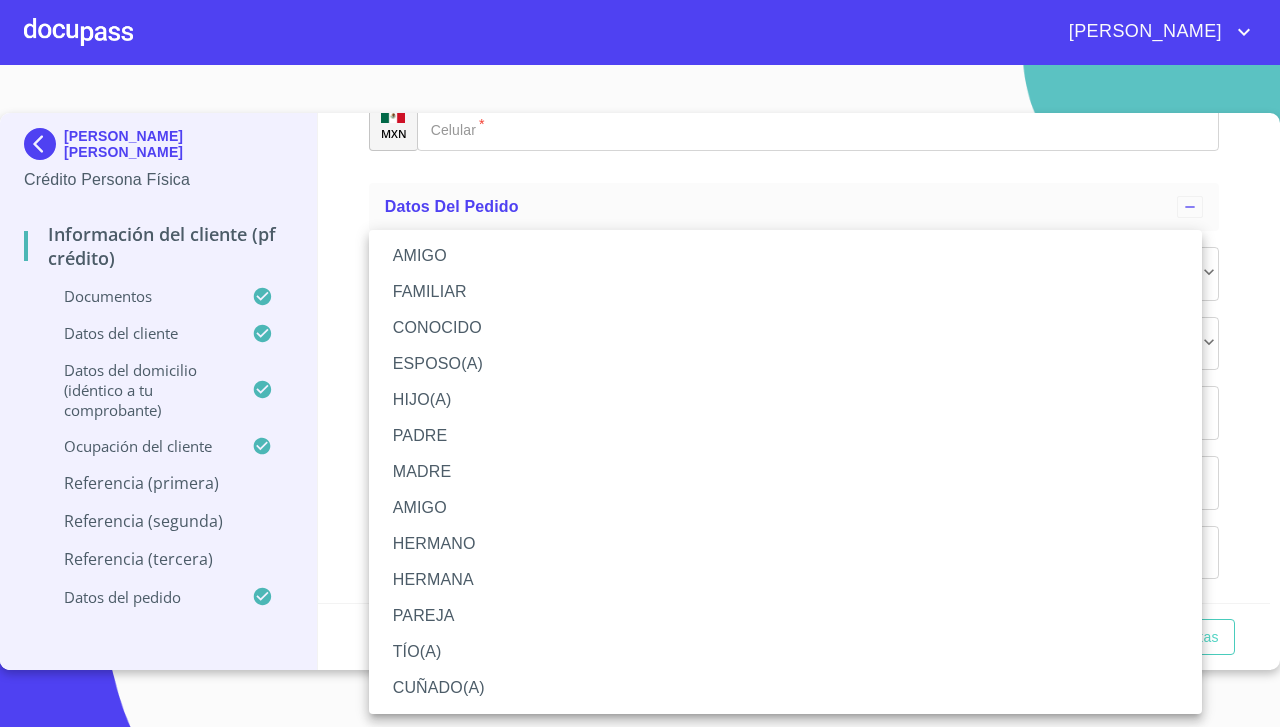 click on "TÍO(A)" at bounding box center (785, 652) 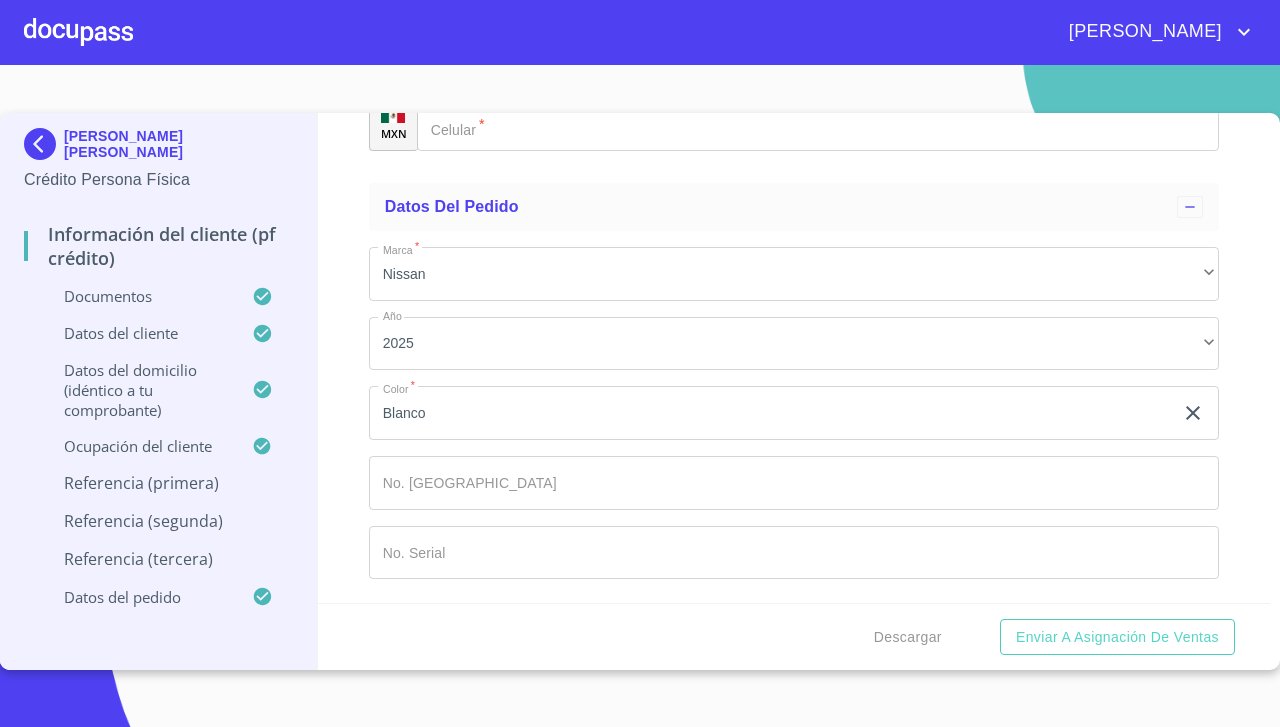 scroll, scrollTop: 11548, scrollLeft: 0, axis: vertical 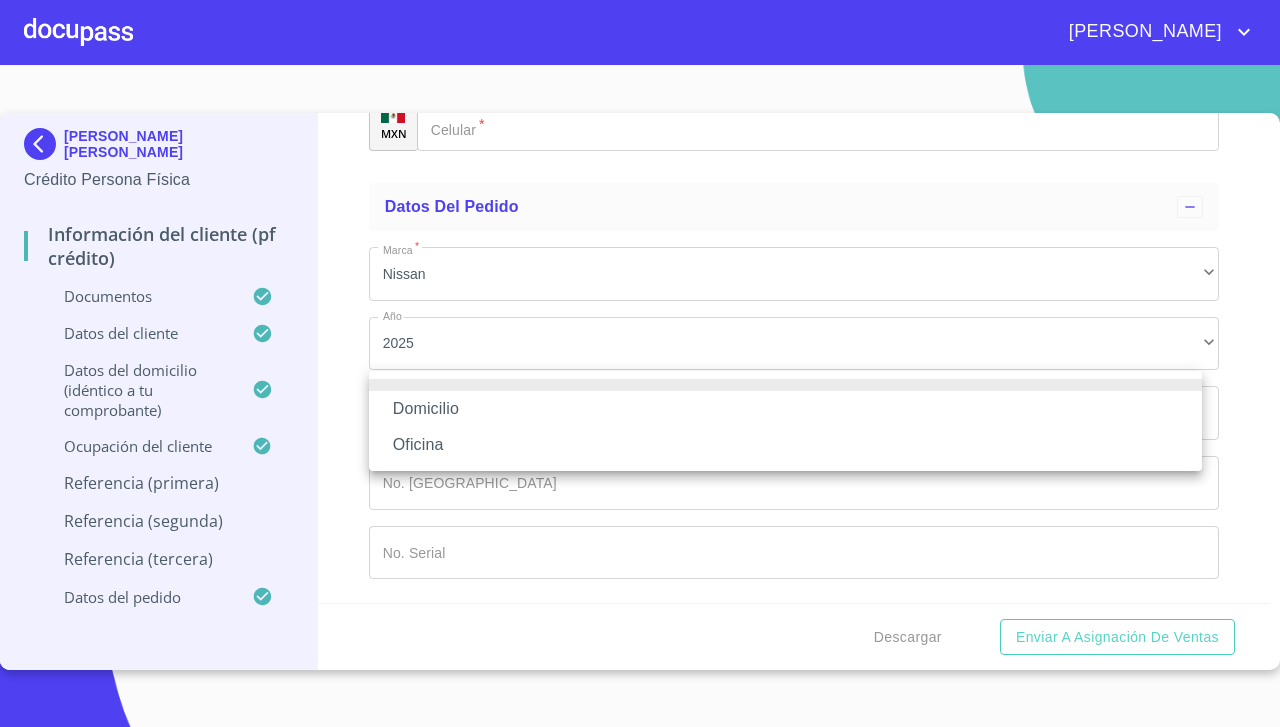 click on "Domicilio" at bounding box center [785, 409] 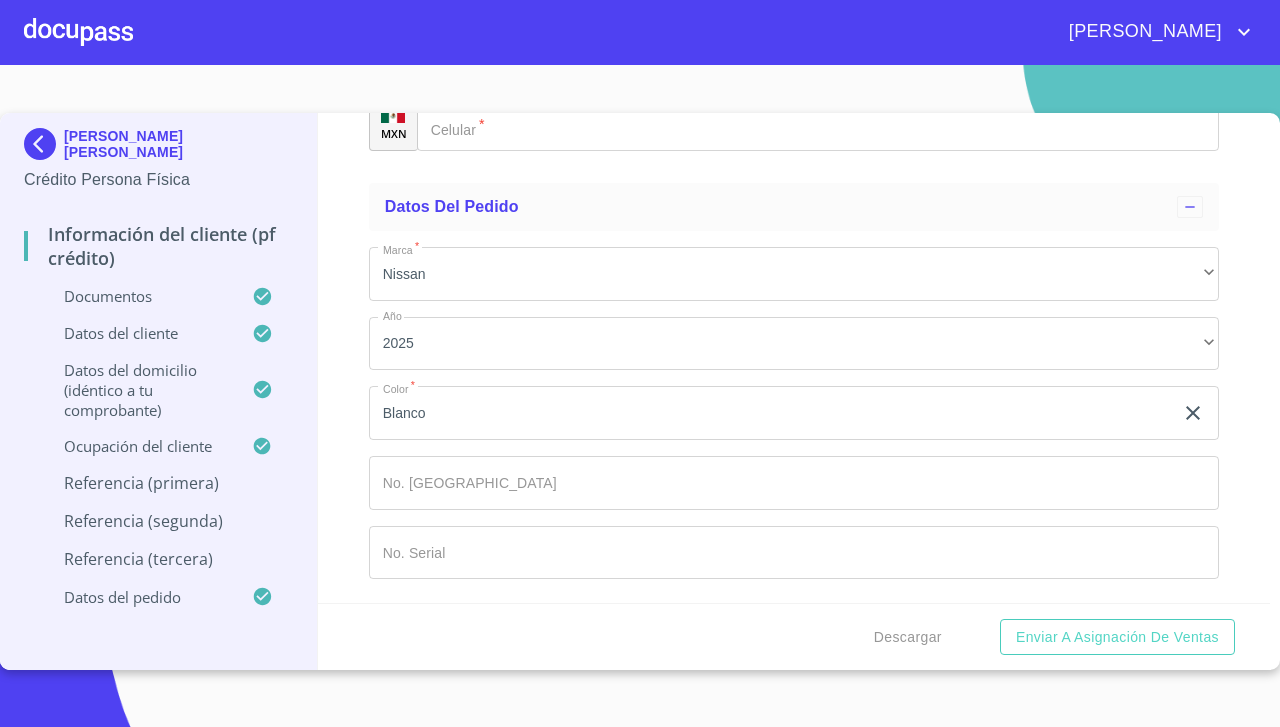 click on "Documento de identificación.   *" 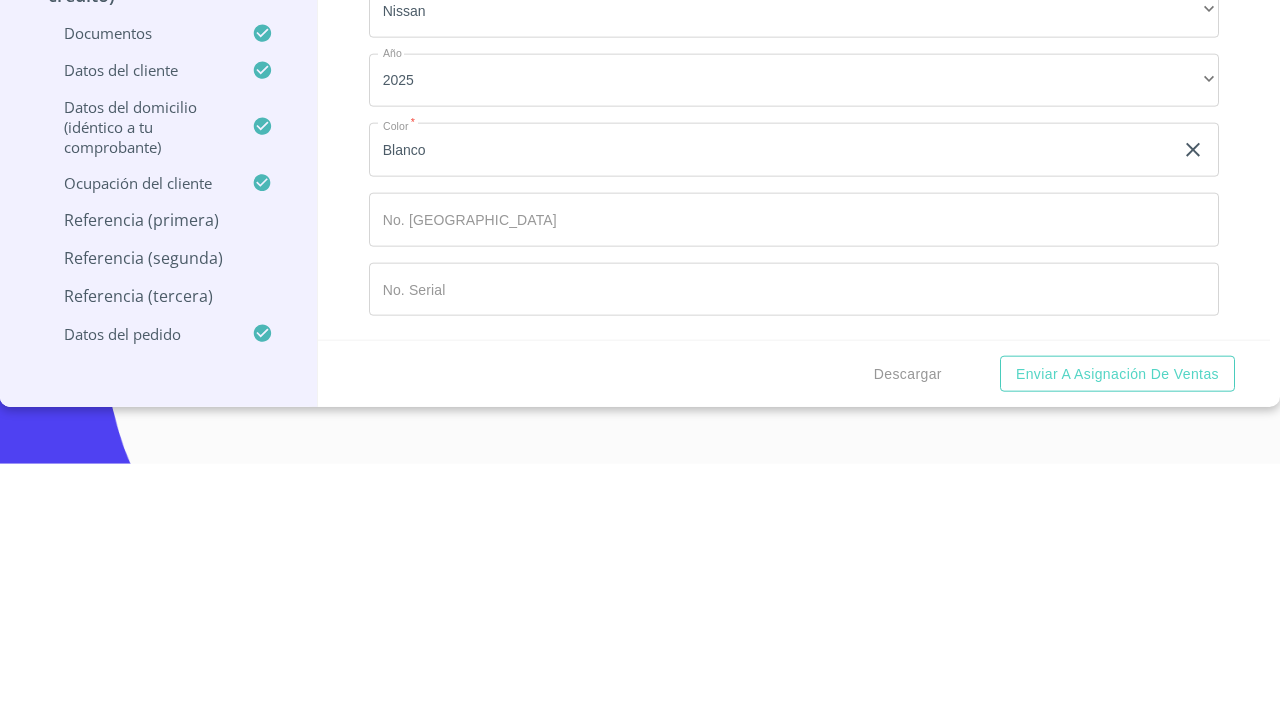 scroll, scrollTop: 11725, scrollLeft: 0, axis: vertical 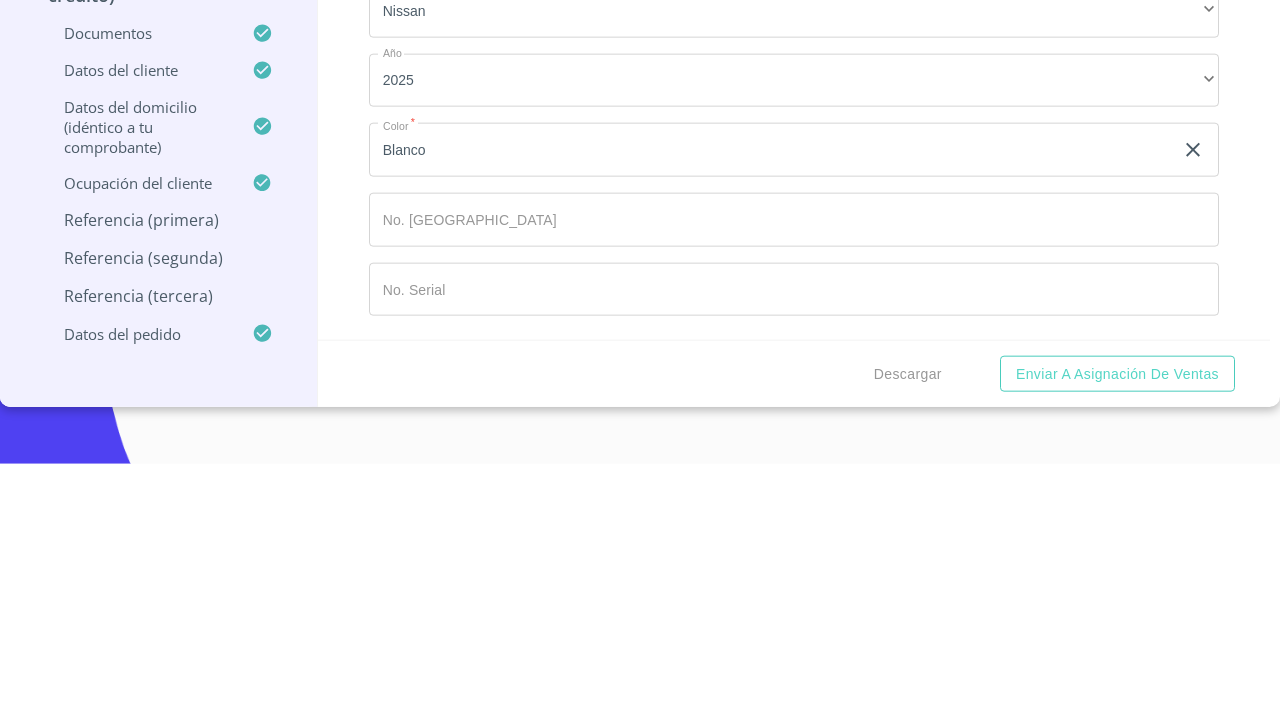type on "(32)21010411" 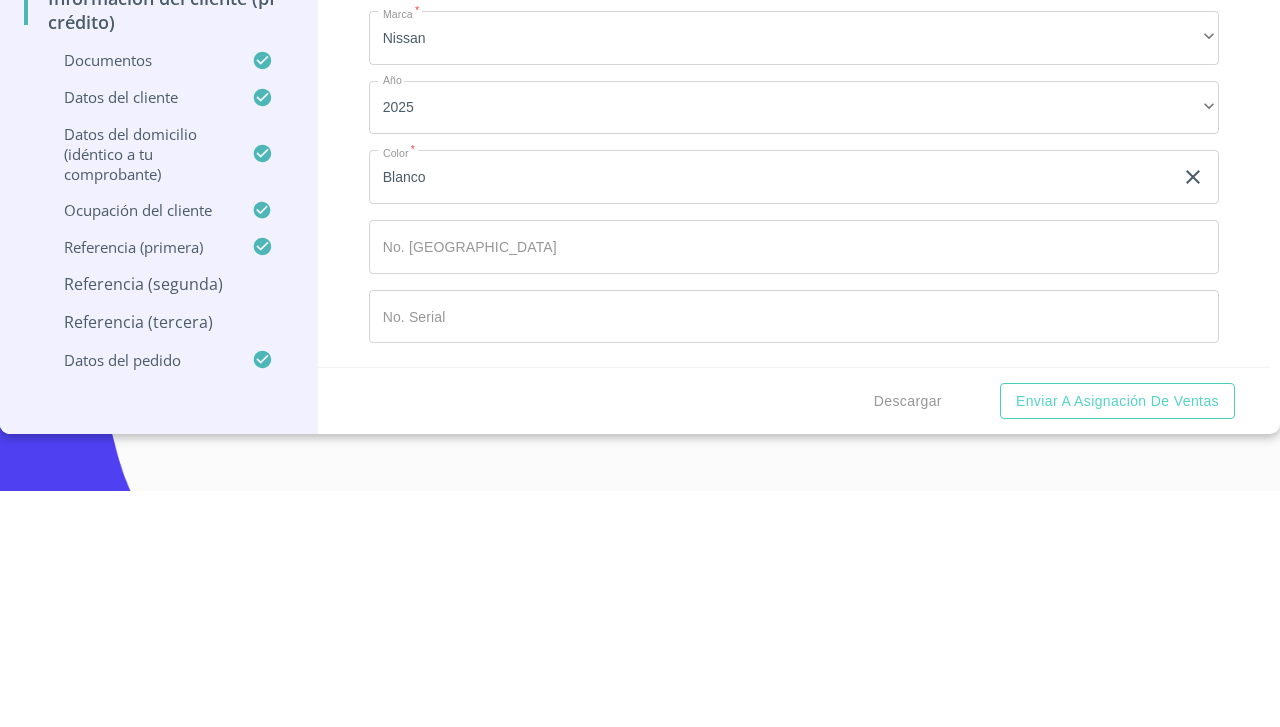type on "Vargas" 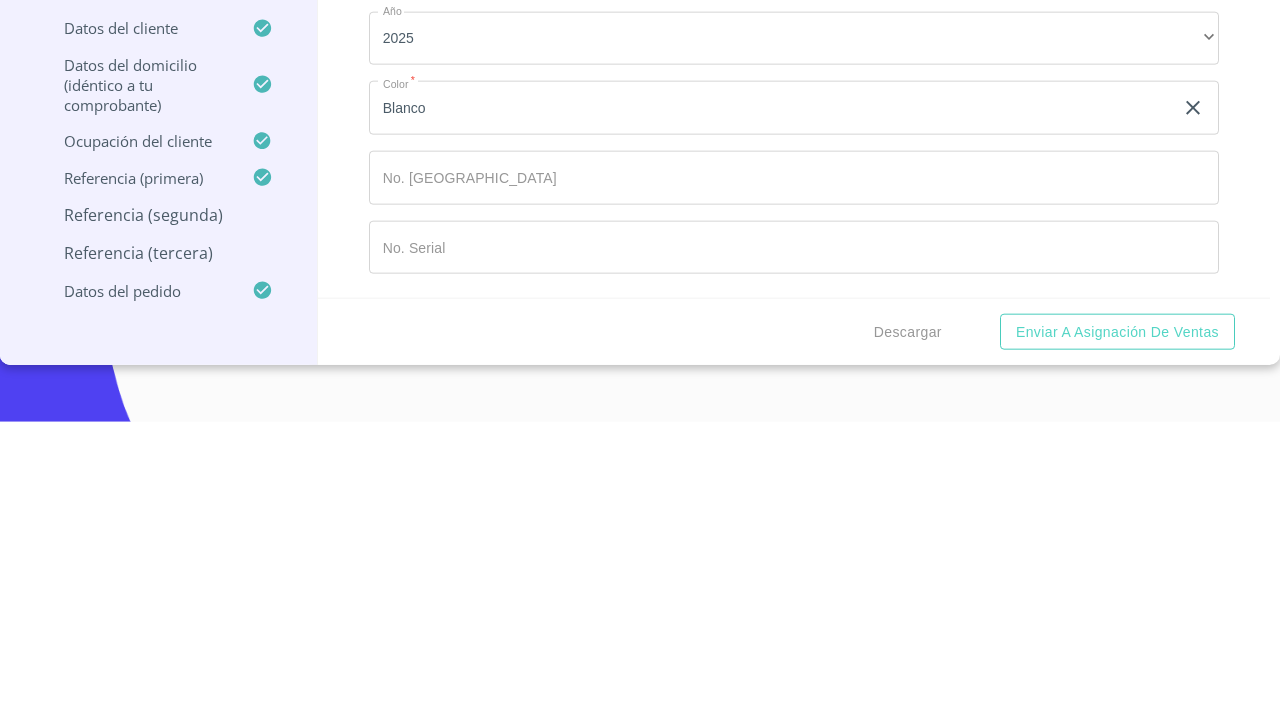 type on "Sandoval" 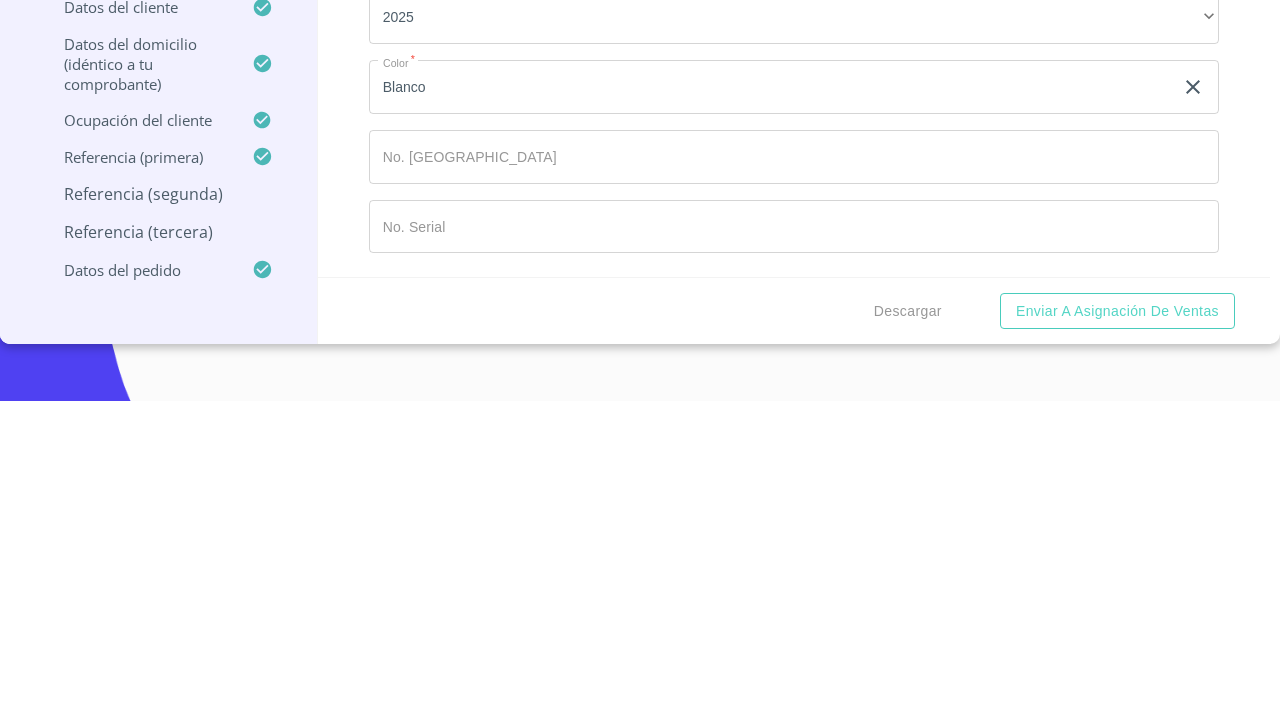 scroll, scrollTop: 11922, scrollLeft: 0, axis: vertical 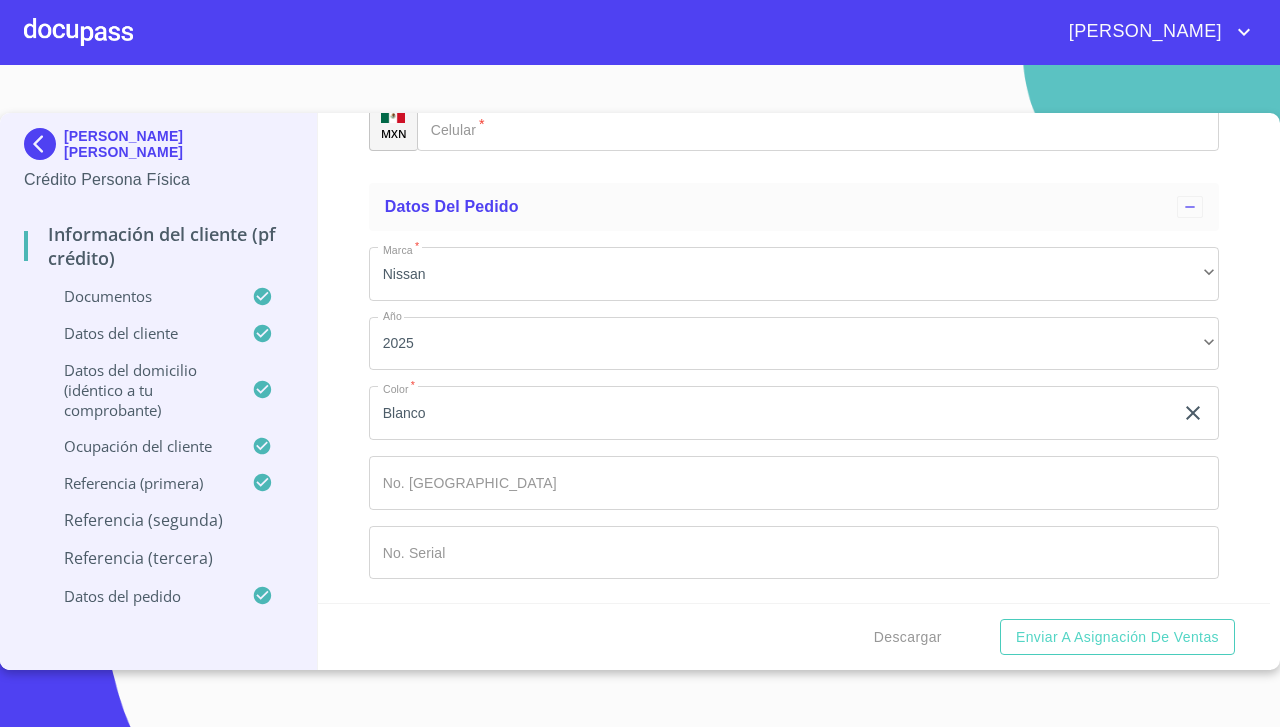click on "​" at bounding box center (794, -583) 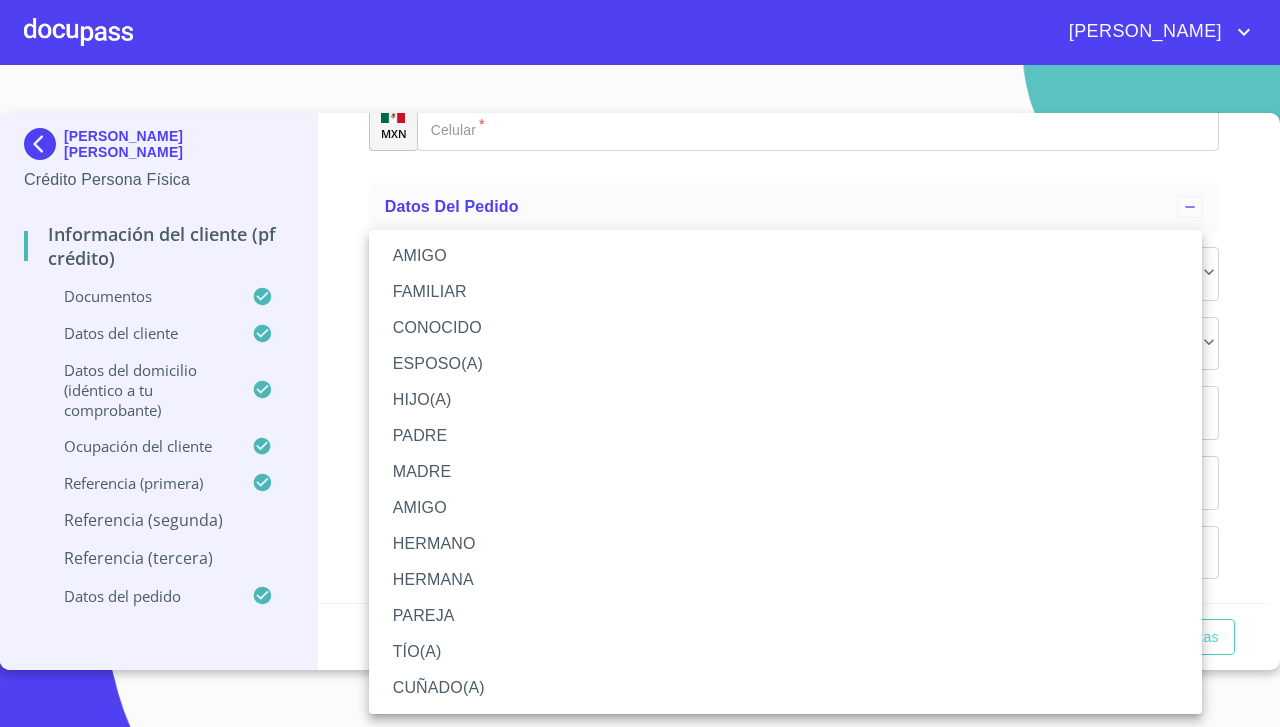 click on "FAMILIAR" at bounding box center (785, 292) 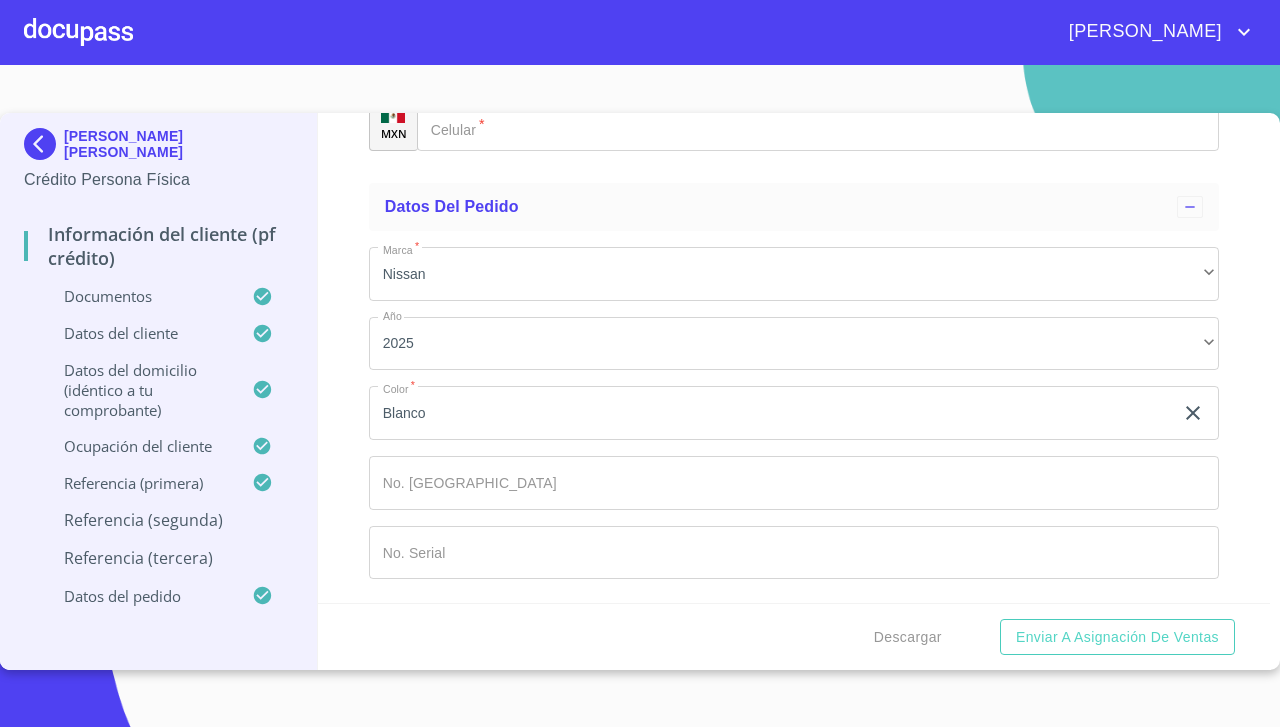 scroll, scrollTop: 12077, scrollLeft: 0, axis: vertical 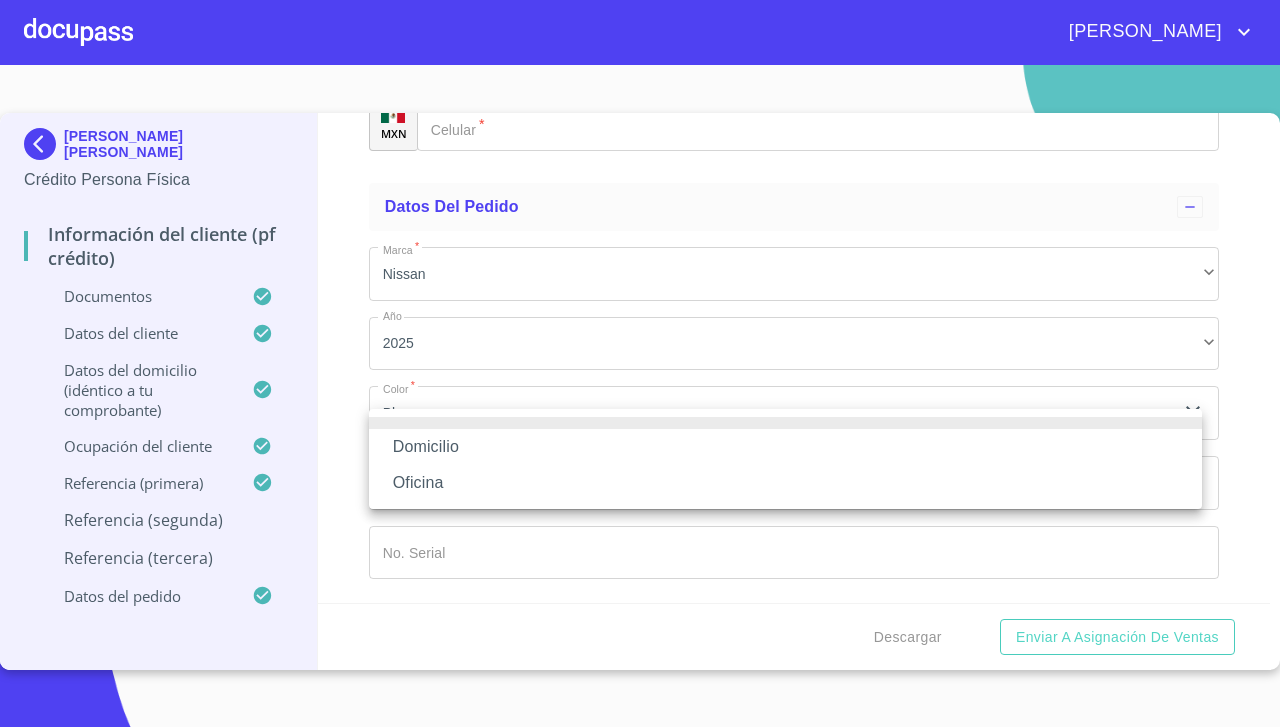click on "Domicilio" at bounding box center (785, 447) 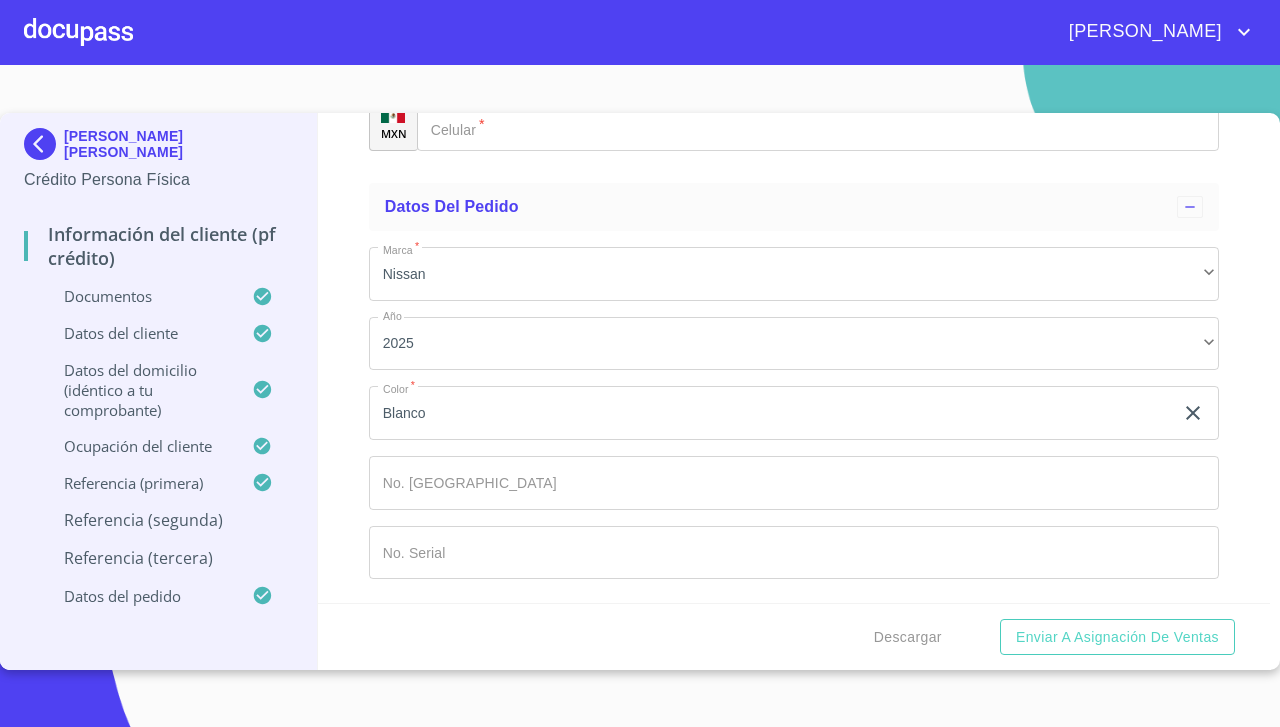 click on "Documento de identificación.   *" 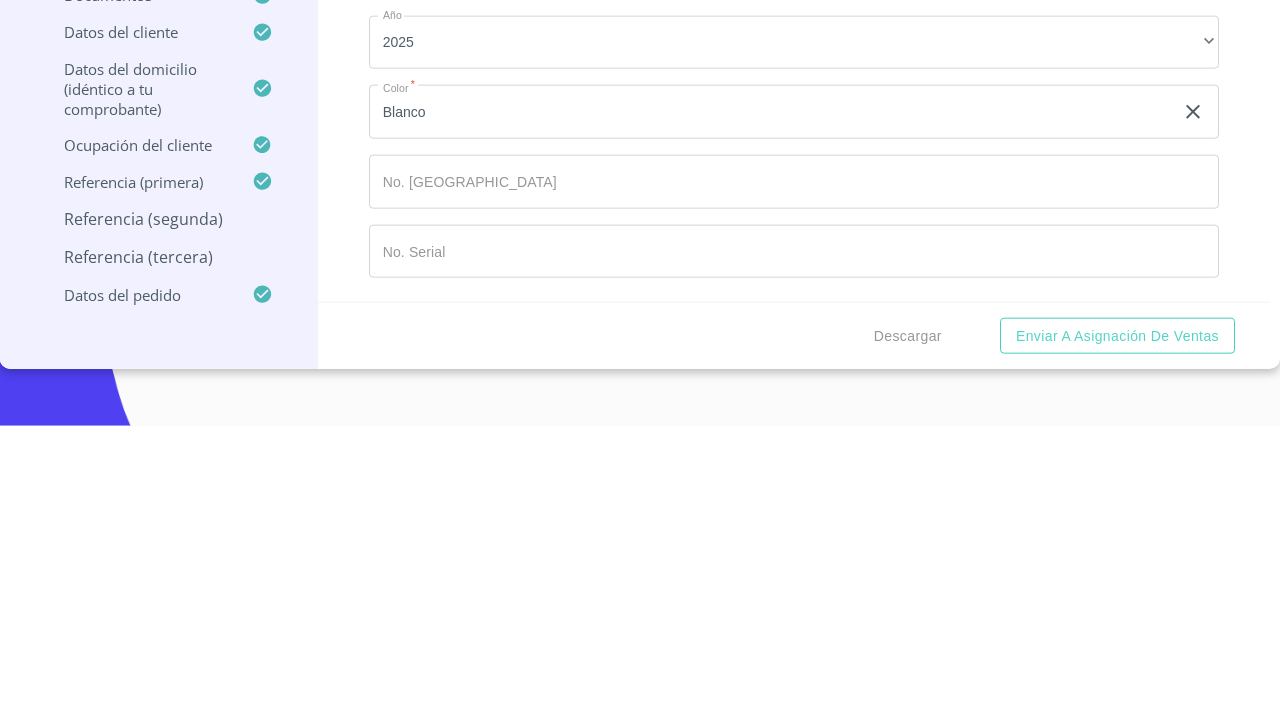 scroll, scrollTop: 12266, scrollLeft: 0, axis: vertical 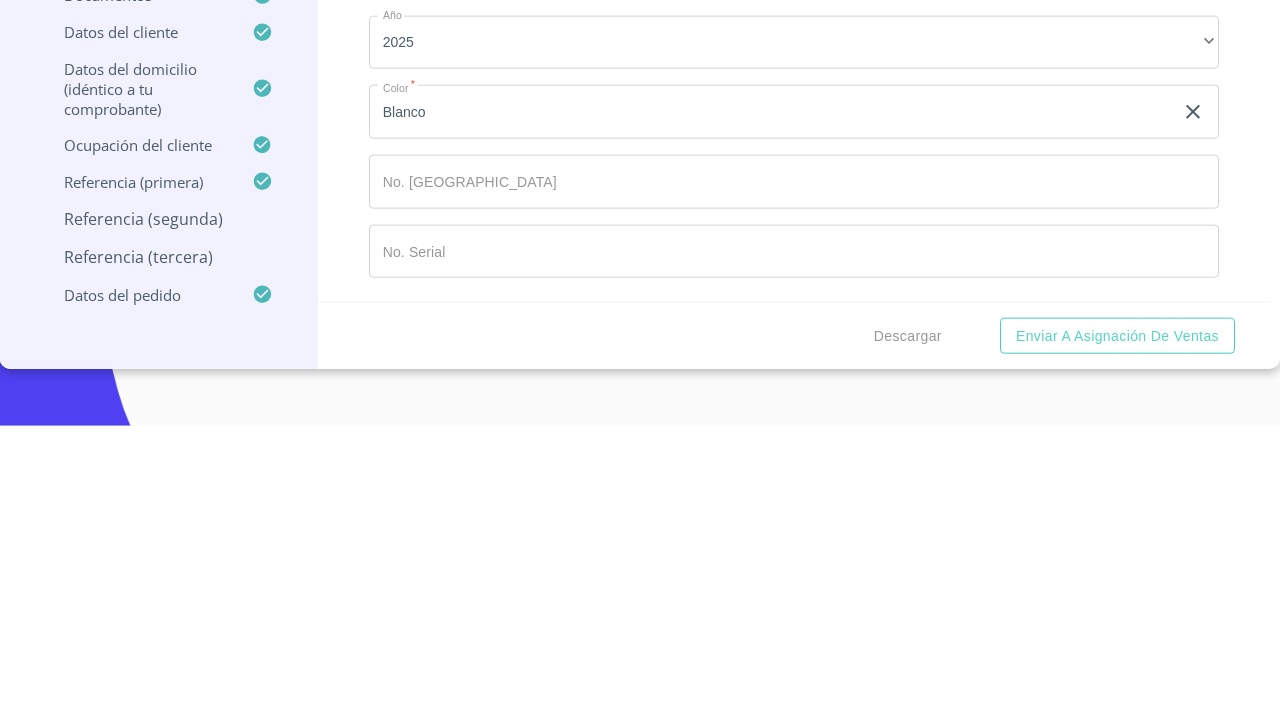 type on "(32)21514013" 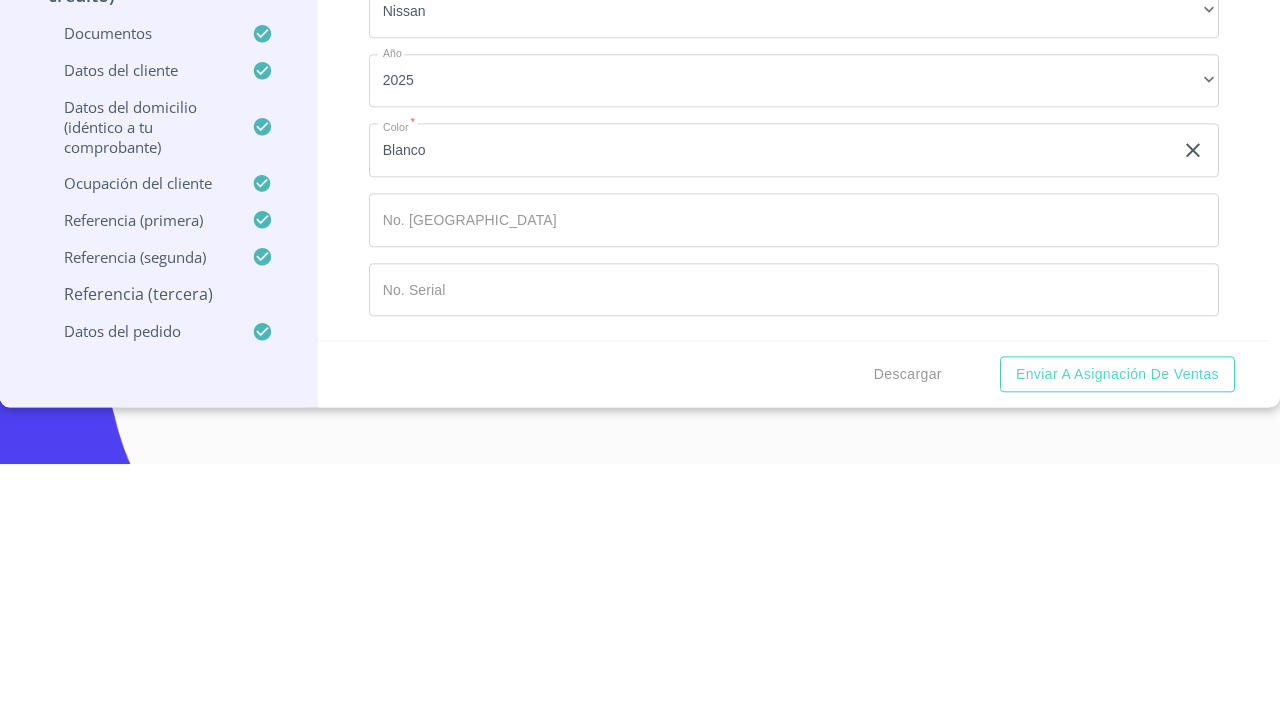 type on "[PERSON_NAME]" 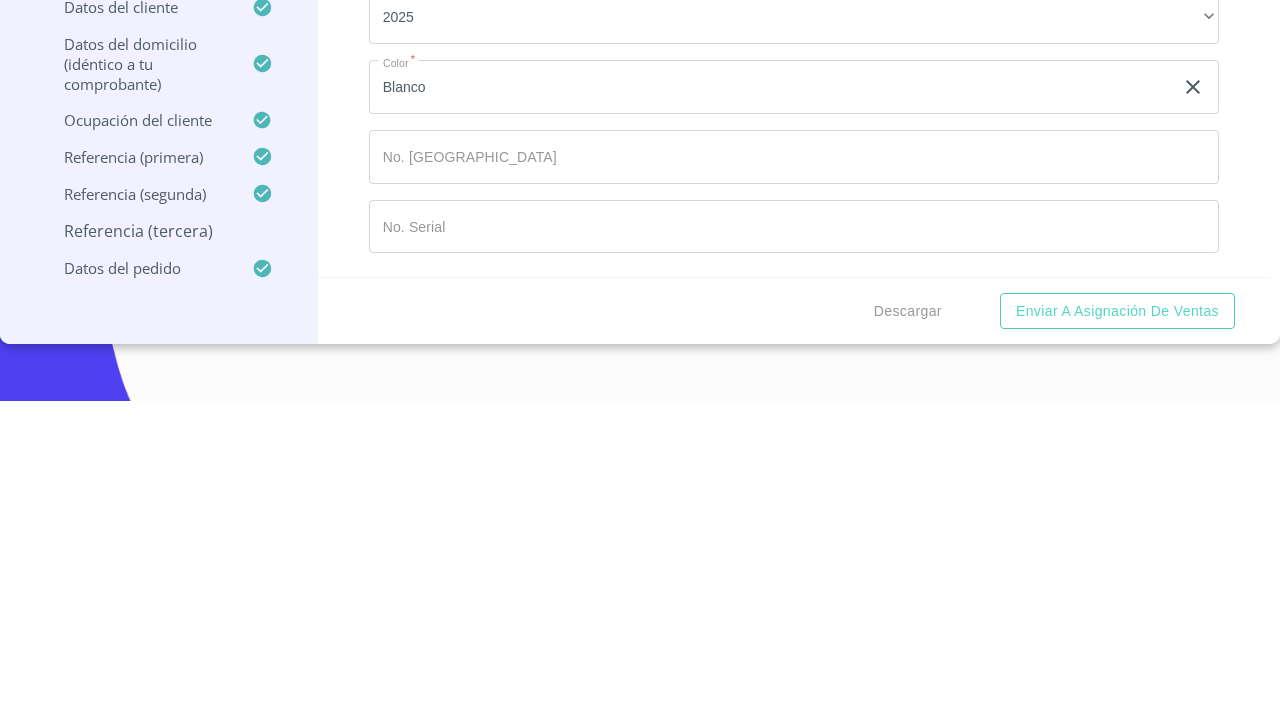 scroll, scrollTop: 12351, scrollLeft: 0, axis: vertical 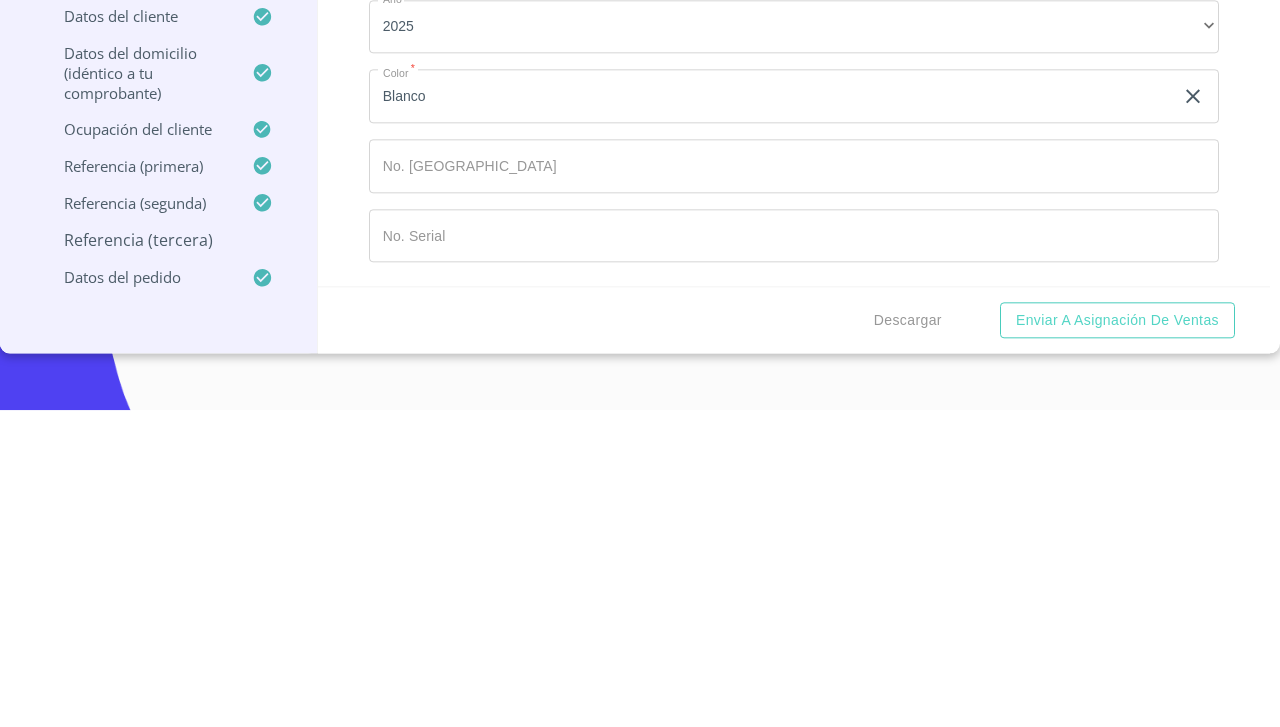 type on "maria" 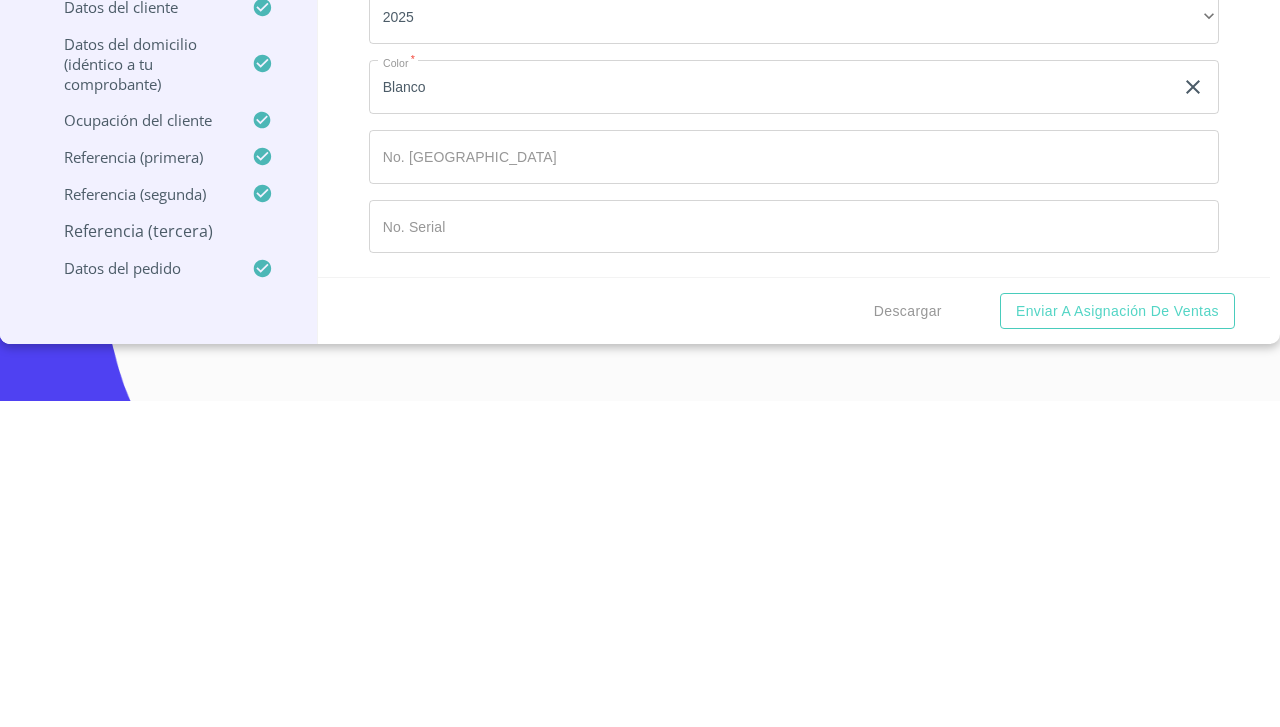 type on "de" 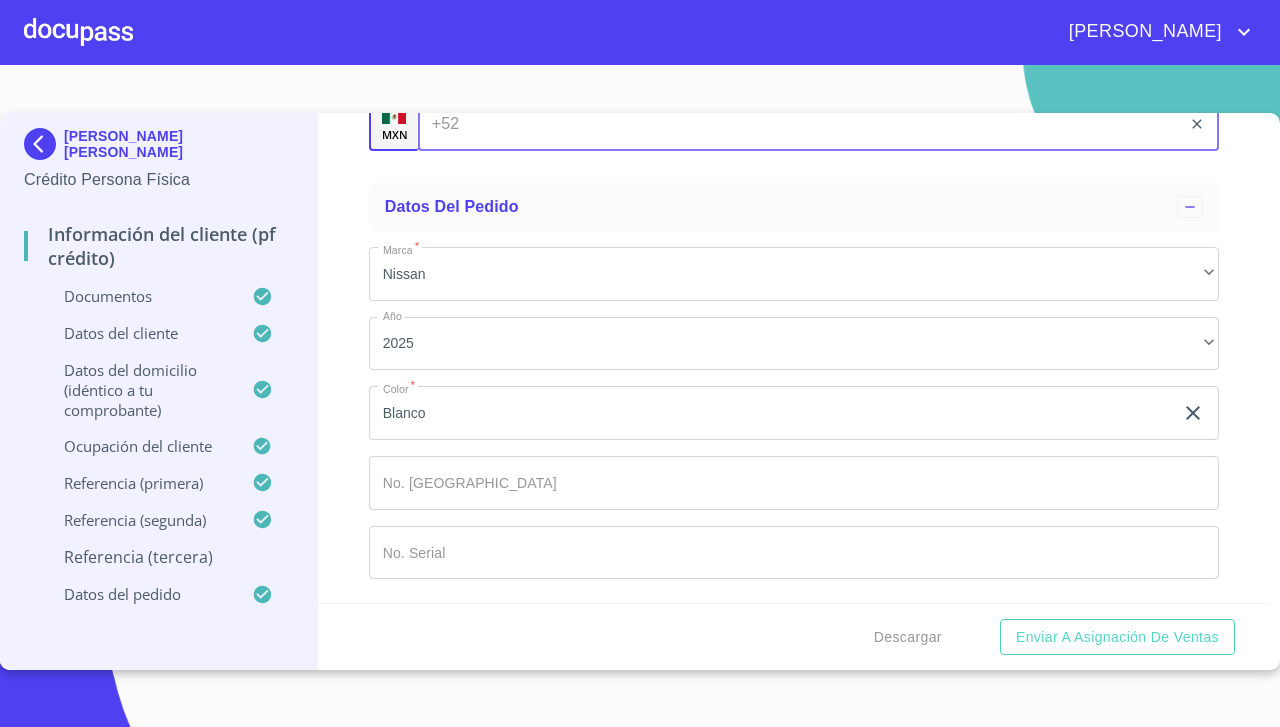 scroll, scrollTop: 12571, scrollLeft: 0, axis: vertical 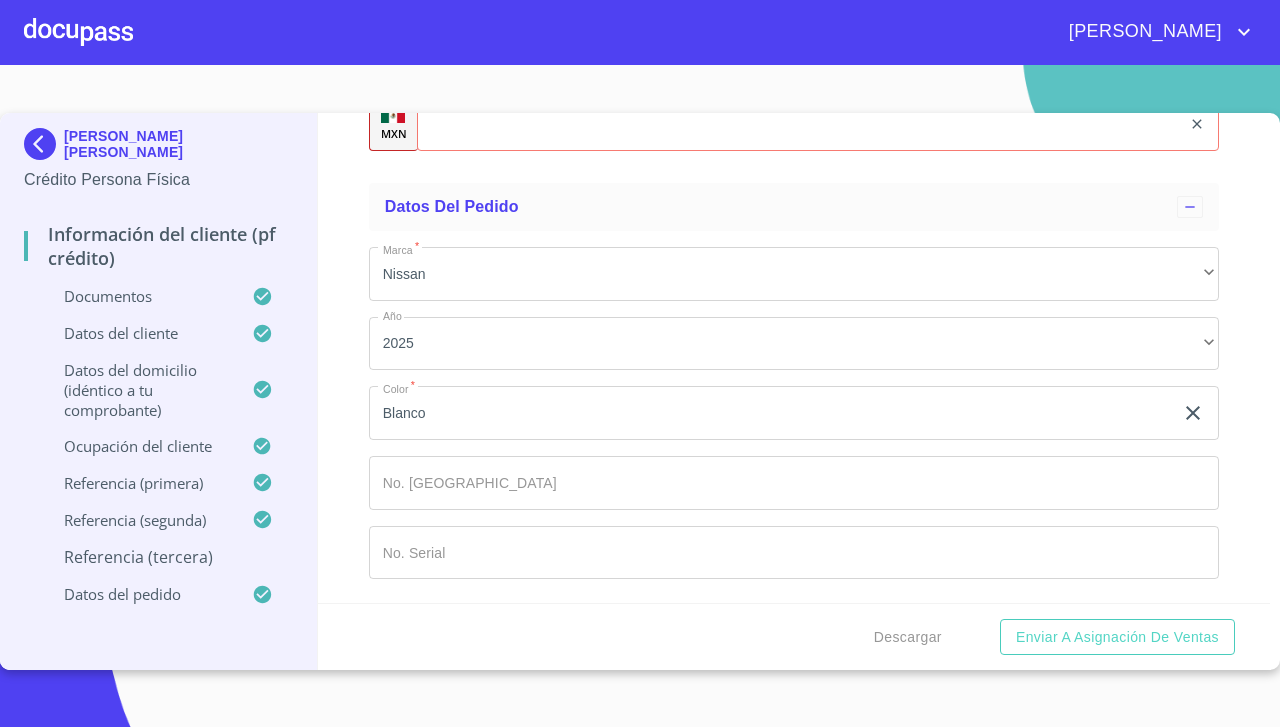 type on "de Jesús" 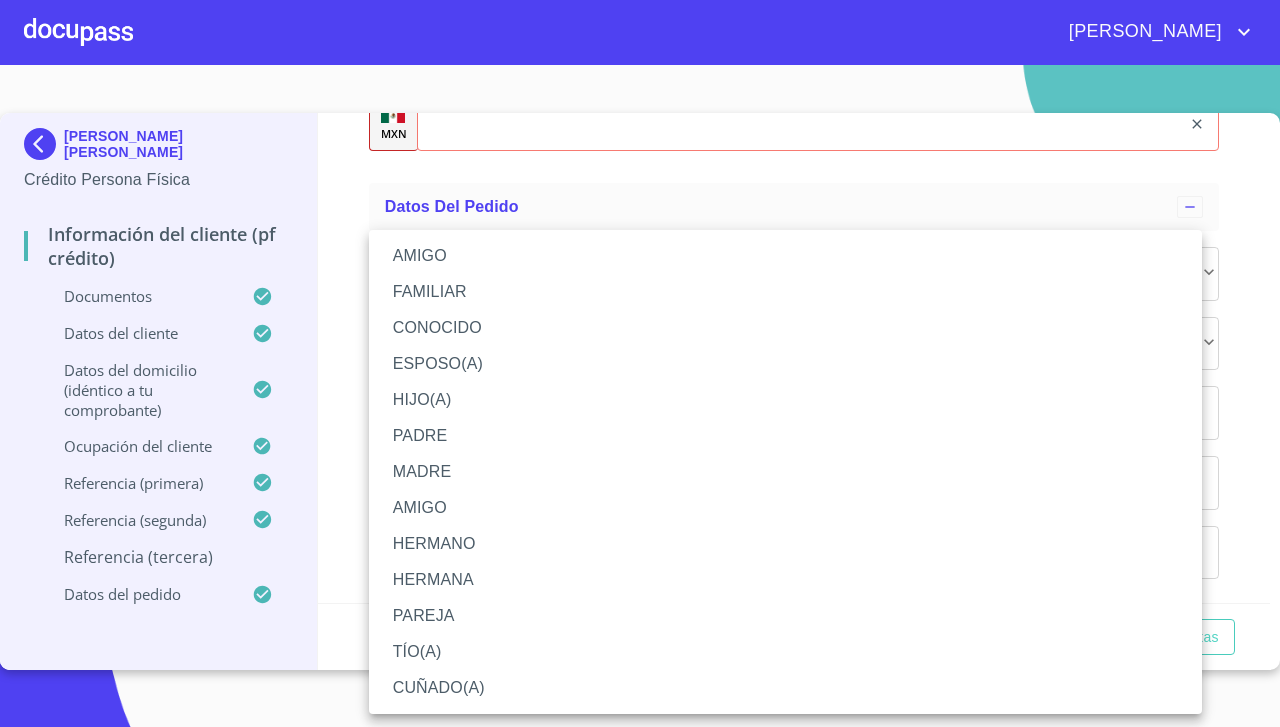 click on "TÍO(A)" at bounding box center (785, 652) 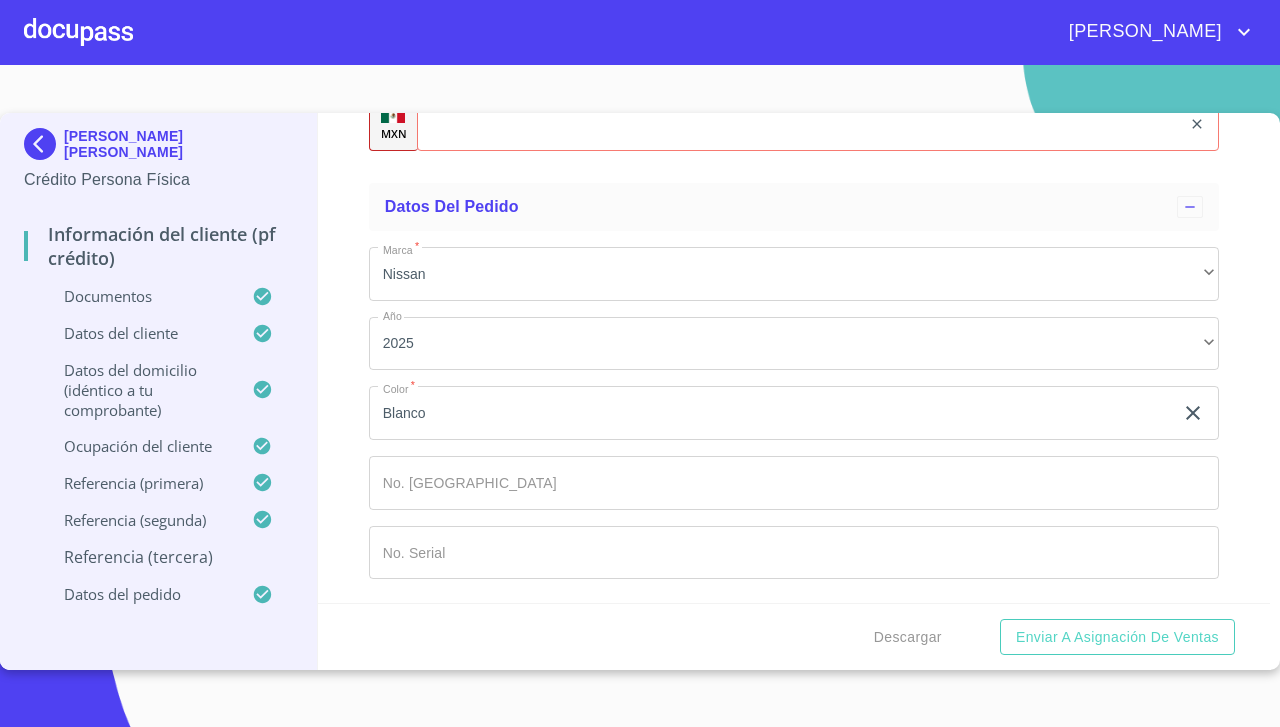 click on "​" at bounding box center (794, 55) 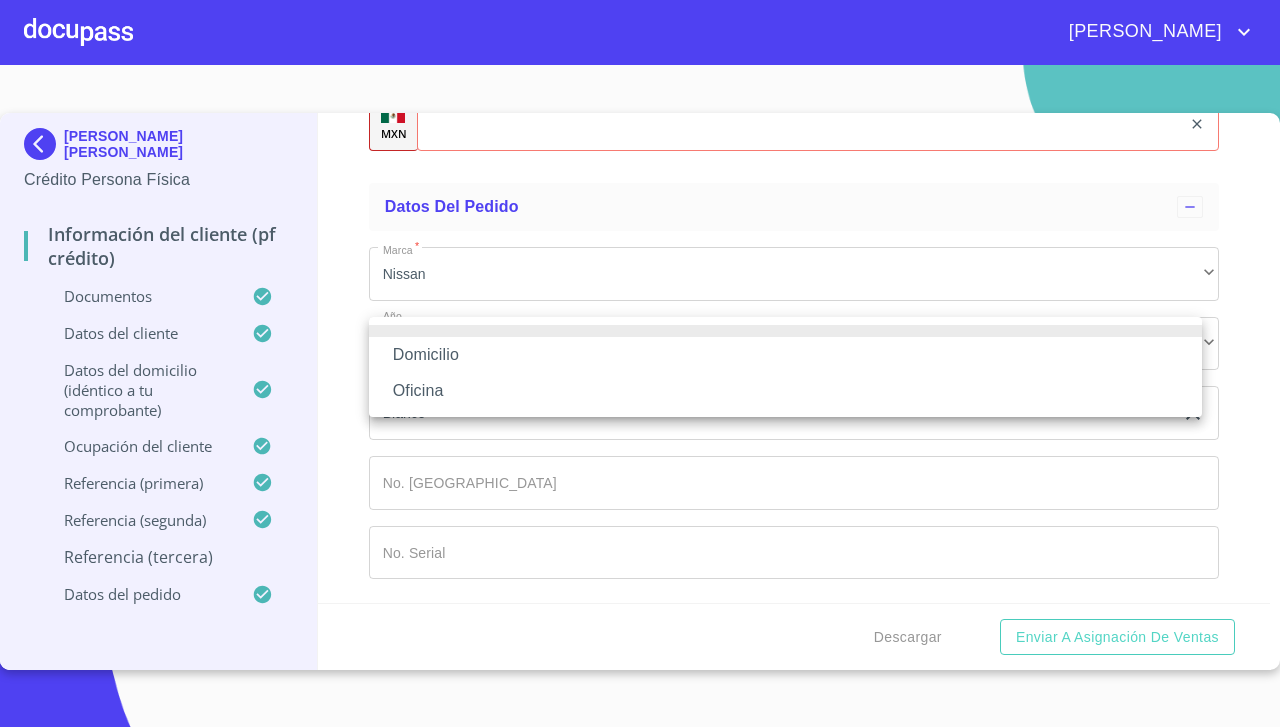 click on "Oficina" at bounding box center [785, 391] 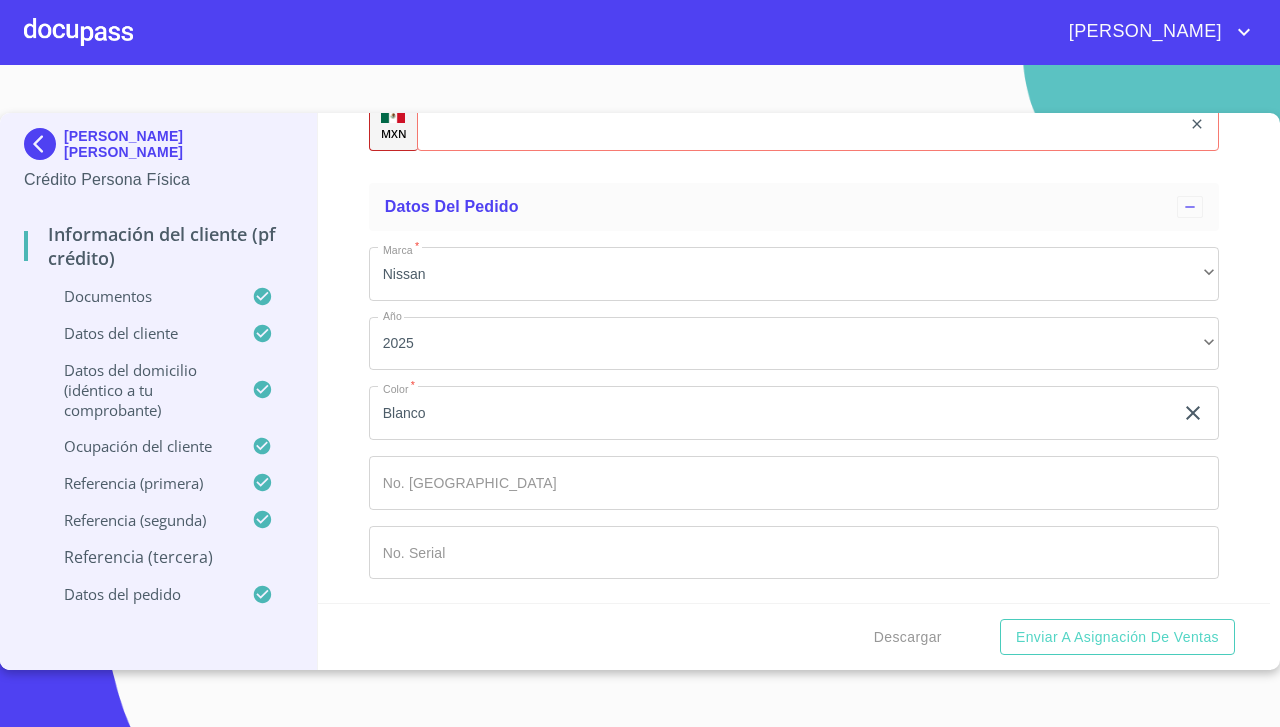 click on "Oficina" at bounding box center (794, 55) 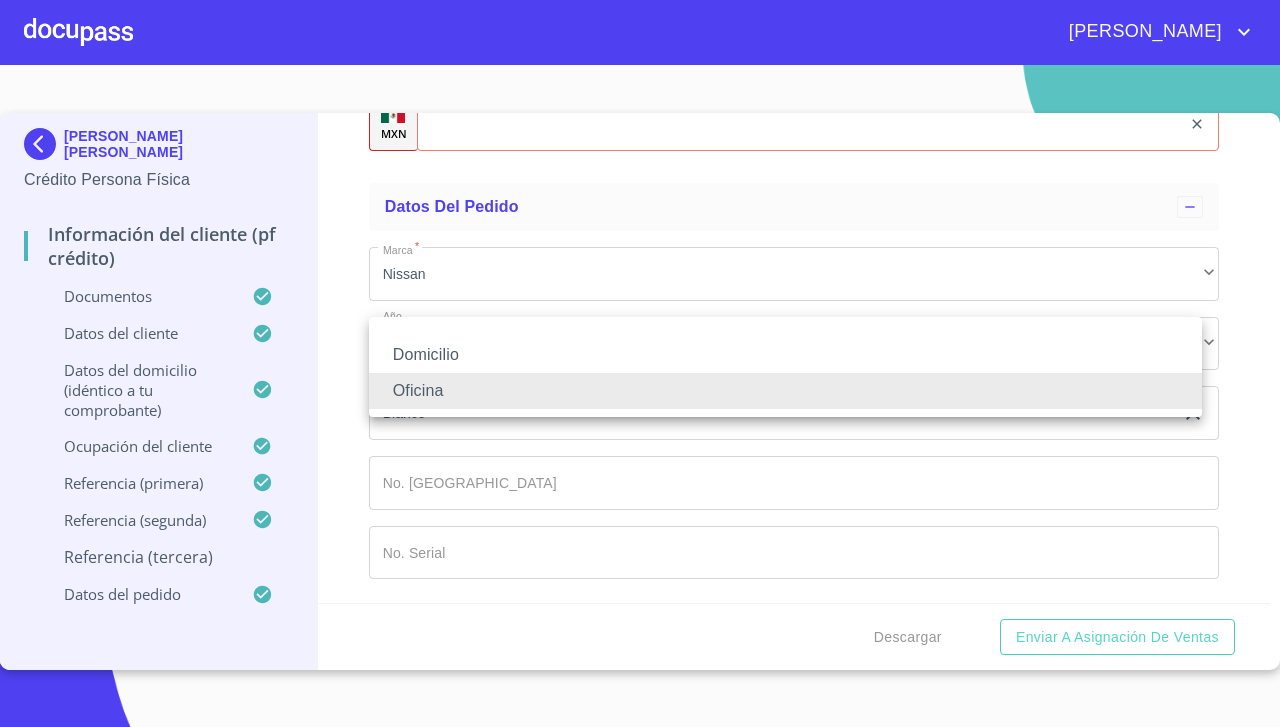 click on "Domicilio" at bounding box center (785, 355) 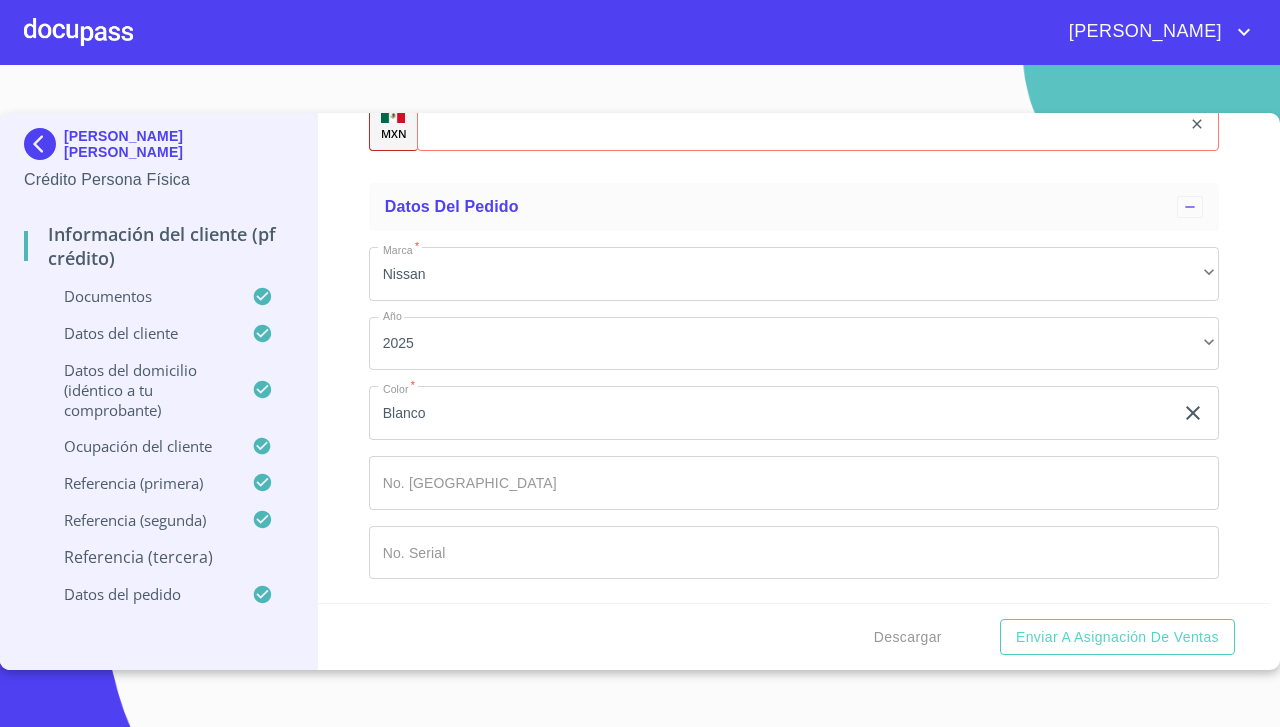 click on "Documento de identificación.   *" 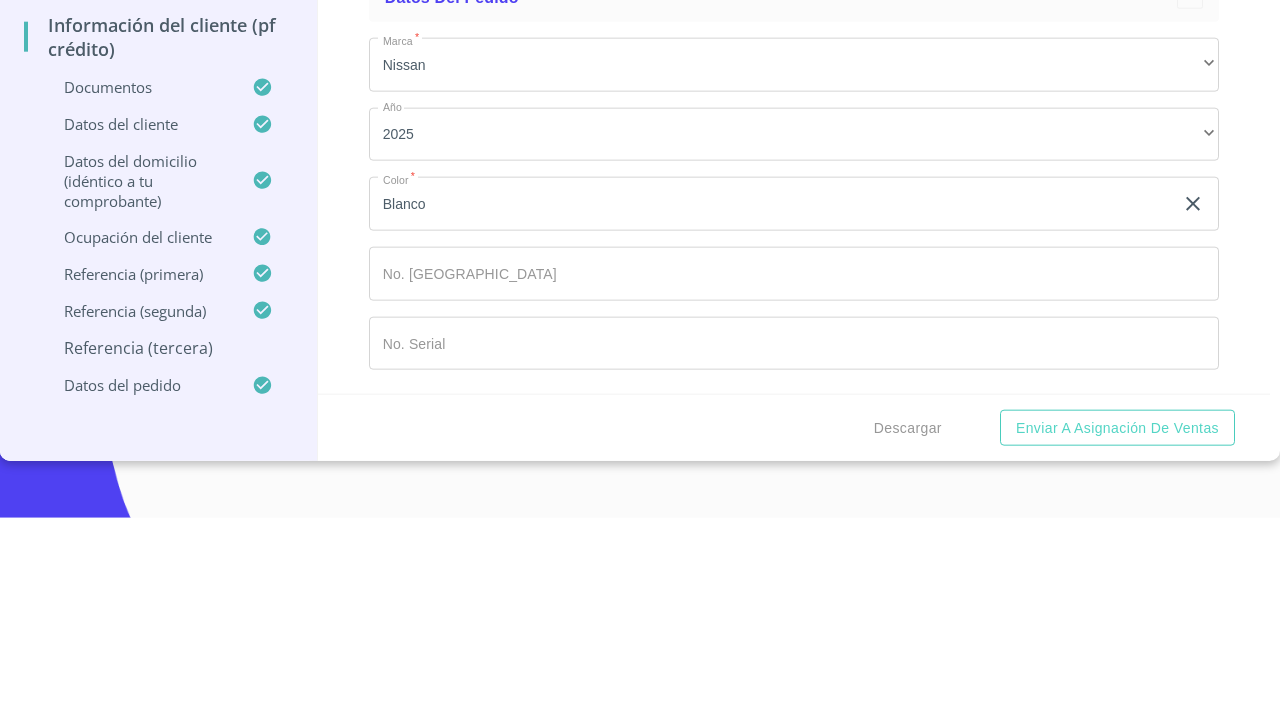 scroll, scrollTop: 12553, scrollLeft: 0, axis: vertical 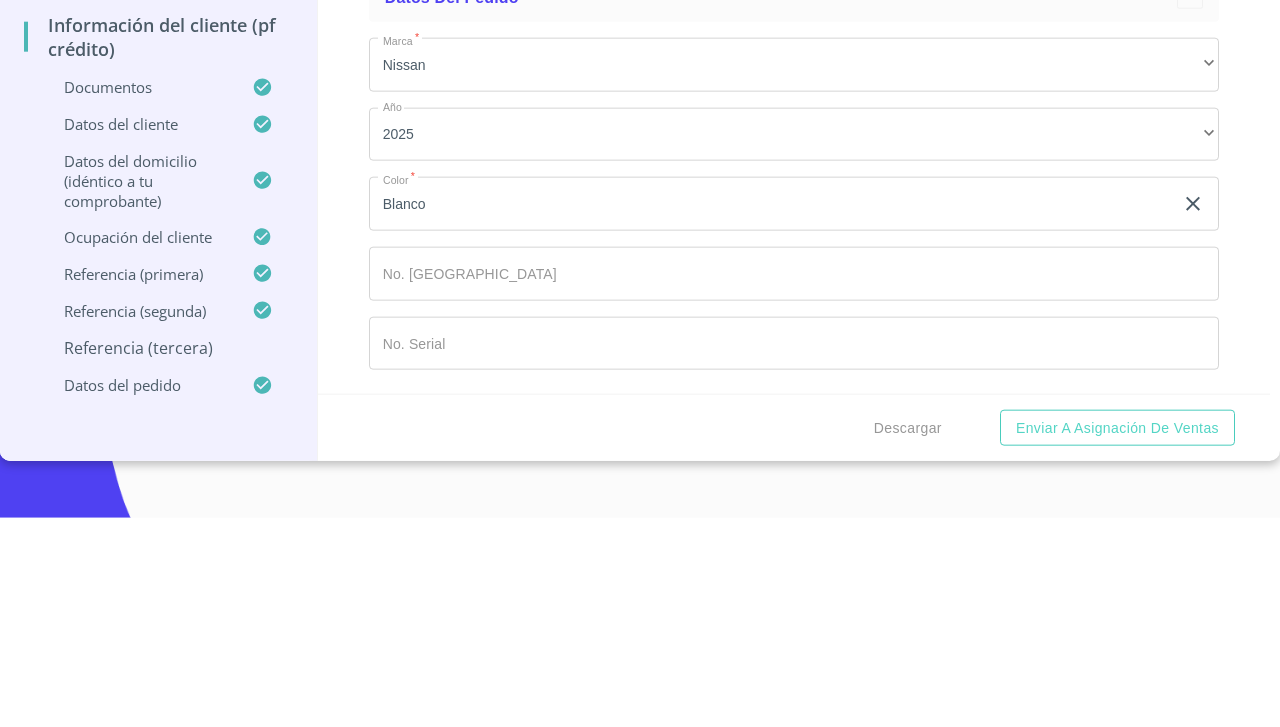 click on "Información del cliente (PF crédito)   Documentos Documento de identificación.   * INE ​ Identificación Oficial * Identificación Oficial Identificación Oficial Identificación Oficial Comprobante de Domicilio * Comprobante de Domicilio Comprobante de Domicilio Fuente de ingresos   * Independiente/Dueño de negocio/Persona Moral ​ Comprobante de Ingresos mes 1 * Comprobante de Ingresos mes 1 Comprobante de Ingresos mes 1 Comprobante de Ingresos mes 2 * Comprobante de Ingresos mes 2 Comprobante de Ingresos mes 2 Comprobante de Ingresos mes 3 * Comprobante de Ingresos mes 3 Comprobante de Ingresos mes 3 CURP * CURP CURP Constancia de situación fiscal Constancia de situación fiscal Constancia de situación fiscal Datos del cliente Apellido Paterno   * GONZÁLEZ ​ Apellido Materno   * VILLALPANDO ​ Primer nombre   * EVA ​ Segundo Nombre MARIA ​ Fecha de nacimiento * 8 de nov. de 1977 ​ RFC   * GOVE7711081MA ​ CURP   * GOVE771108MJCNLV05 ​ ID de Identificación 2702318108 ​" at bounding box center (794, 358) 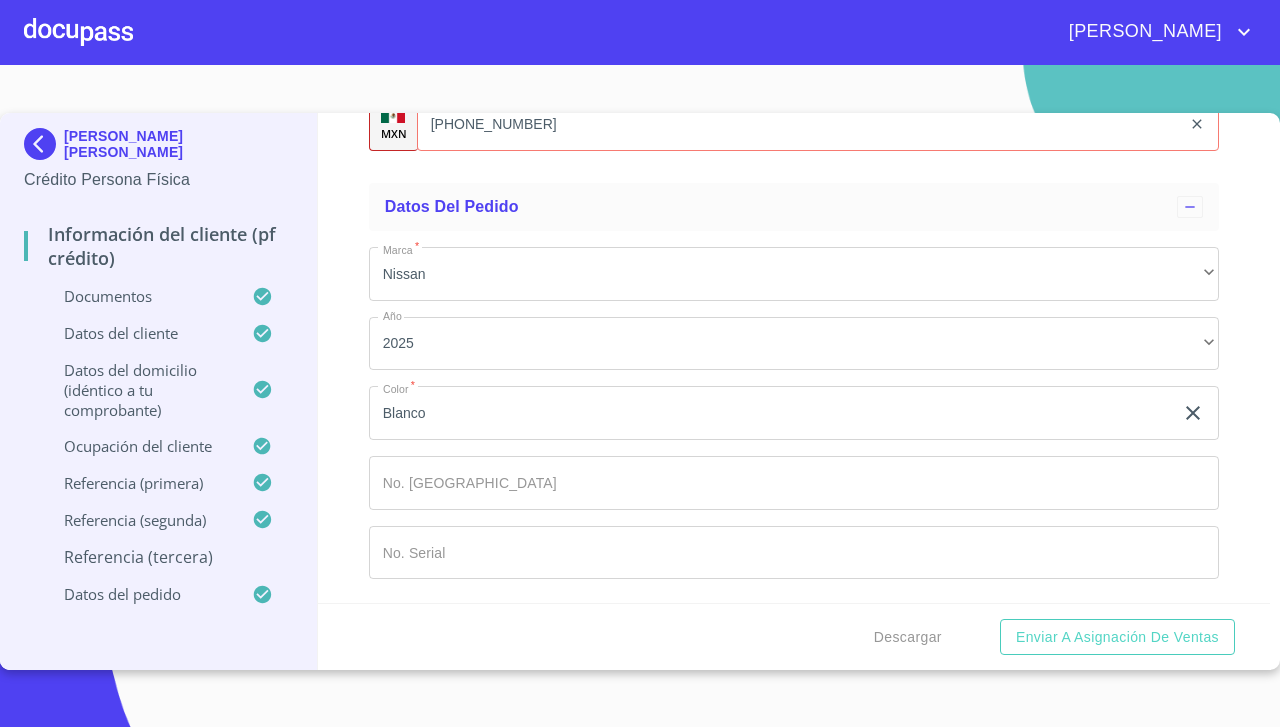 scroll, scrollTop: 12708, scrollLeft: 0, axis: vertical 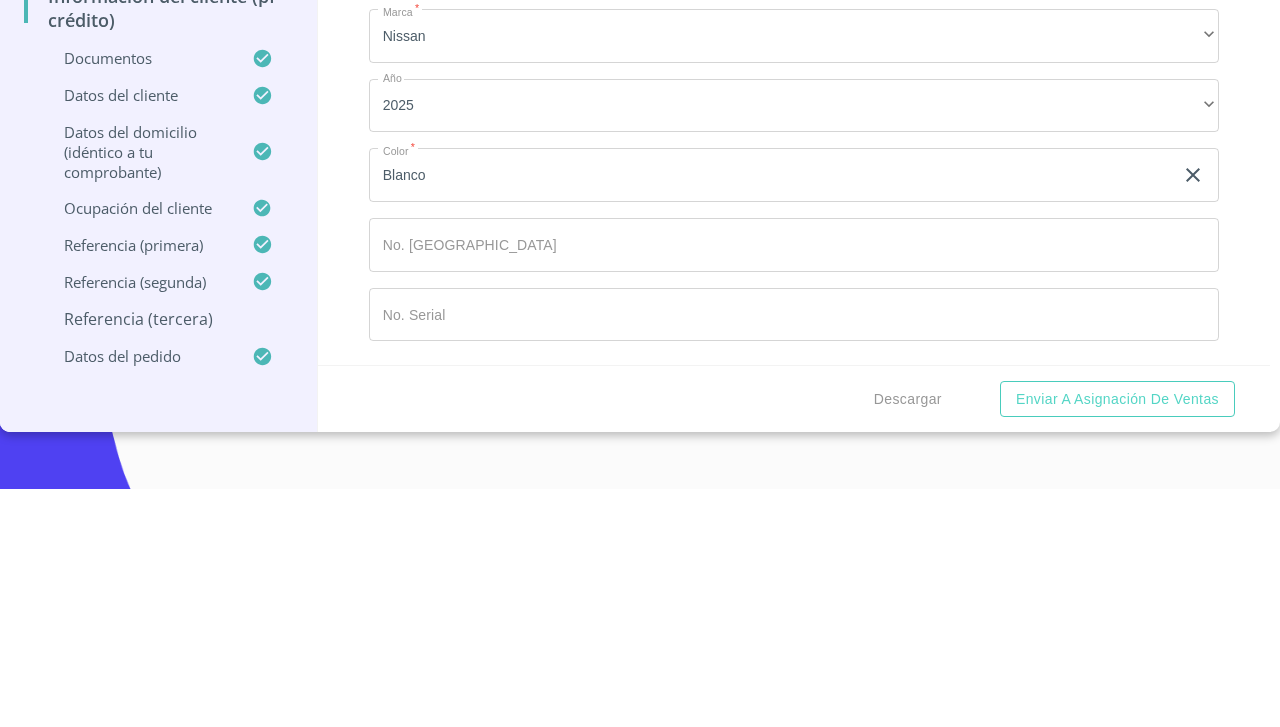 type on "3" 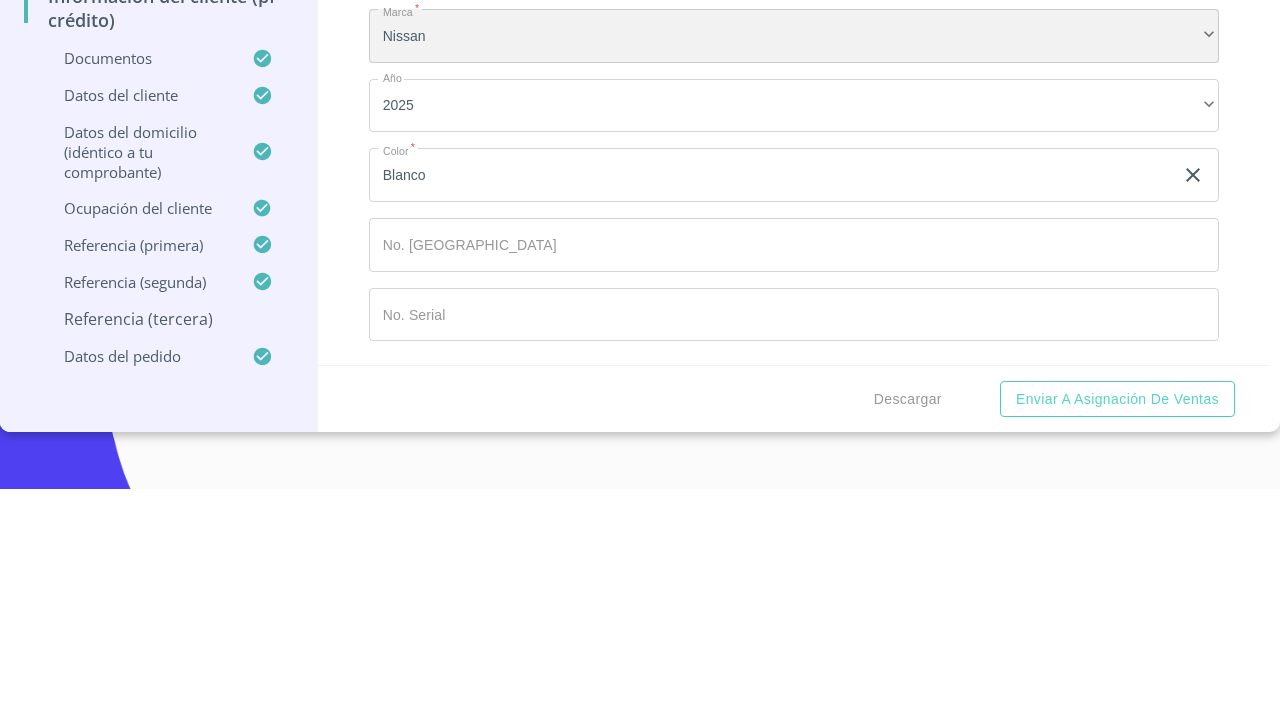 click on "Nissan" at bounding box center (794, 274) 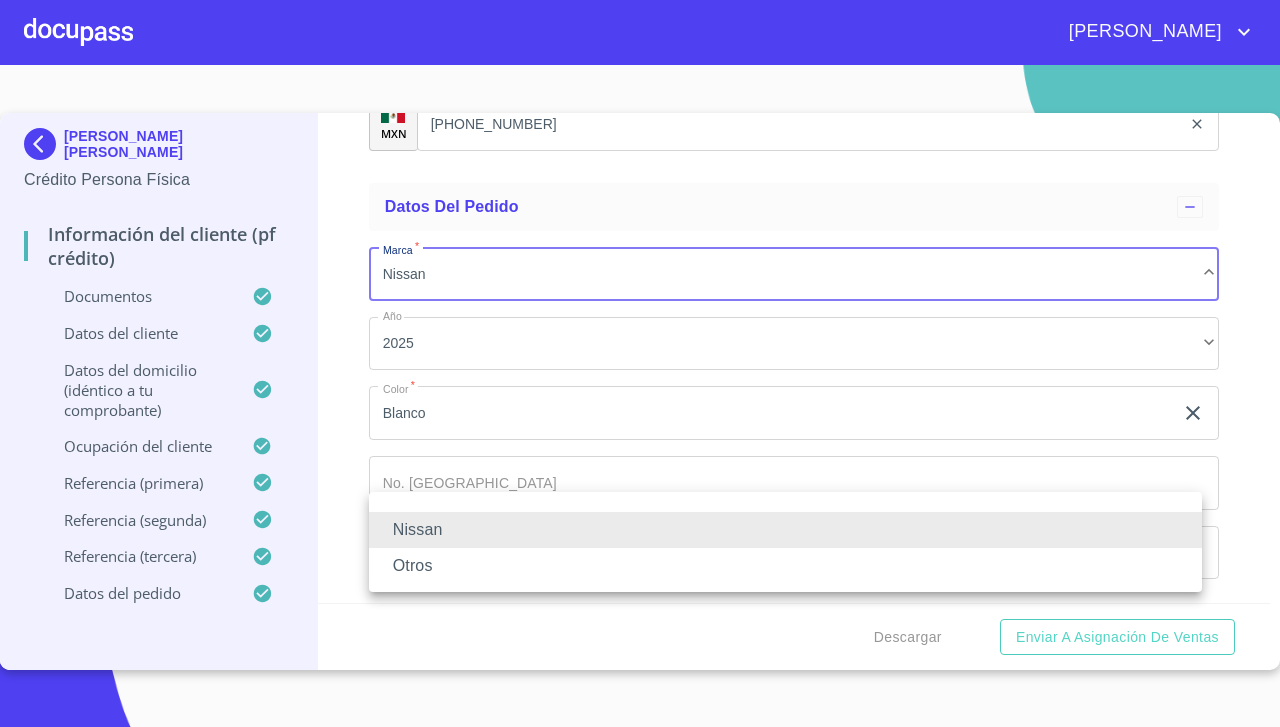 click at bounding box center [640, 363] 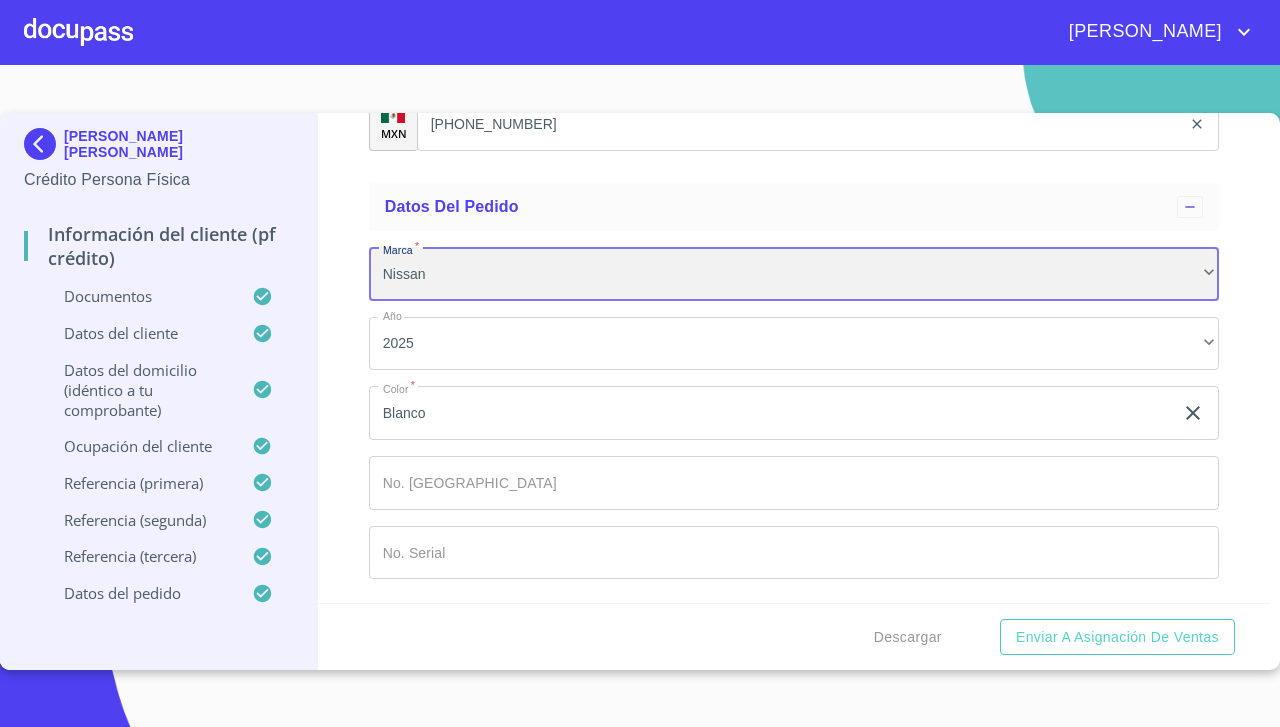 scroll, scrollTop: 13024, scrollLeft: 0, axis: vertical 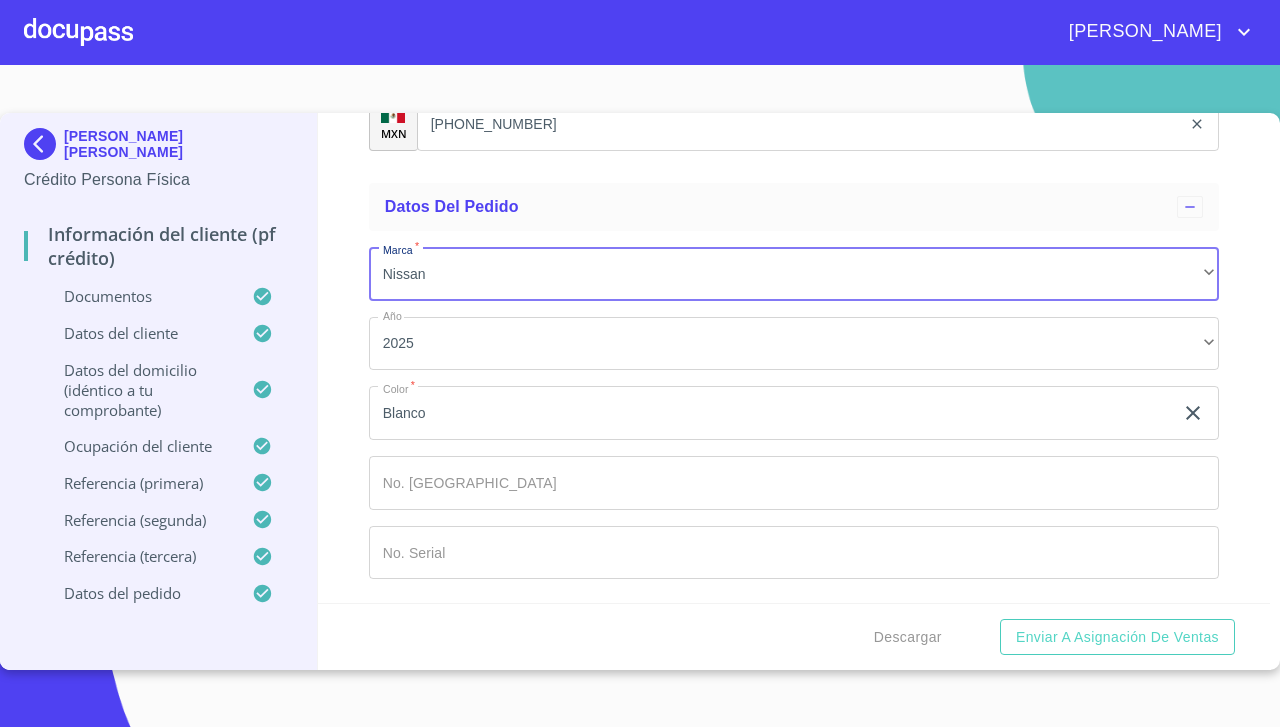 click on "Descargar" at bounding box center (908, 637) 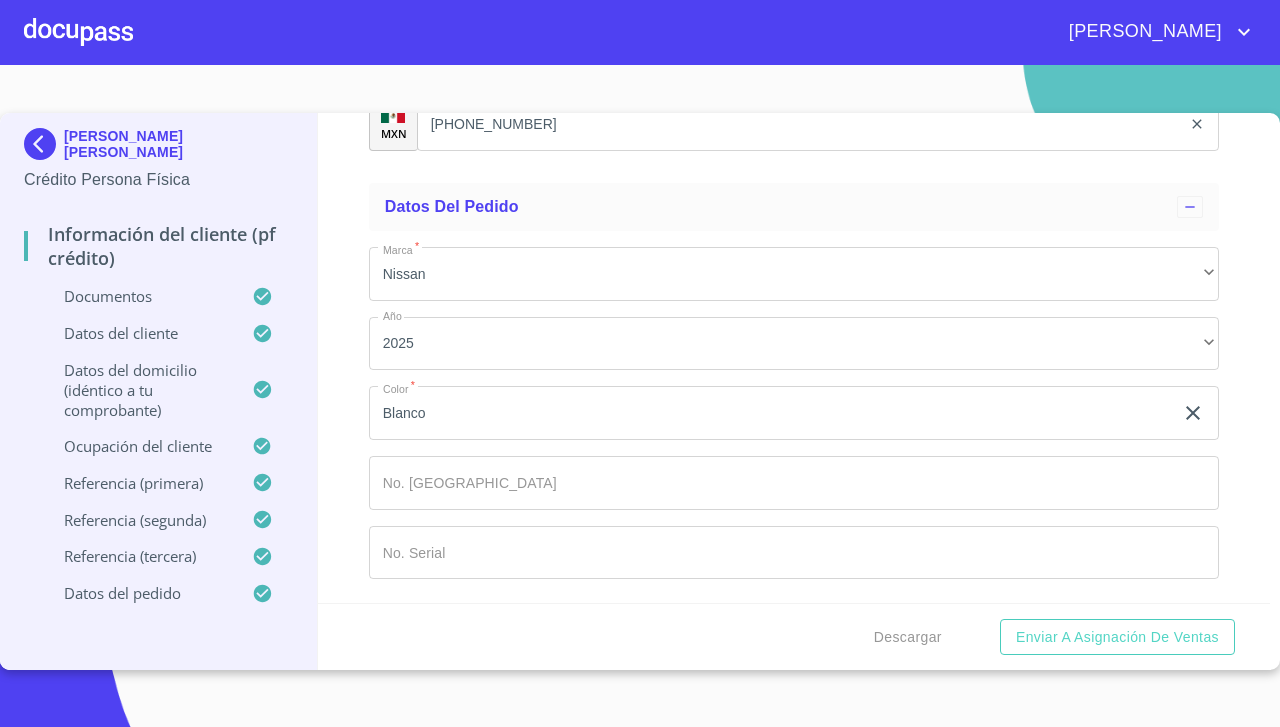 click on "Descargar" at bounding box center (908, 637) 